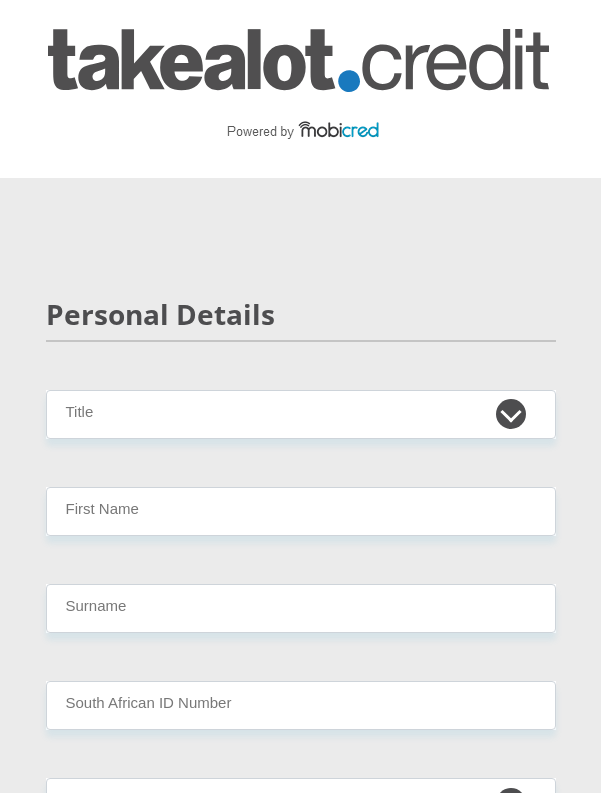 scroll, scrollTop: 0, scrollLeft: 0, axis: both 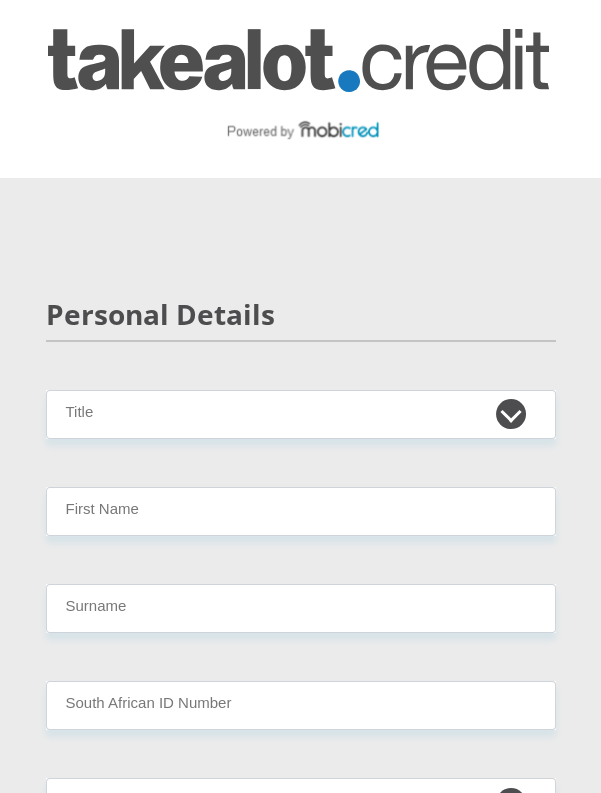 select on "Mr" 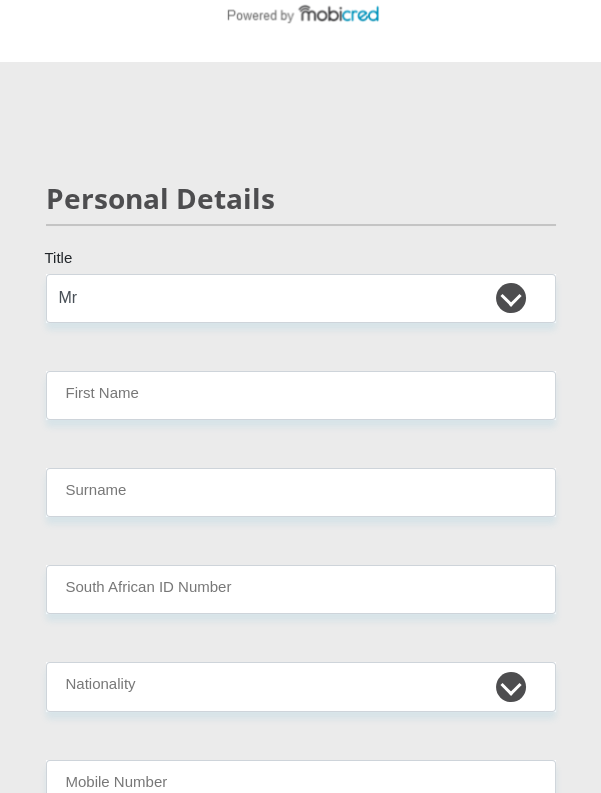 scroll, scrollTop: 119, scrollLeft: 0, axis: vertical 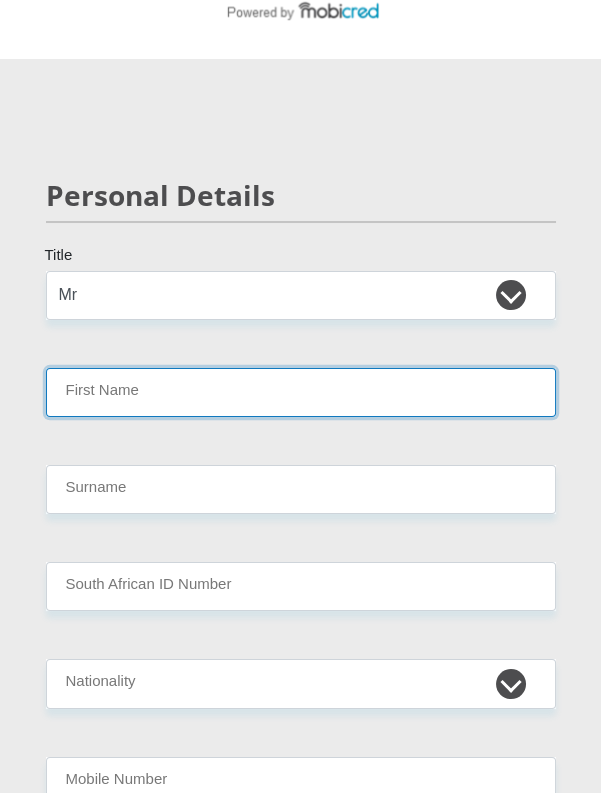 click on "First Name" at bounding box center (301, 392) 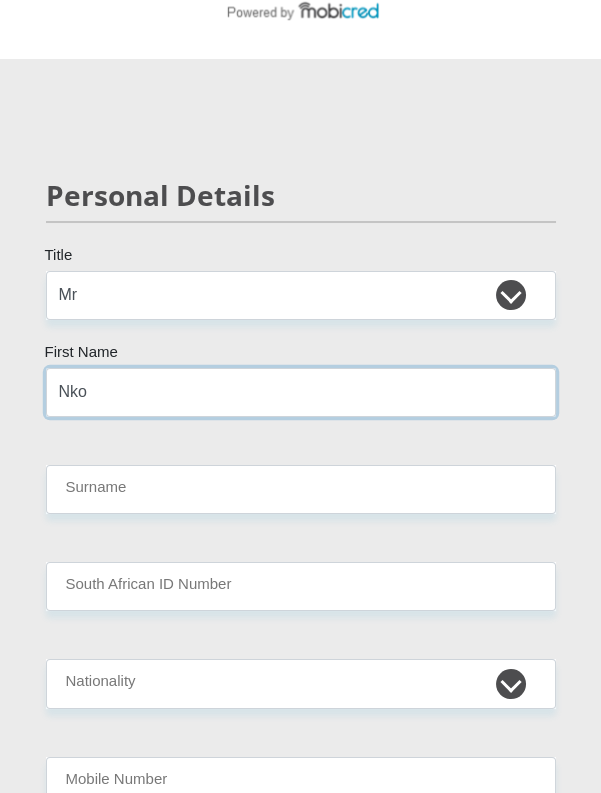 type on "[FIRST]" 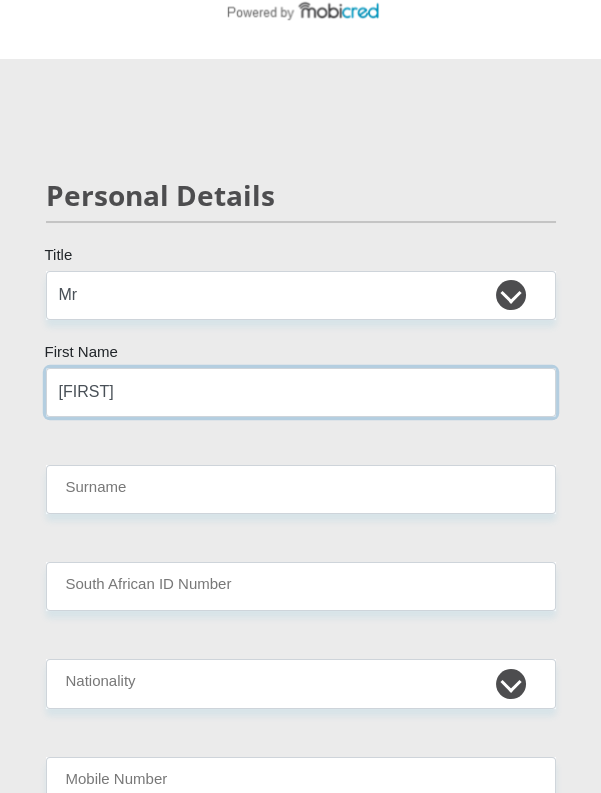click on "[FIRST]" at bounding box center (301, 392) 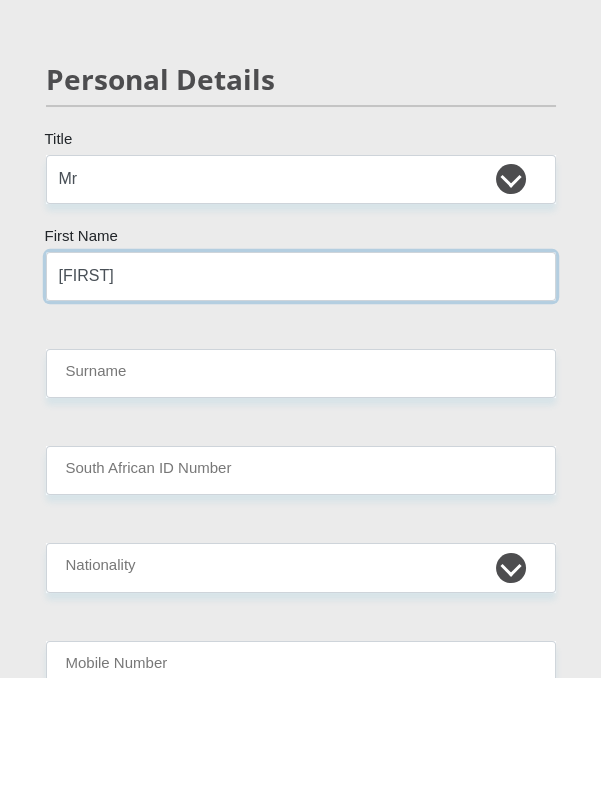 scroll, scrollTop: 119, scrollLeft: 0, axis: vertical 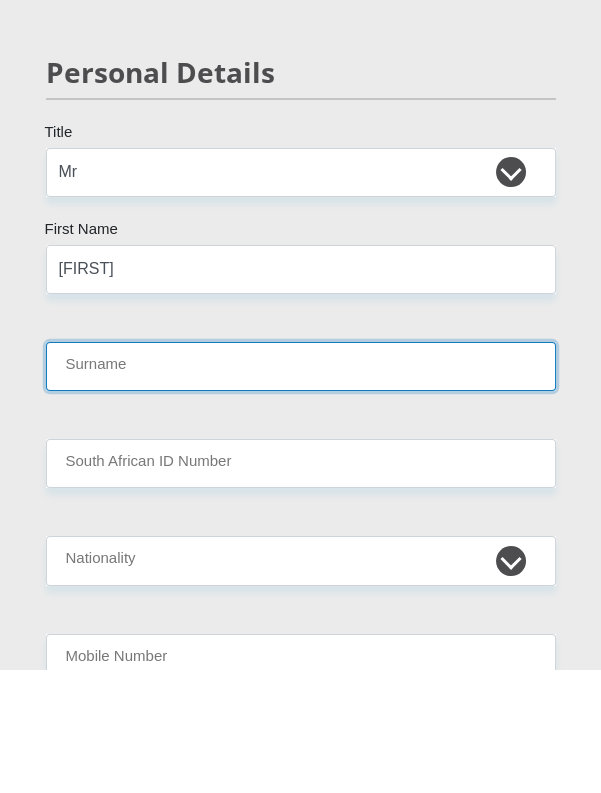 click on "Surname" at bounding box center (301, 489) 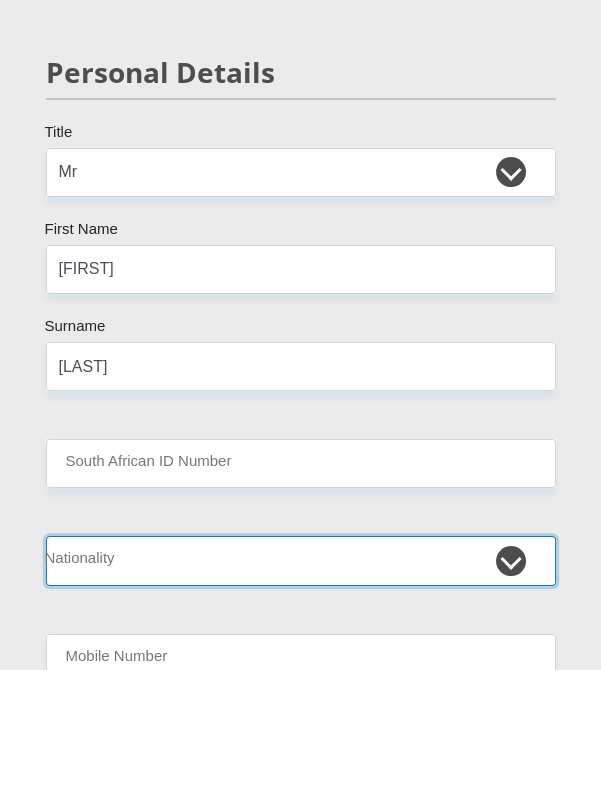select on "ZAF" 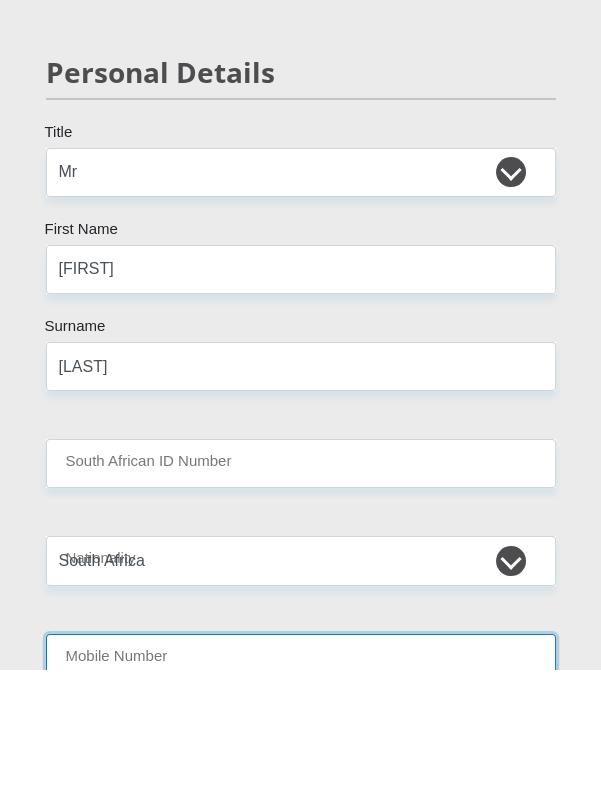type on "[PHONE]" 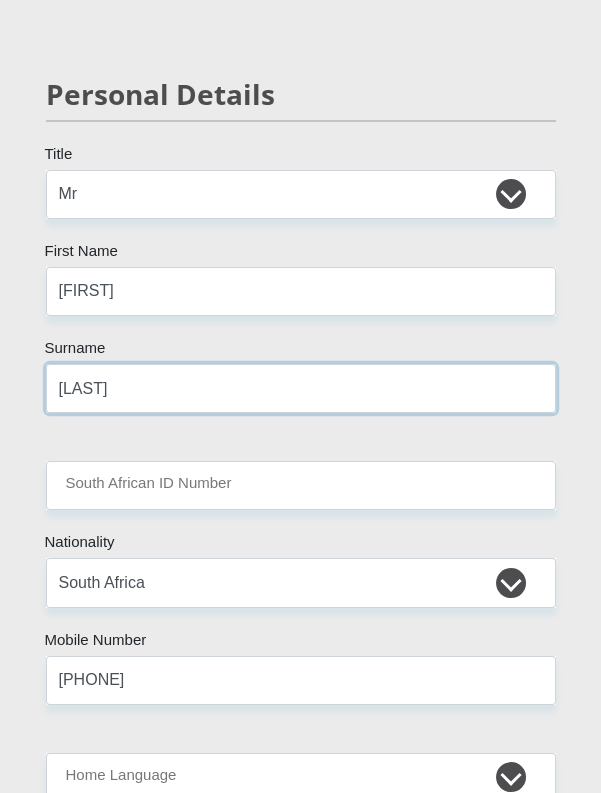 scroll, scrollTop: 223, scrollLeft: 0, axis: vertical 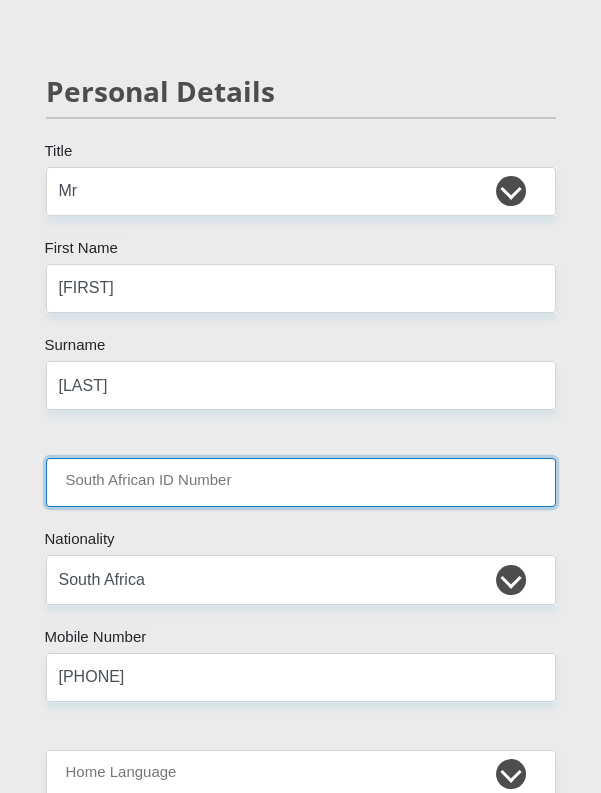 click on "South African ID Number" at bounding box center (301, 482) 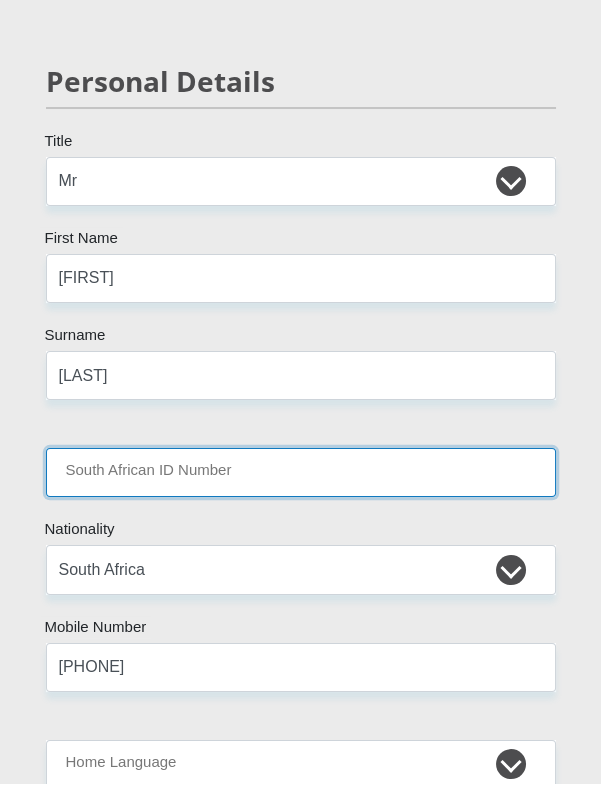 scroll, scrollTop: 223, scrollLeft: 0, axis: vertical 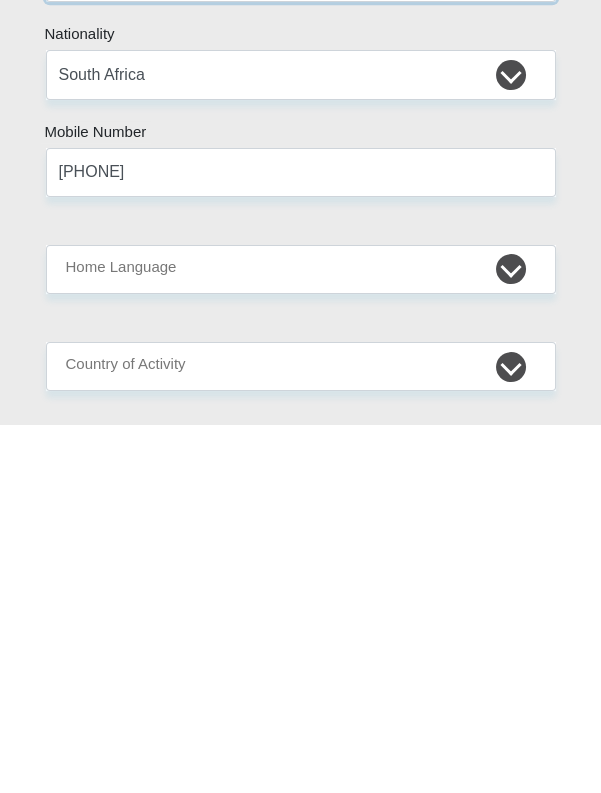 type on "[NUMBER]" 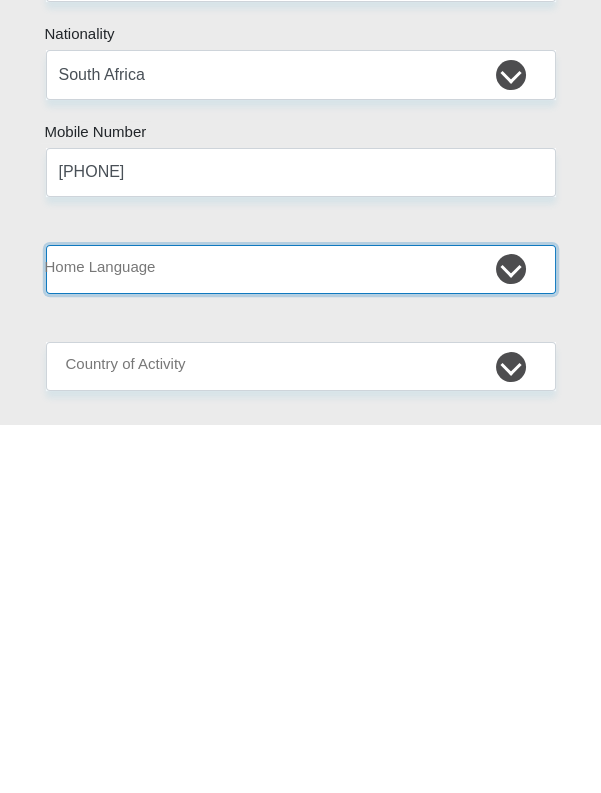 click on "Afrikaans
English
Sepedi
South Ndebele
Southern Sotho
Swati
Tsonga
Tswana
Venda
Xhosa
Zulu
Other" at bounding box center (301, 637) 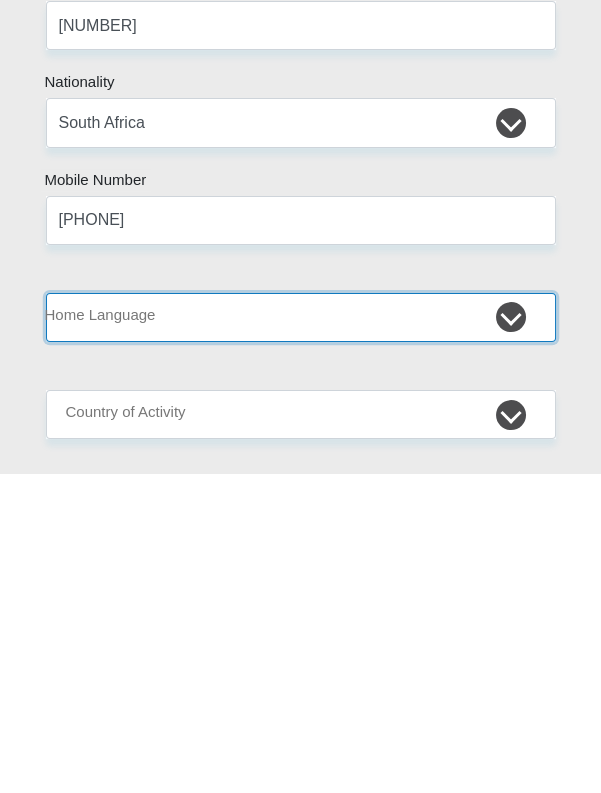 scroll, scrollTop: 360, scrollLeft: 0, axis: vertical 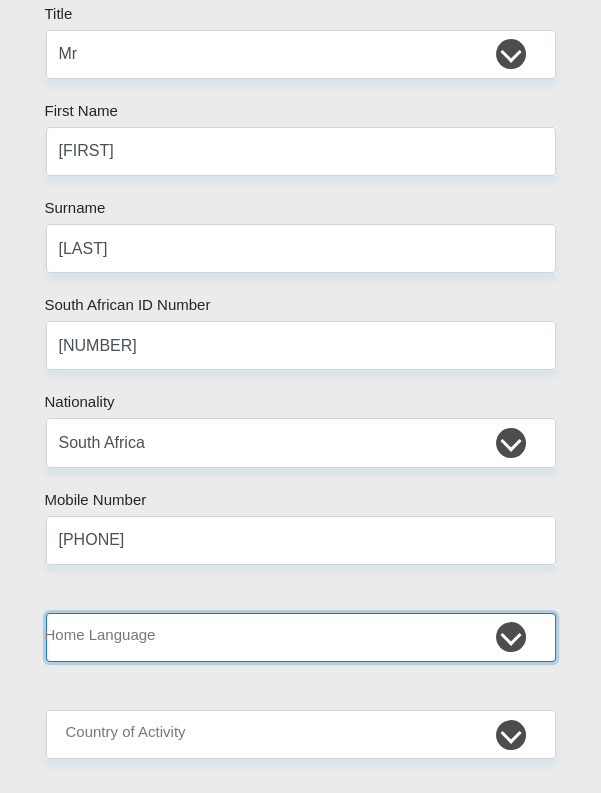 select on "eng" 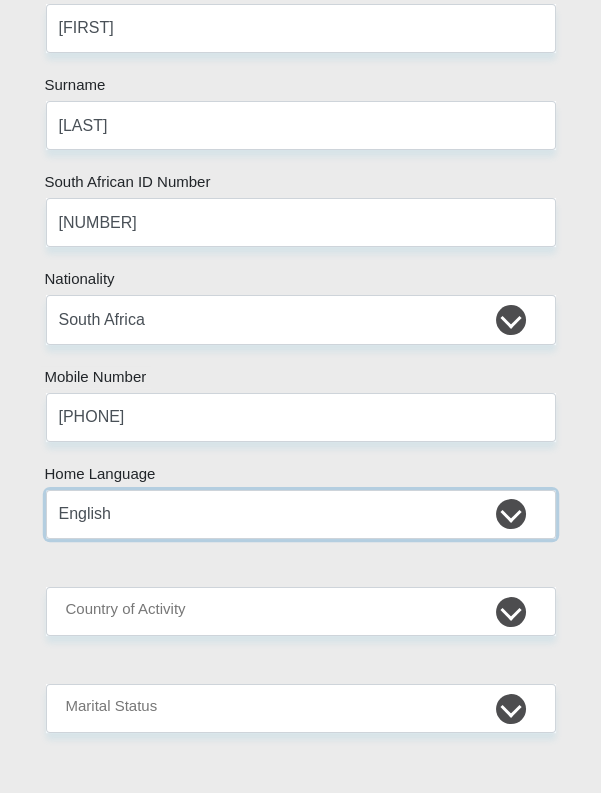 scroll, scrollTop: 483, scrollLeft: 0, axis: vertical 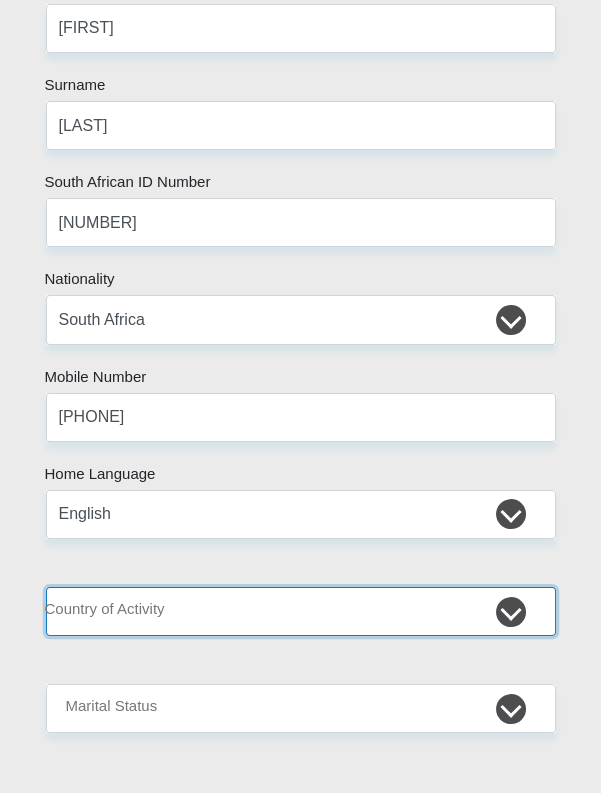 click on "South Africa
Afghanistan
Aland Islands
Albania
Algeria
America Samoa
American Virgin Islands
Andorra
Angola
Anguilla
Antarctica
Antigua and Barbuda
Argentina
Armenia
Aruba
Ascension Island
Australia
Austria
Azerbaijan
Chad" at bounding box center (301, 611) 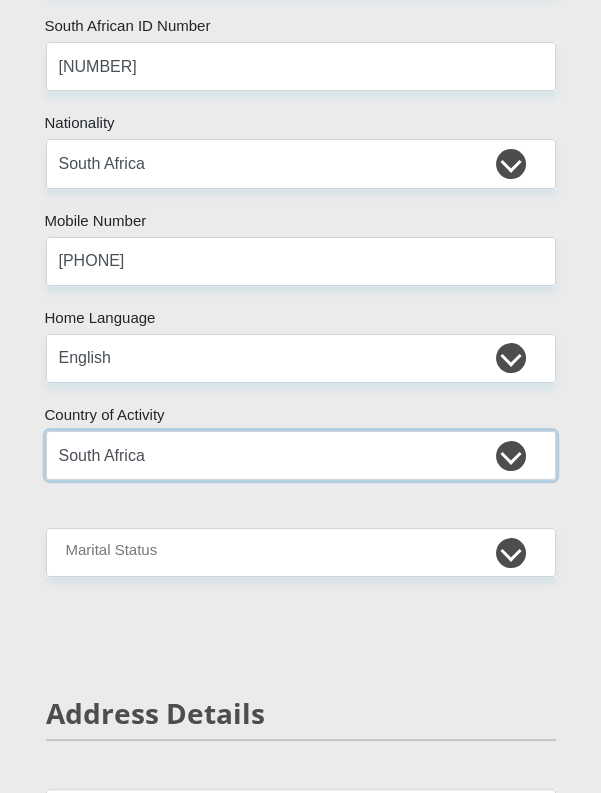 scroll, scrollTop: 636, scrollLeft: 0, axis: vertical 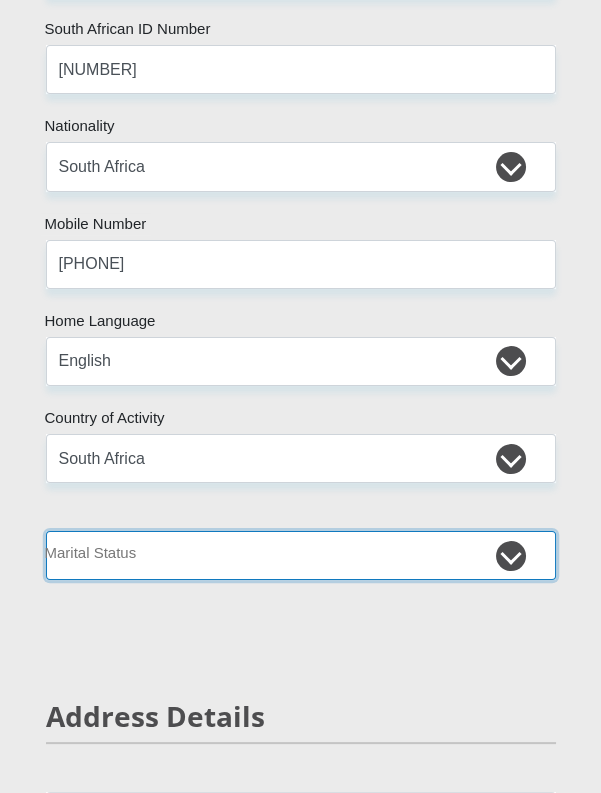 click on "Married ANC
Single
Divorced
Widowed
Married COP or Customary Law" at bounding box center (301, 555) 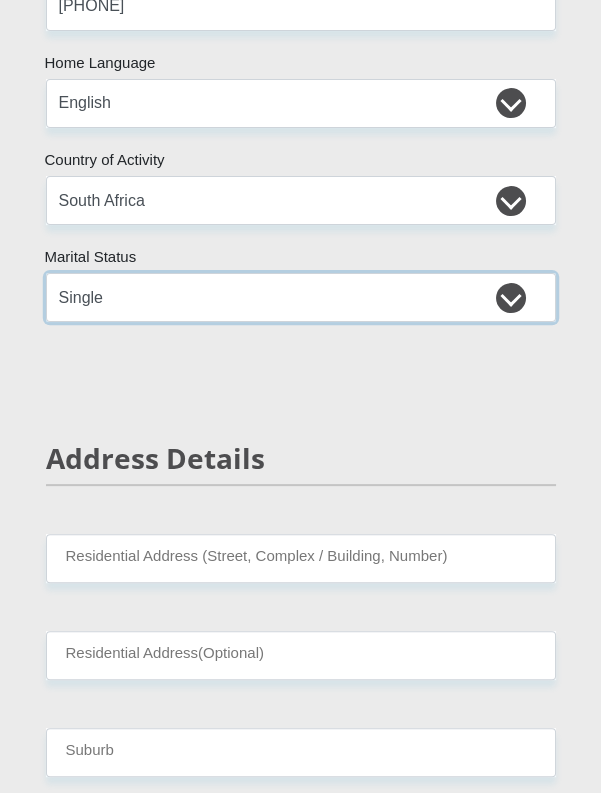 scroll, scrollTop: 900, scrollLeft: 0, axis: vertical 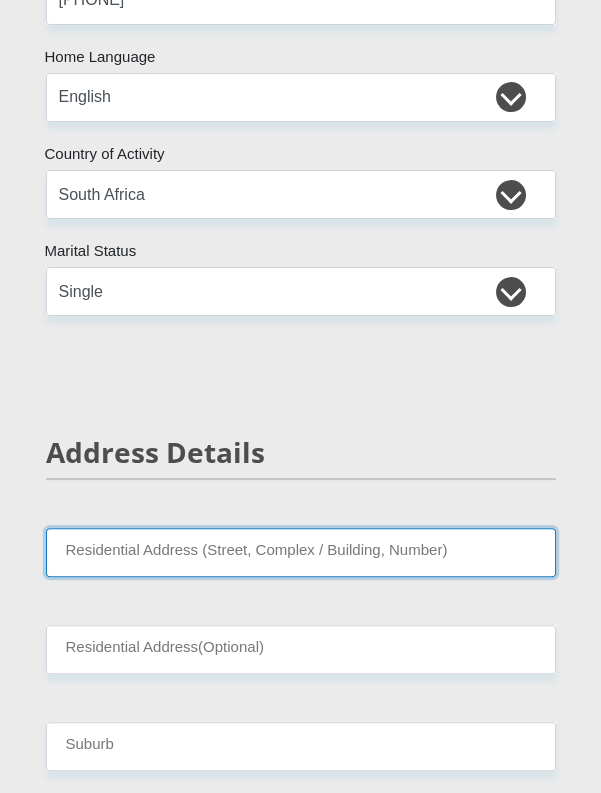 click on "Residential Address (Street, Complex / Building, Number)" at bounding box center (301, 552) 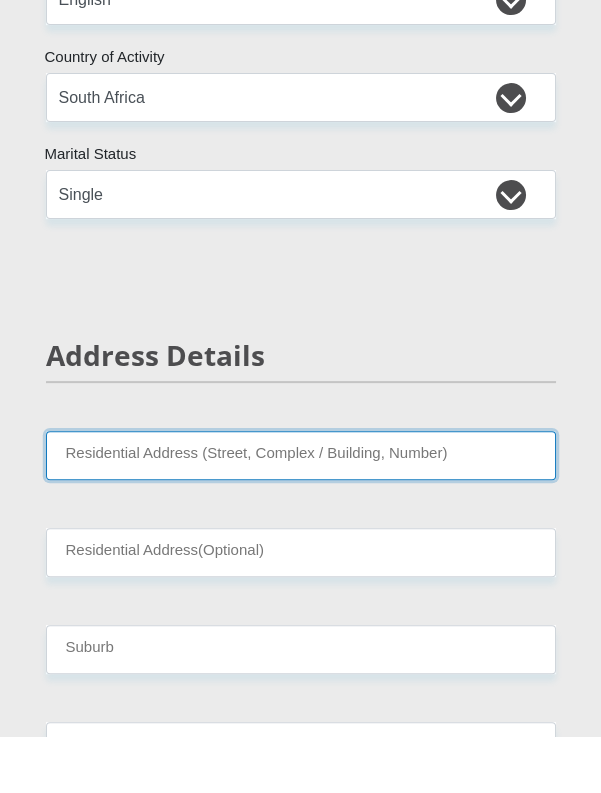 scroll, scrollTop: 941, scrollLeft: 0, axis: vertical 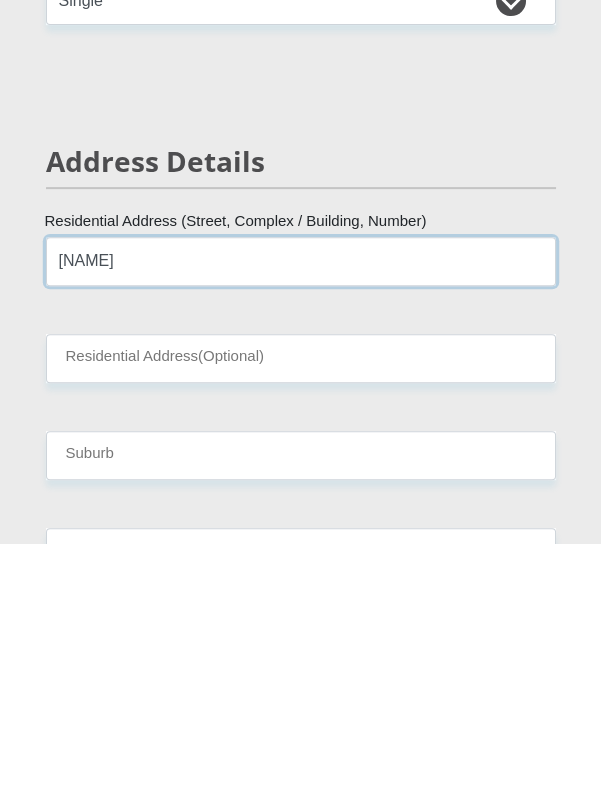 type on "P" 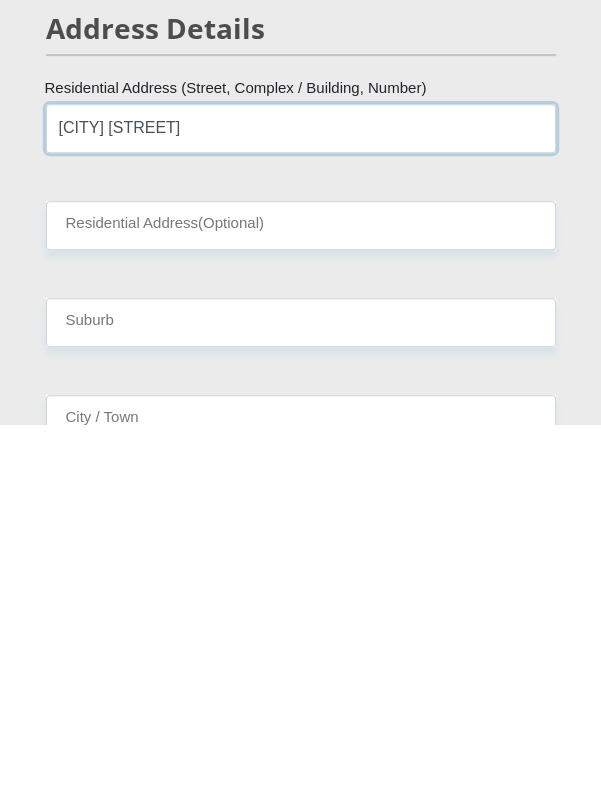 scroll, scrollTop: 959, scrollLeft: 0, axis: vertical 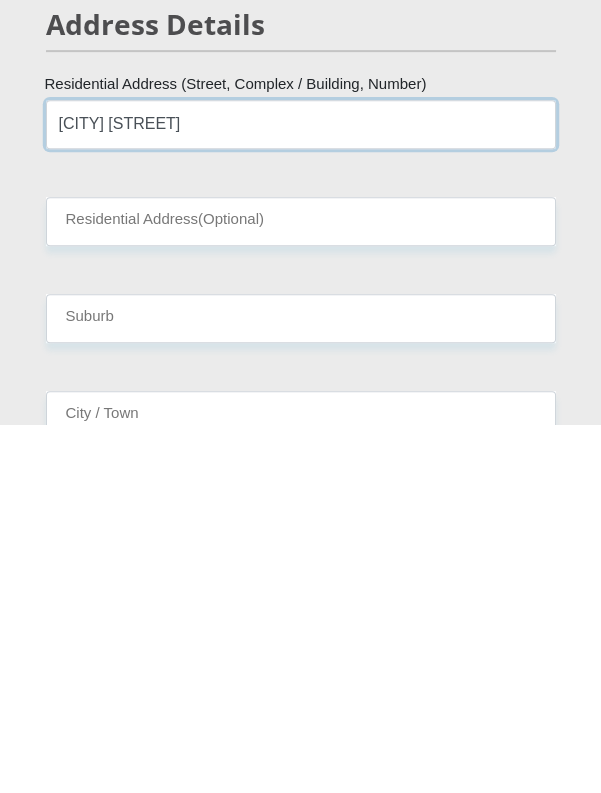 type on "[CITY] [STREET]" 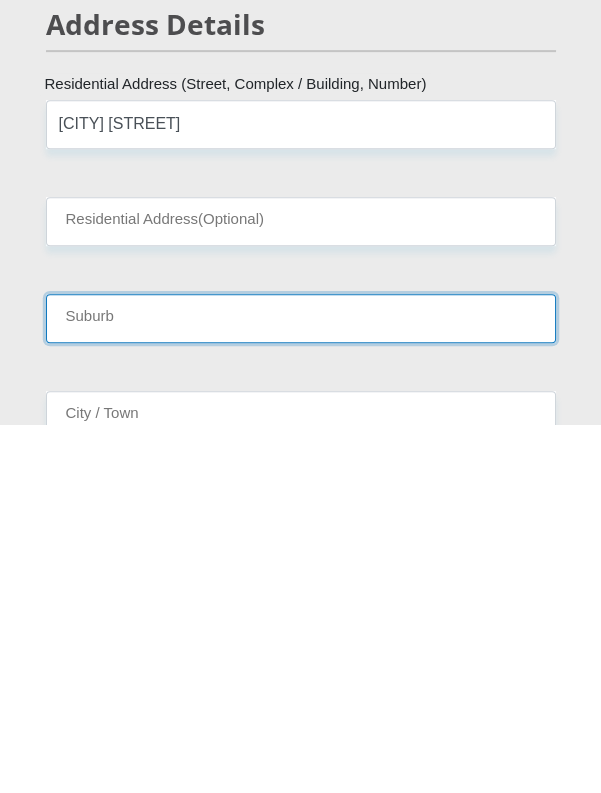 click on "Suburb" at bounding box center [301, 686] 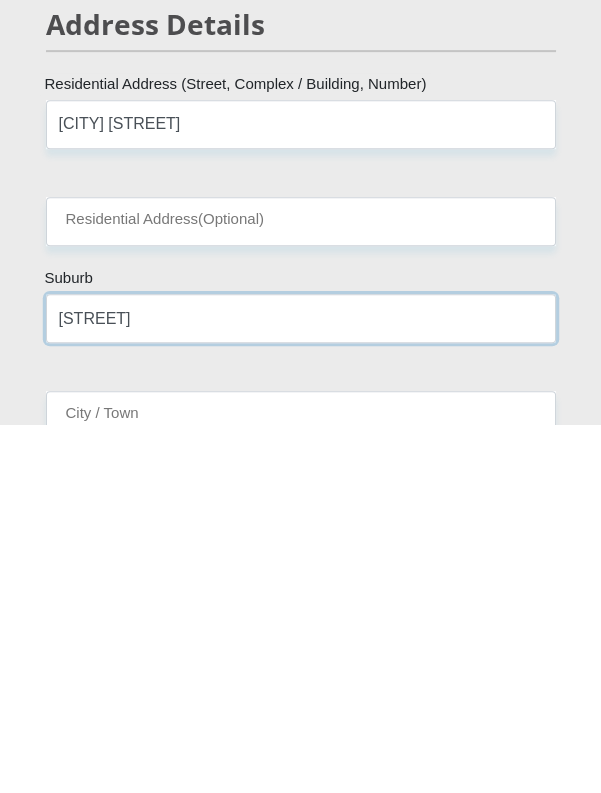 type on "[STREET]" 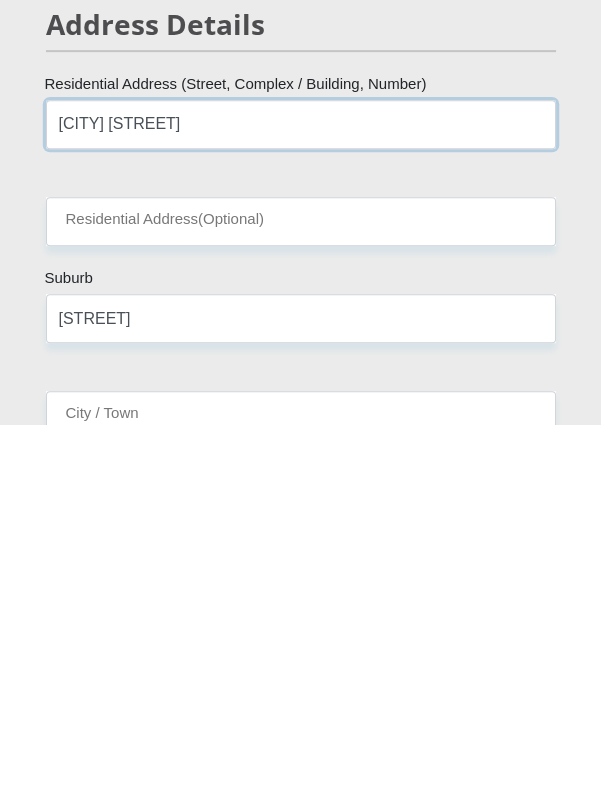 click on "[CITY] [STREET]" at bounding box center [301, 492] 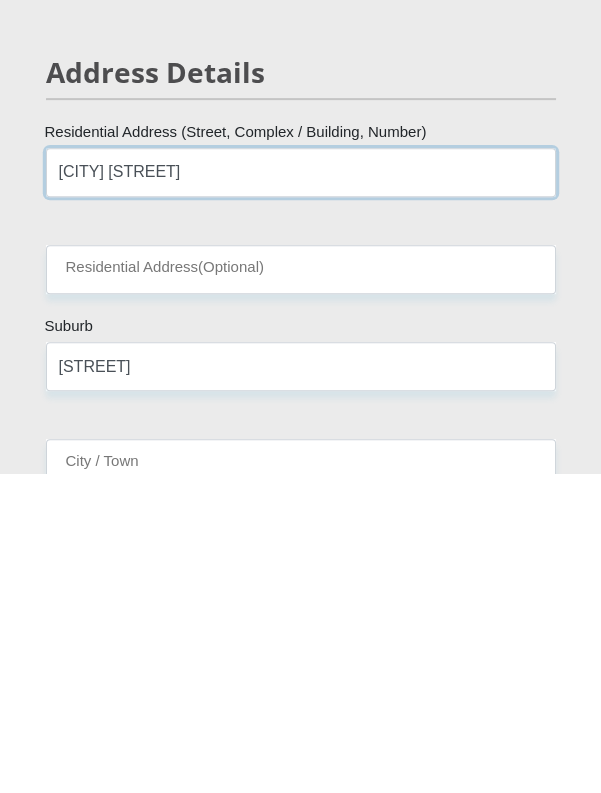 click on "[CITY] [STREET]" at bounding box center (301, 492) 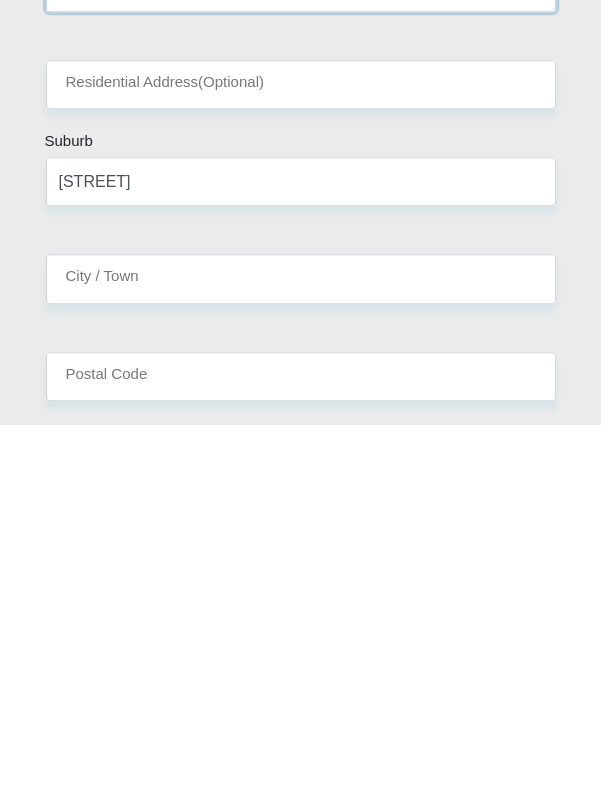type on "[STREET] [NUMBER]" 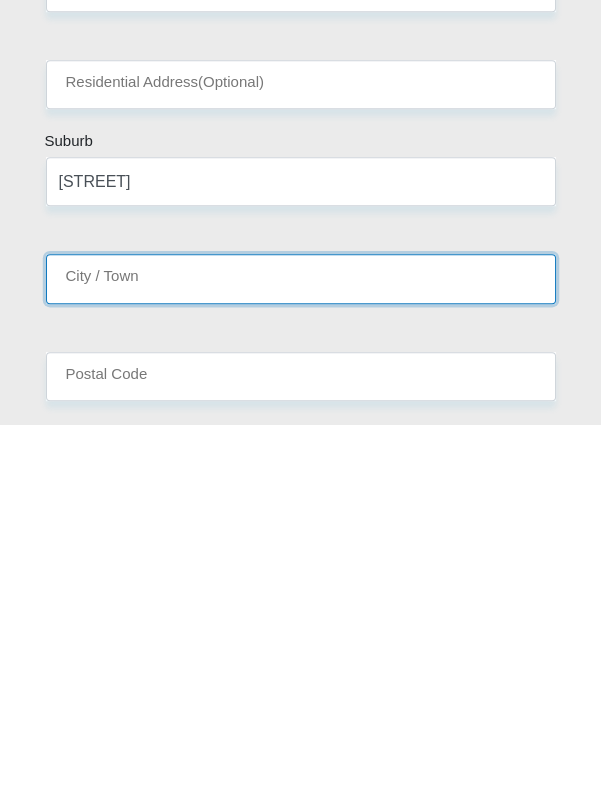 click on "City / Town" at bounding box center [301, 646] 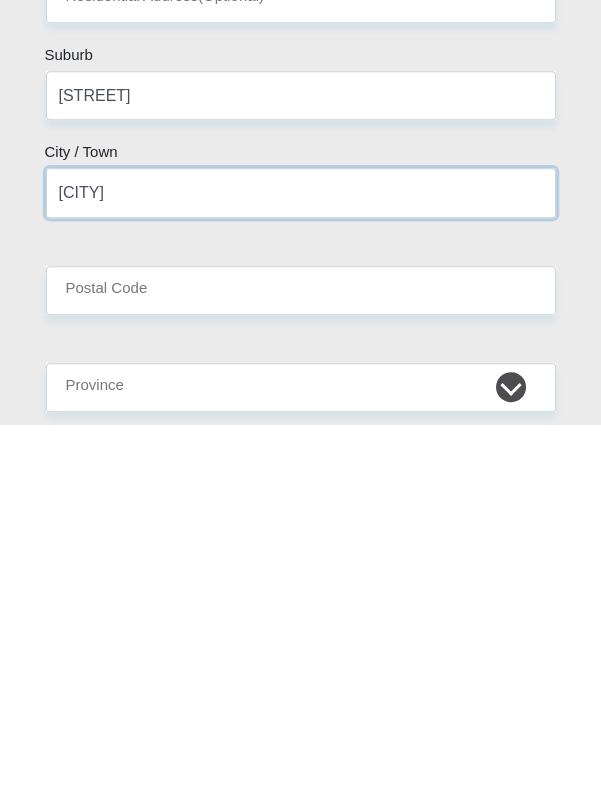 type on "[CITY]" 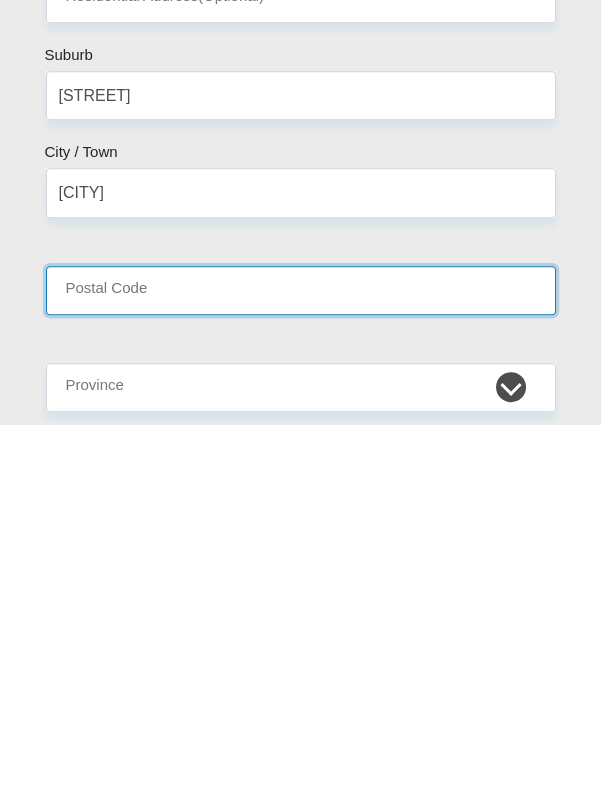 click on "Postal Code" at bounding box center (301, 658) 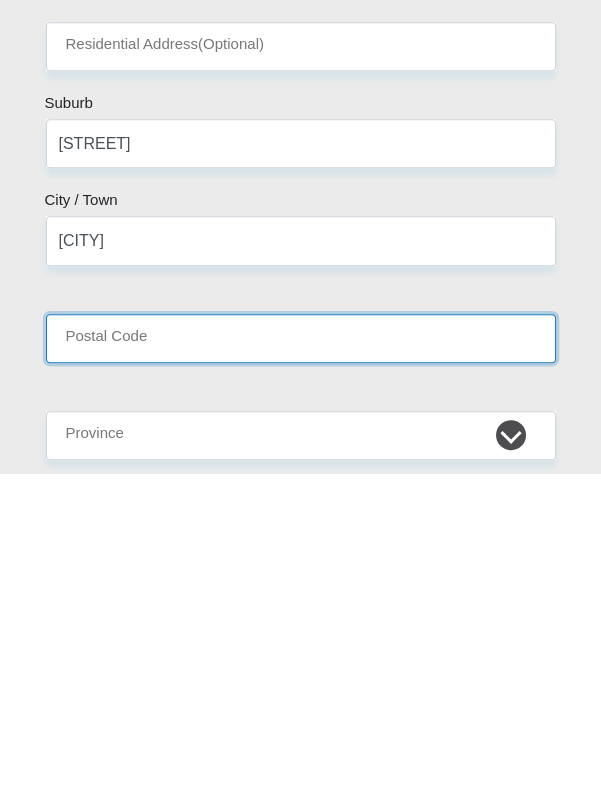type on "2940" 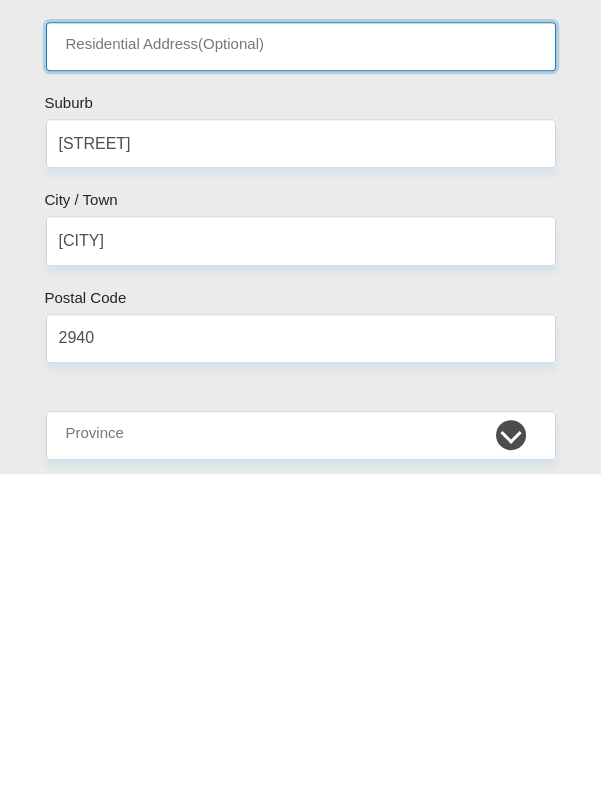 type on "42" 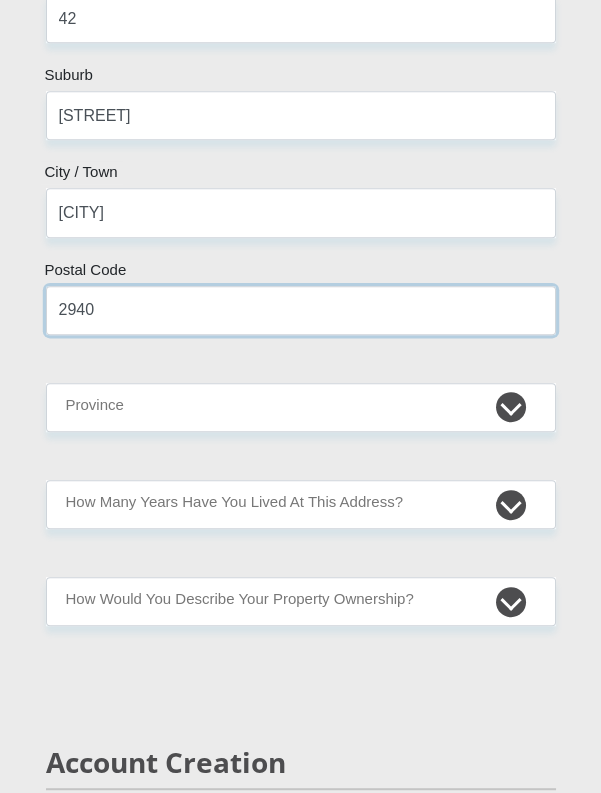 scroll, scrollTop: 1538, scrollLeft: 0, axis: vertical 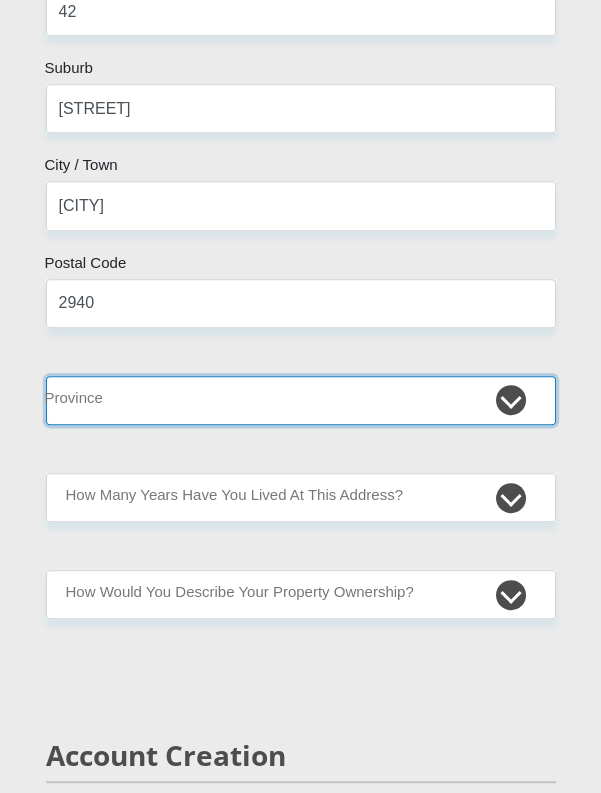 click on "Eastern Cape
Free State
Gauteng
KwaZulu-Natal
Limpopo
Mpumalanga
Northern Cape
North West
Western Cape" at bounding box center (301, 400) 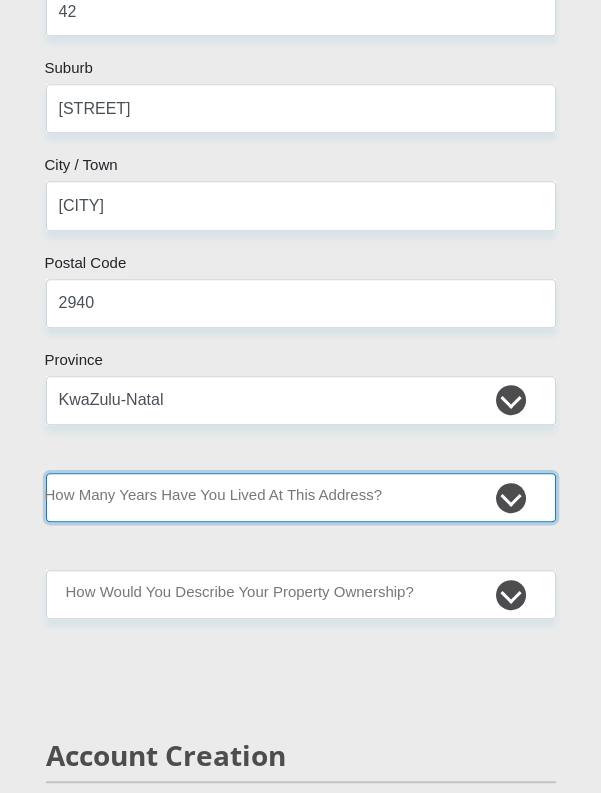 click on "less than 1 year
1-3 years
3-5 years
5+ years" at bounding box center (301, 497) 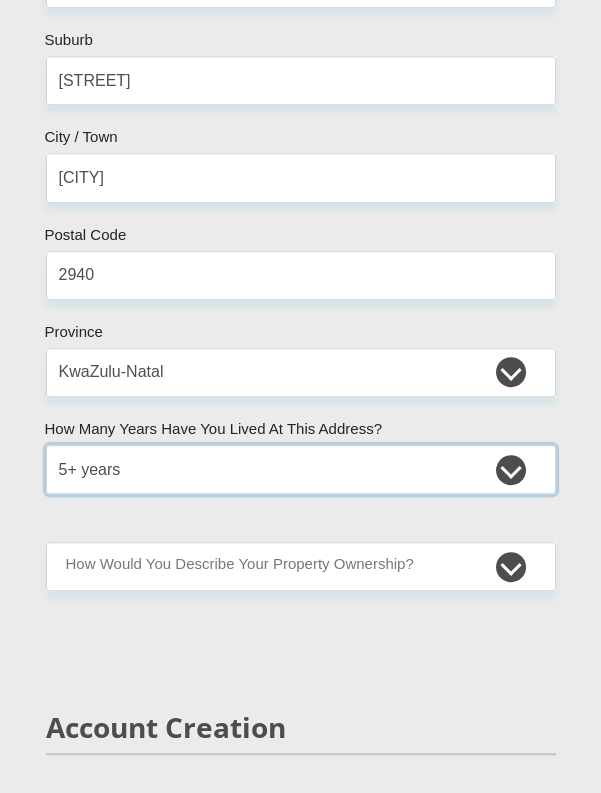 scroll, scrollTop: 1566, scrollLeft: 0, axis: vertical 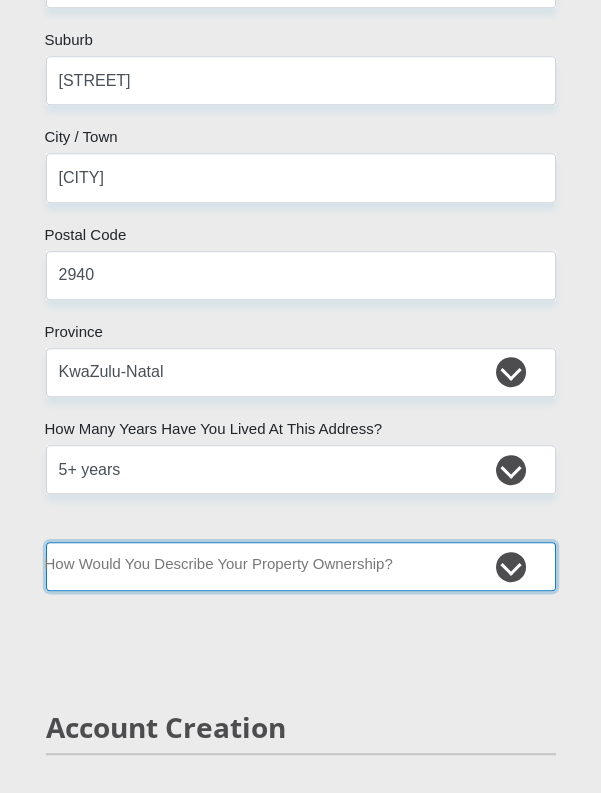 click on "Owned
Rented
Family Owned
Company Dwelling" at bounding box center [301, 566] 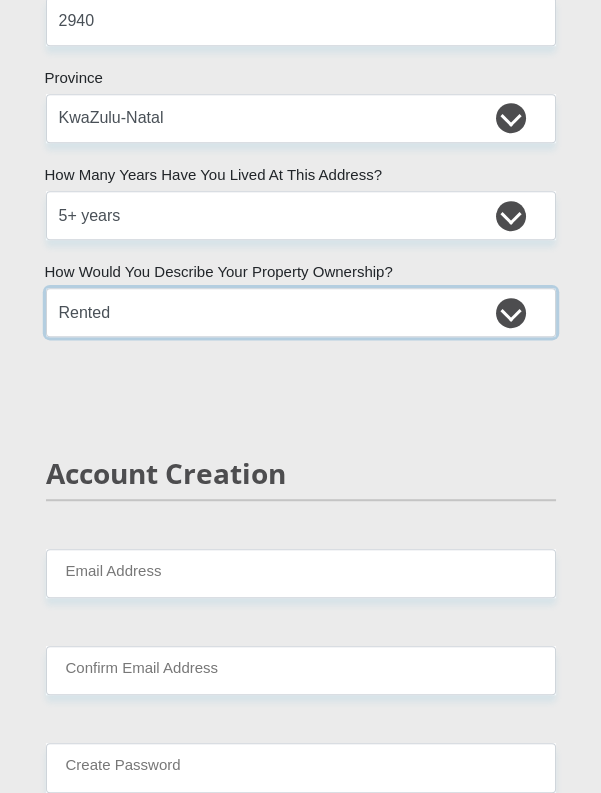 scroll, scrollTop: 1824, scrollLeft: 0, axis: vertical 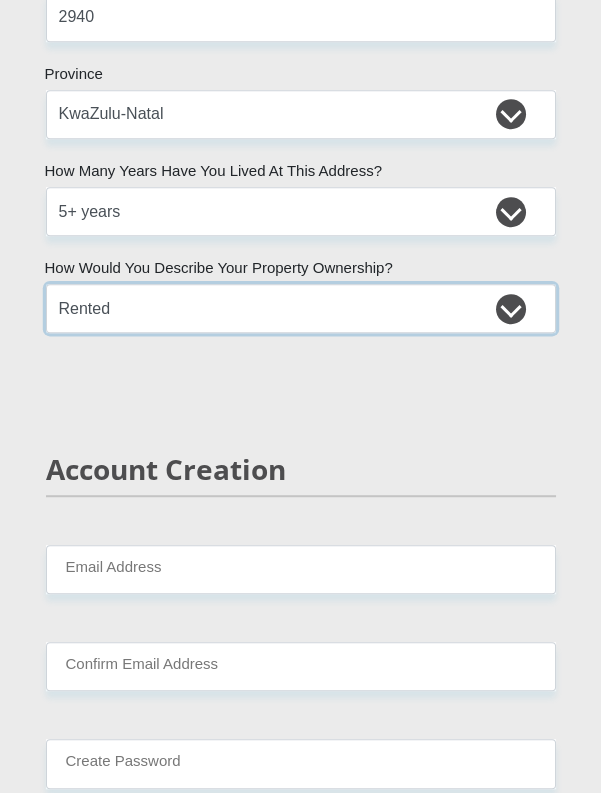 click on "Owned
Rented
Family Owned
Company Dwelling" at bounding box center (301, 308) 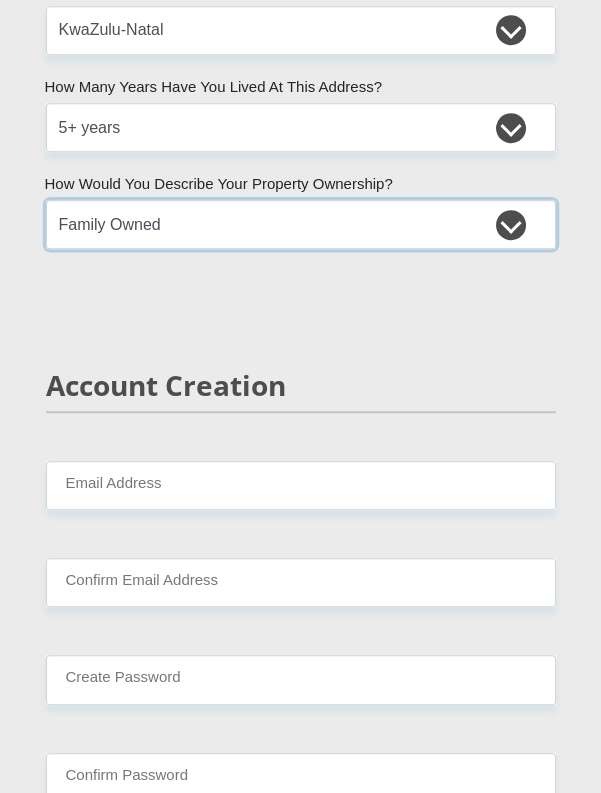 scroll, scrollTop: 1912, scrollLeft: 0, axis: vertical 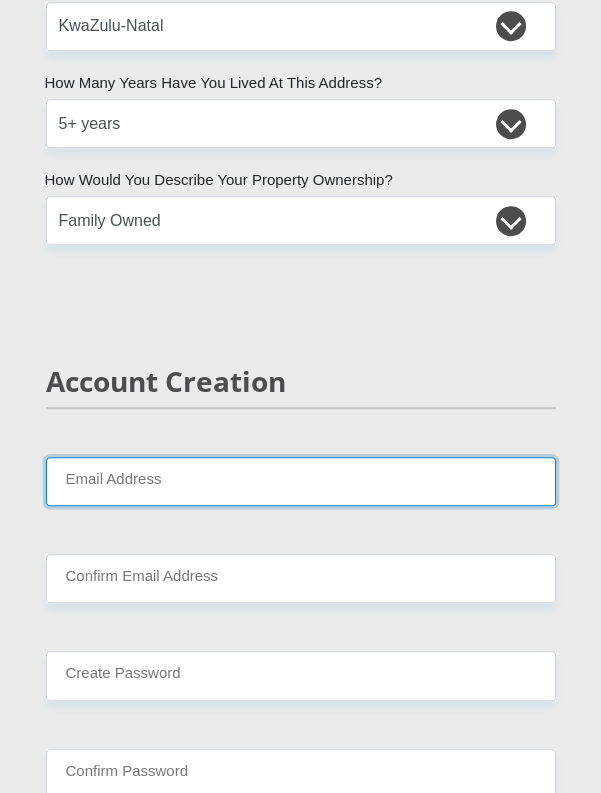 click on "Email Address" at bounding box center [301, 481] 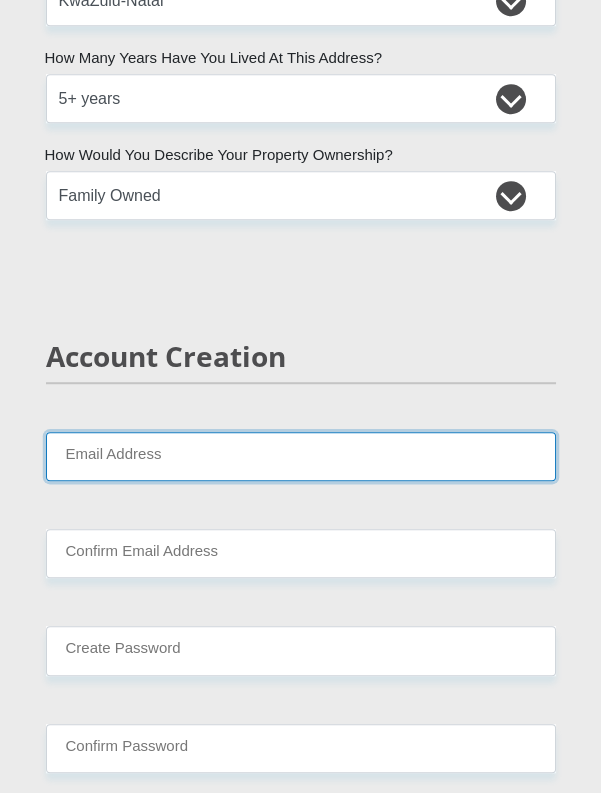 scroll, scrollTop: 1992, scrollLeft: 0, axis: vertical 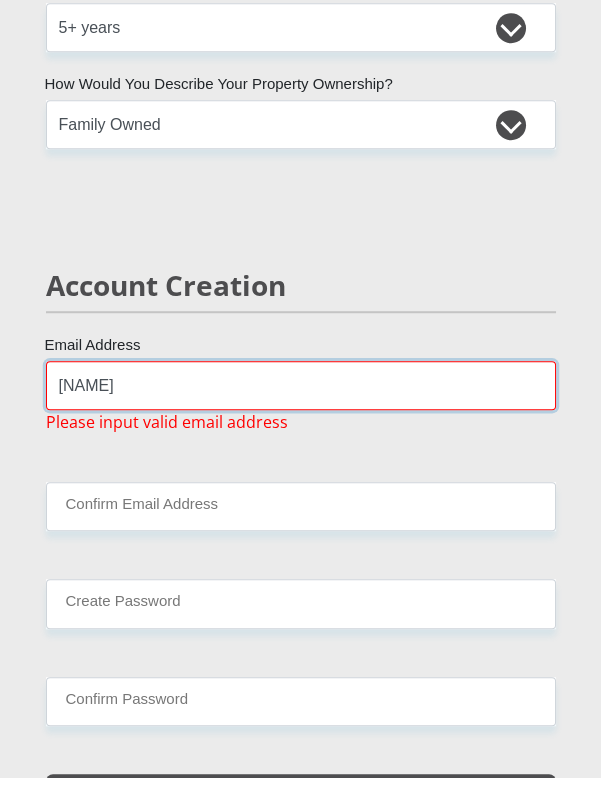 type on "Mtsh" 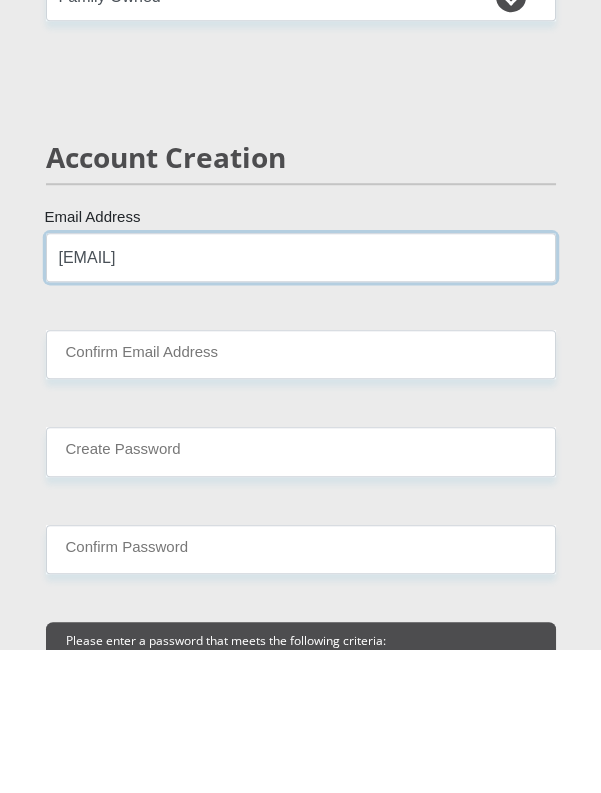 scroll, scrollTop: 1992, scrollLeft: 0, axis: vertical 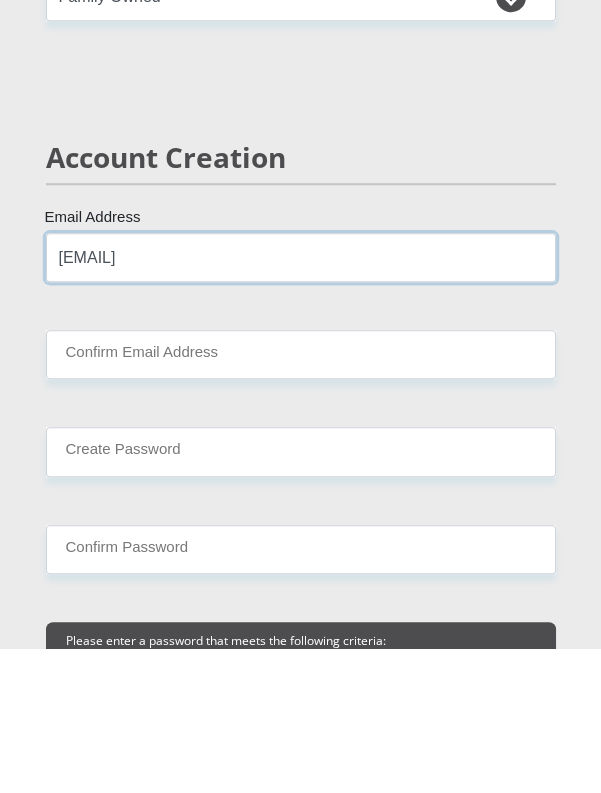 type on "[EMAIL]" 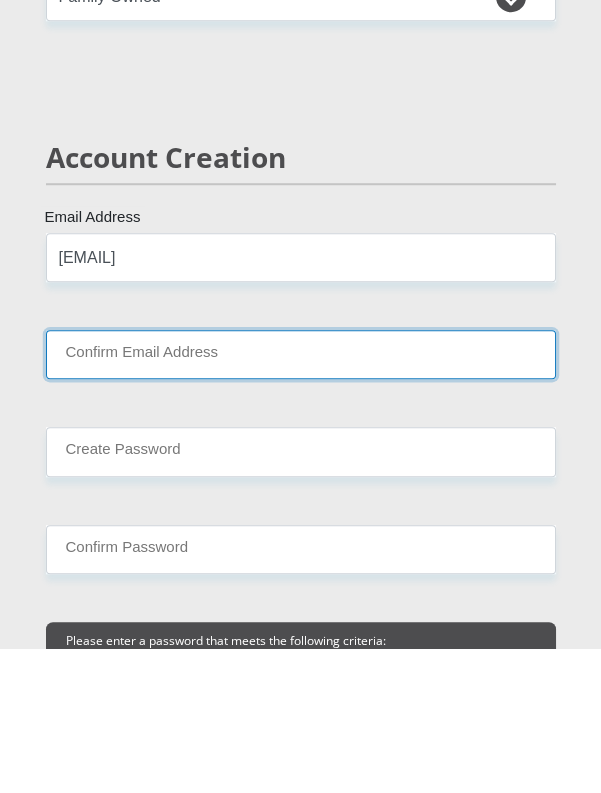 click on "Confirm Email Address" at bounding box center [301, 498] 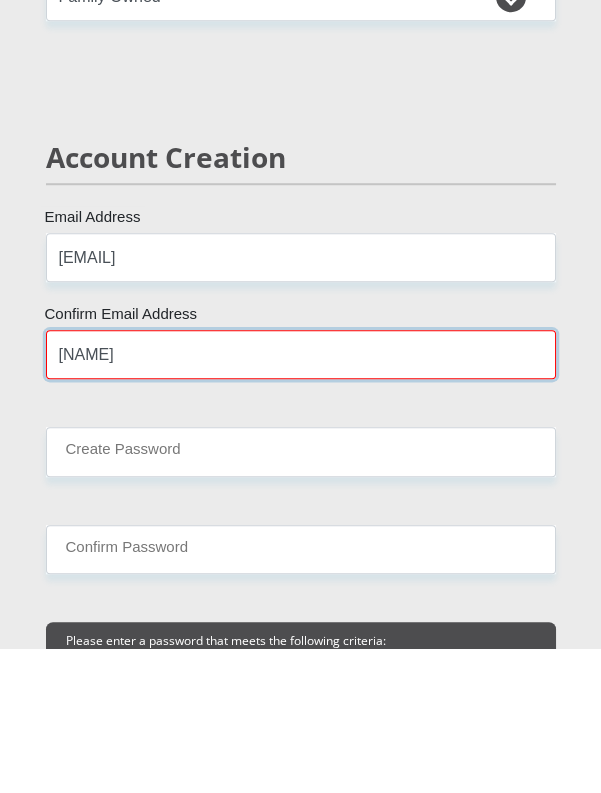 type on "Mtsh" 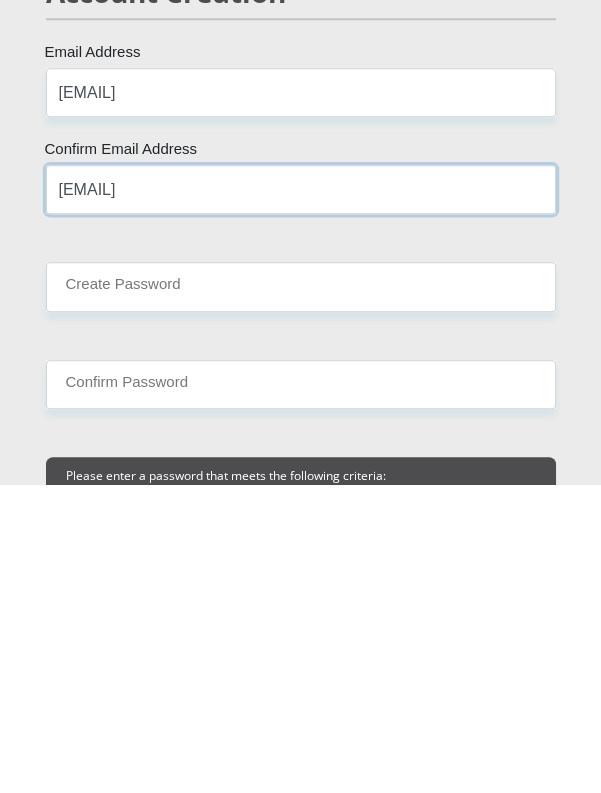 scroll, scrollTop: 1992, scrollLeft: 0, axis: vertical 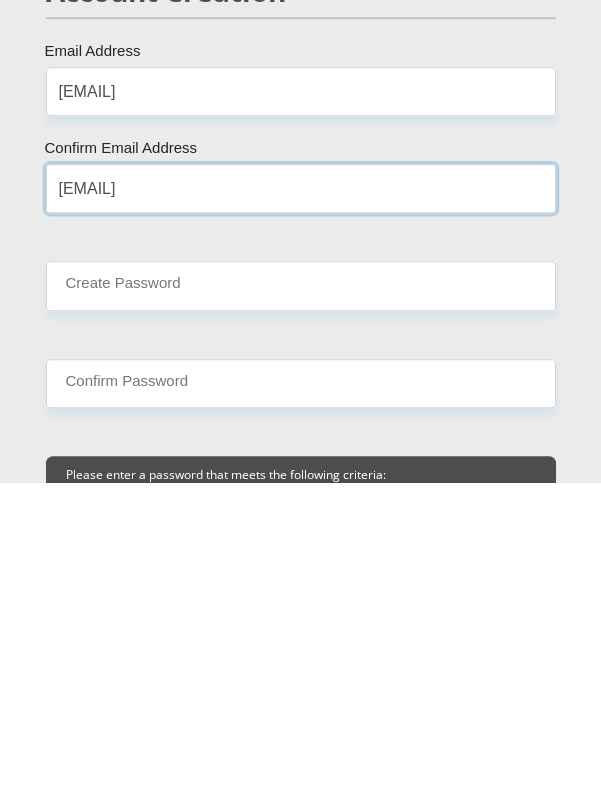 type on "[EMAIL]" 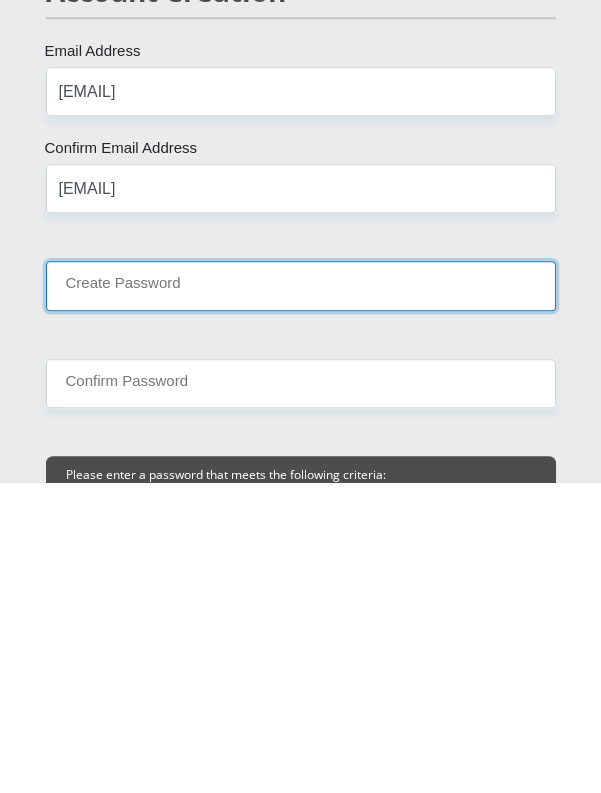 click on "Create Password" at bounding box center [301, 595] 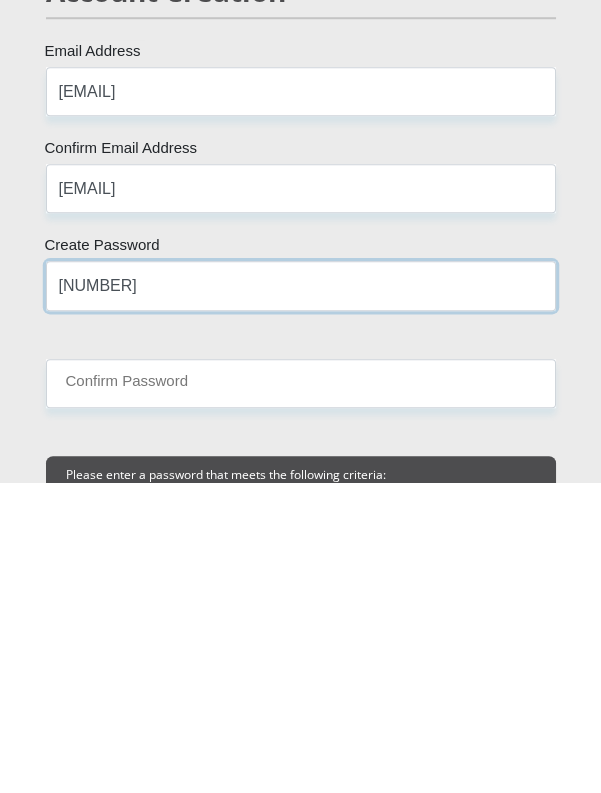 type on "[NUMBER]" 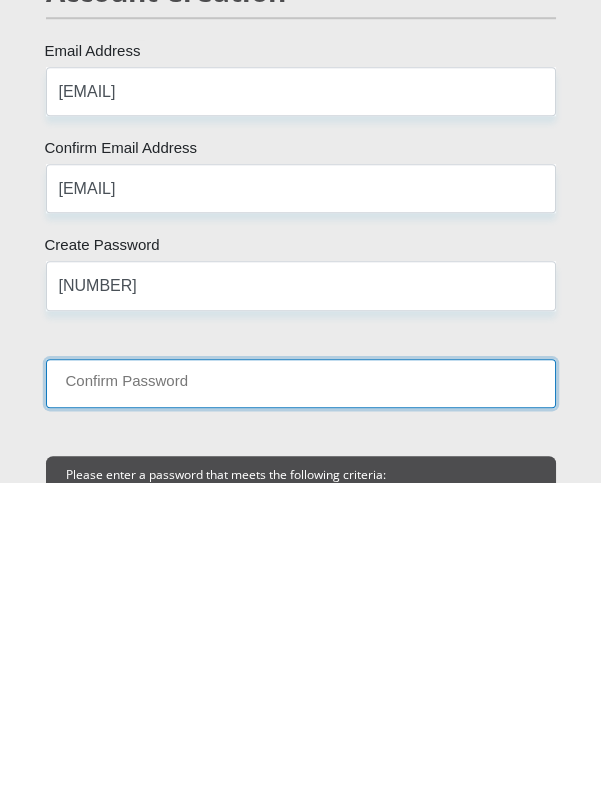 click on "Confirm Password" at bounding box center (301, 693) 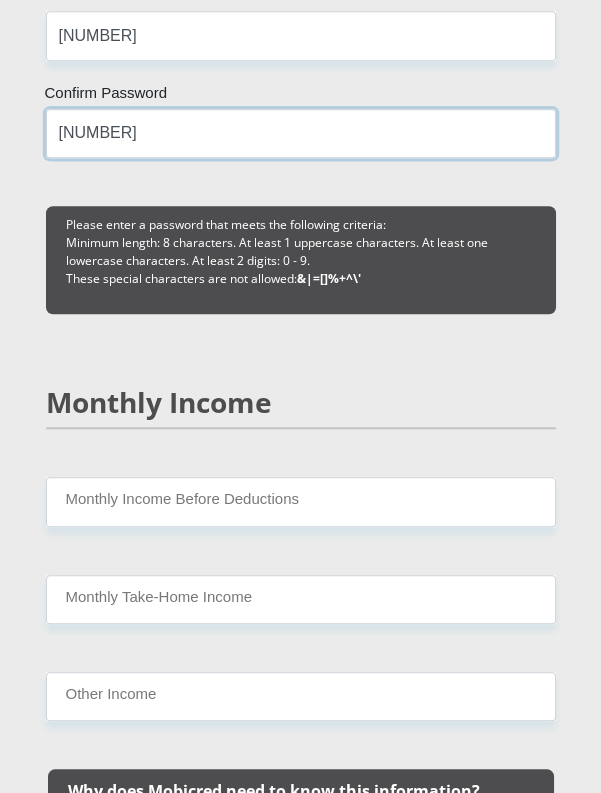 scroll, scrollTop: 2553, scrollLeft: 0, axis: vertical 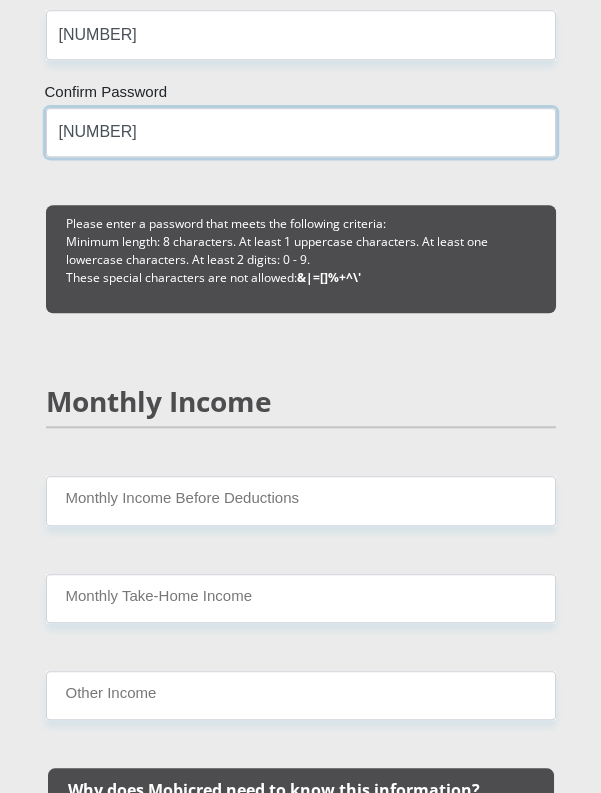 type on "[NUMBER]" 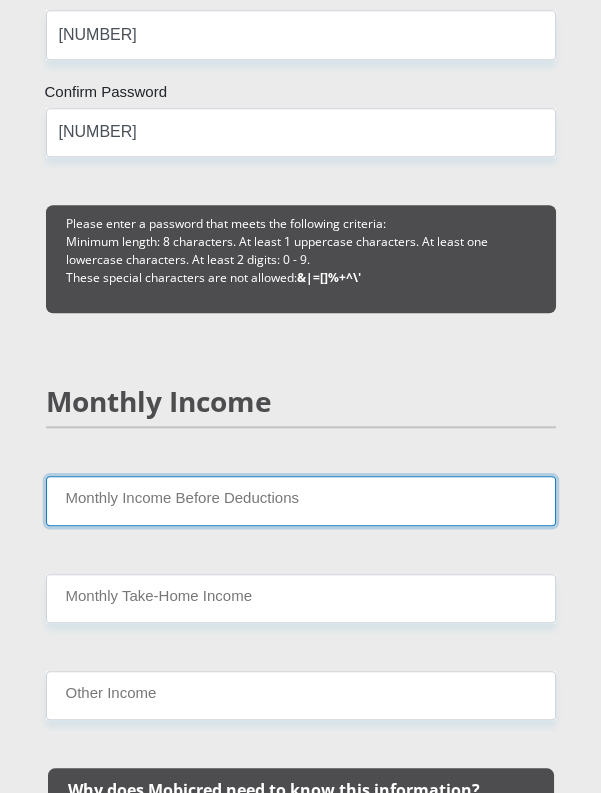 click on "Monthly Income Before Deductions" at bounding box center (301, 500) 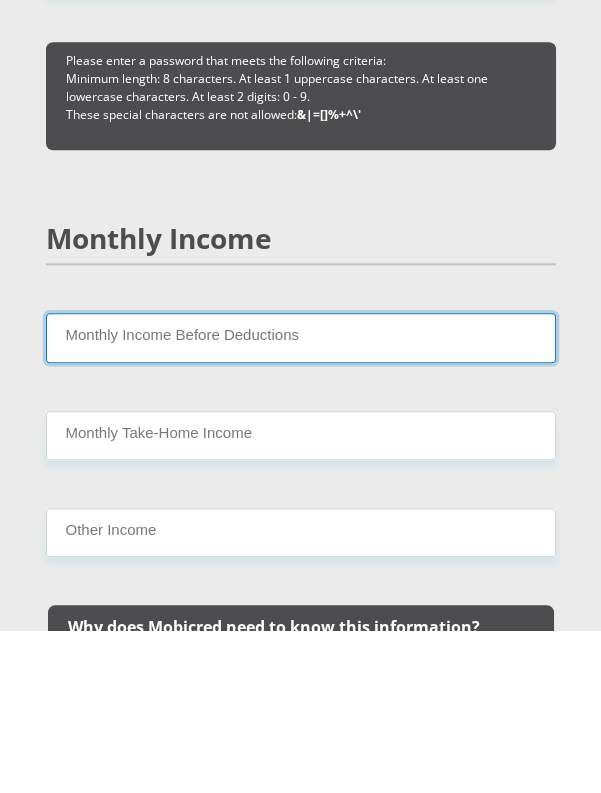 scroll, scrollTop: 2553, scrollLeft: 0, axis: vertical 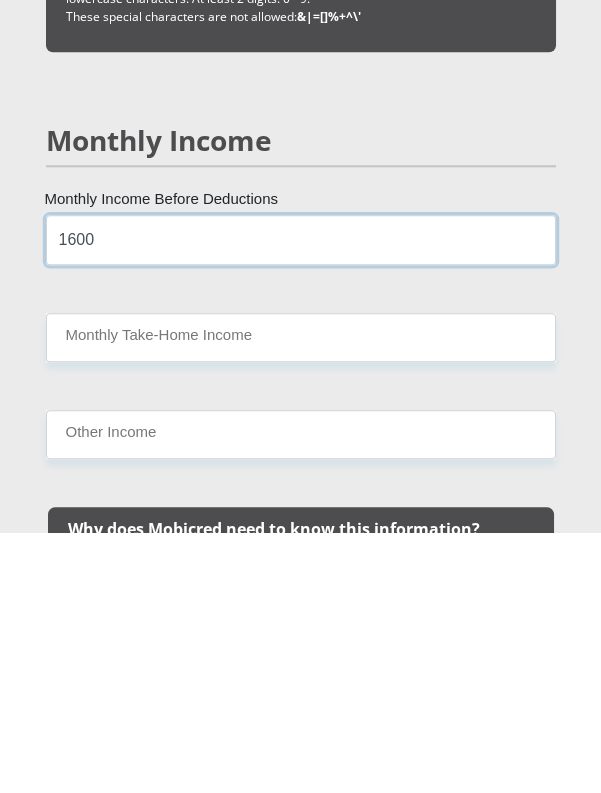 click on "1600" at bounding box center (301, 500) 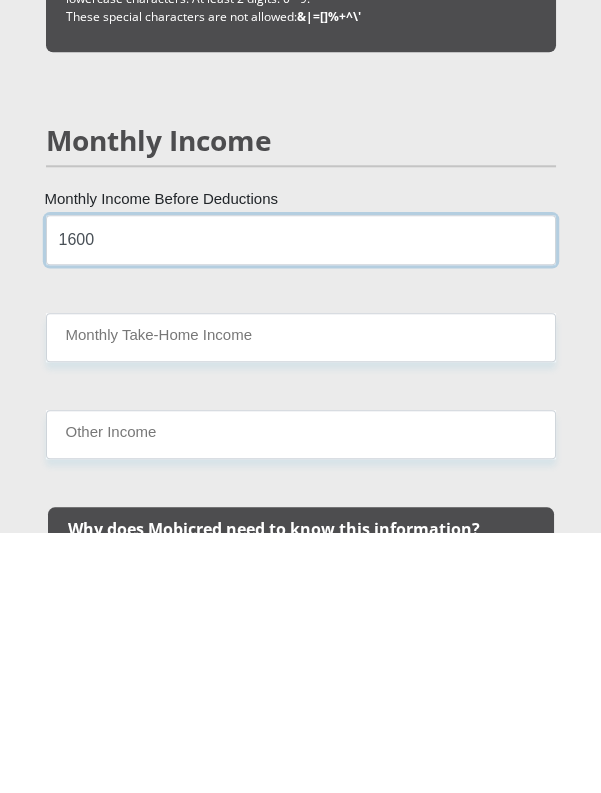 type on "1600" 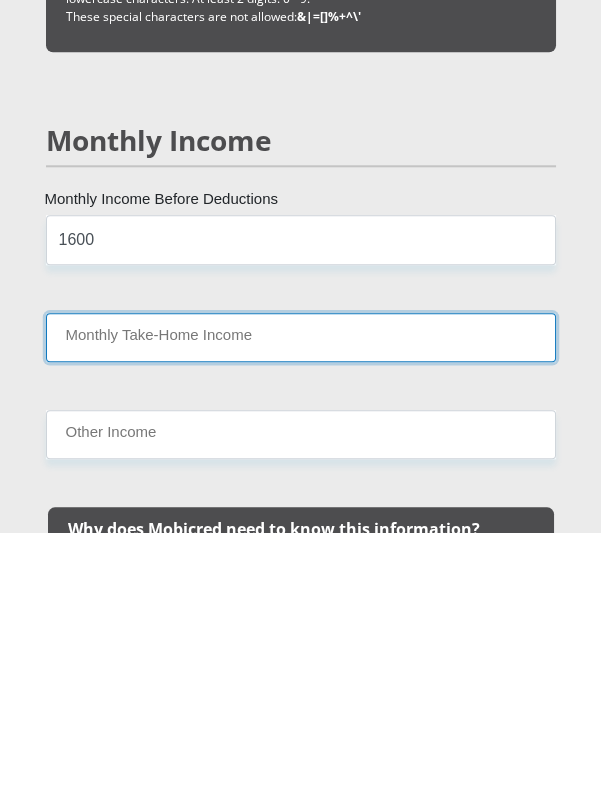 click on "Monthly Take-Home Income" at bounding box center [301, 598] 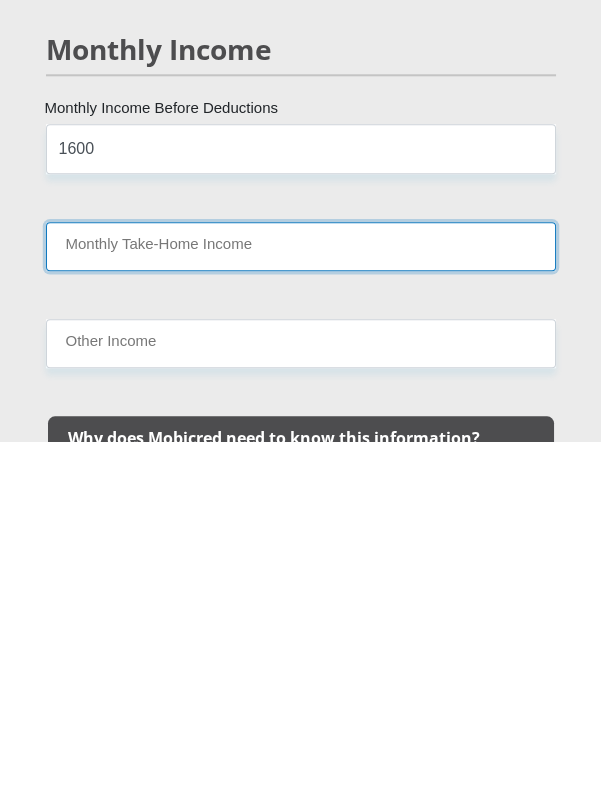 scroll, scrollTop: 2553, scrollLeft: 0, axis: vertical 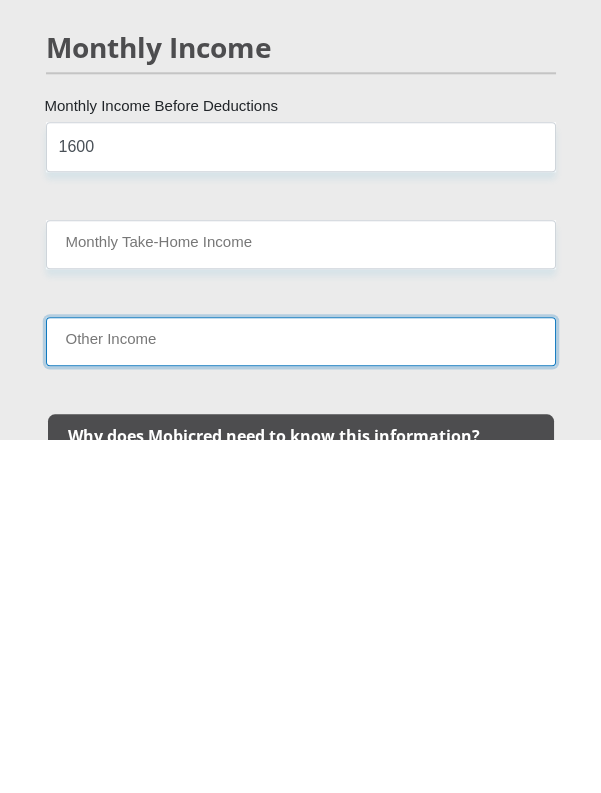 click on "Other Income" at bounding box center (301, 695) 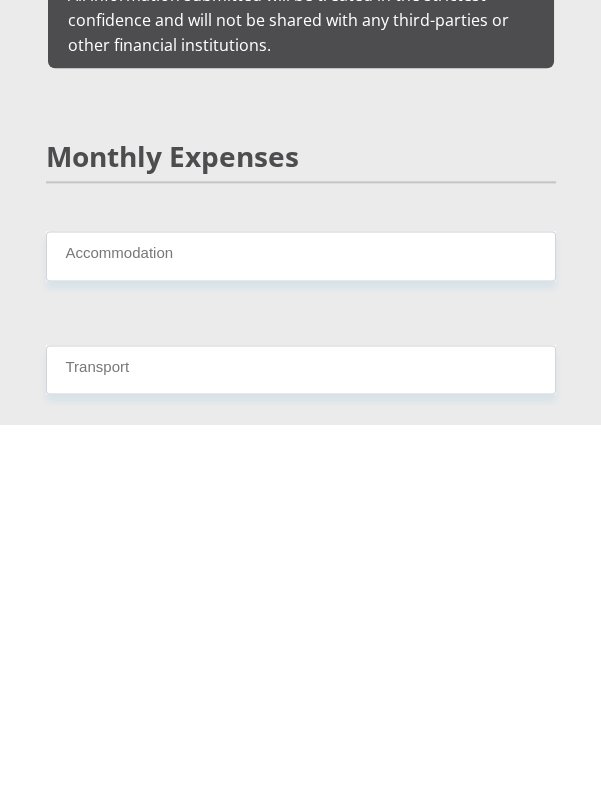 scroll, scrollTop: 3191, scrollLeft: 0, axis: vertical 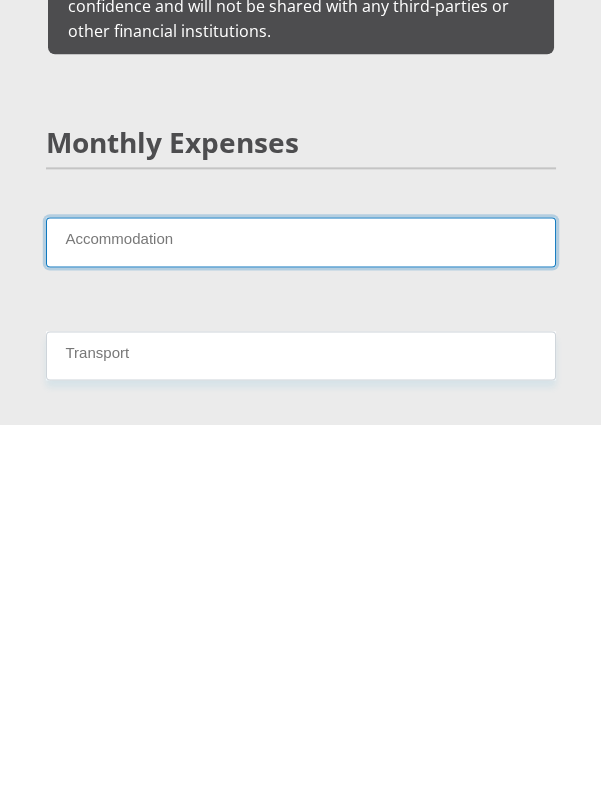 click on "Accommodation" at bounding box center (301, 609) 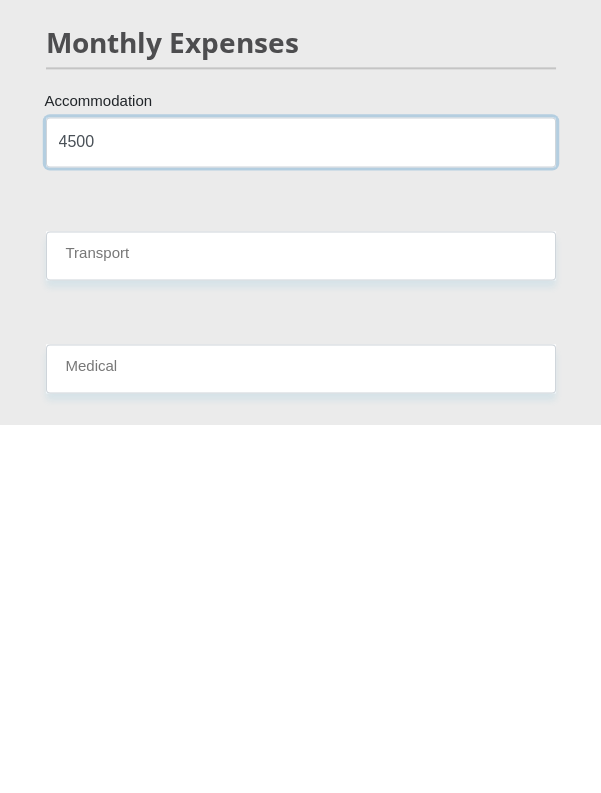 type on "4500" 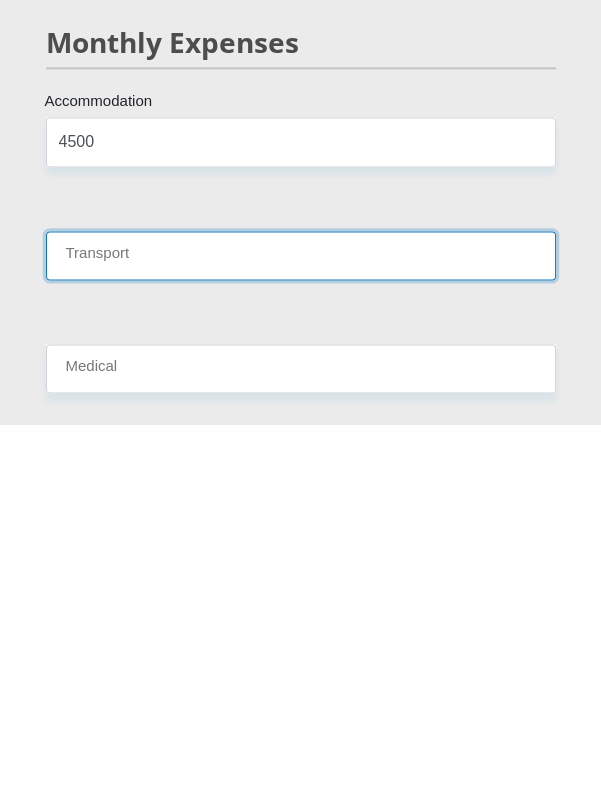 click on "Transport" at bounding box center [301, 623] 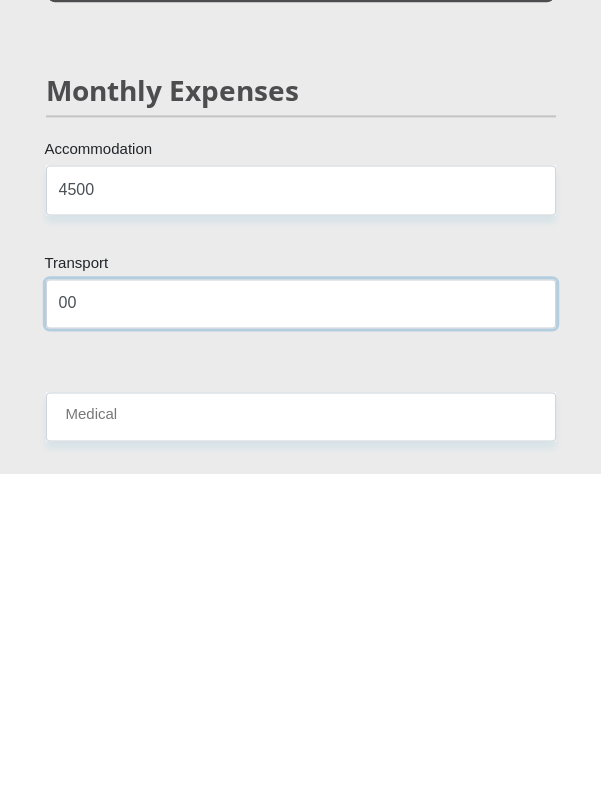 type on "0" 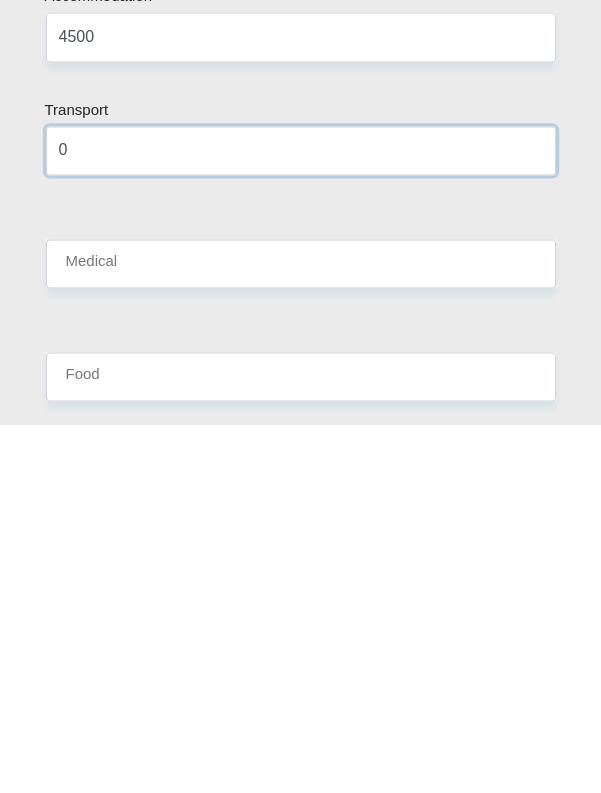 type on "0" 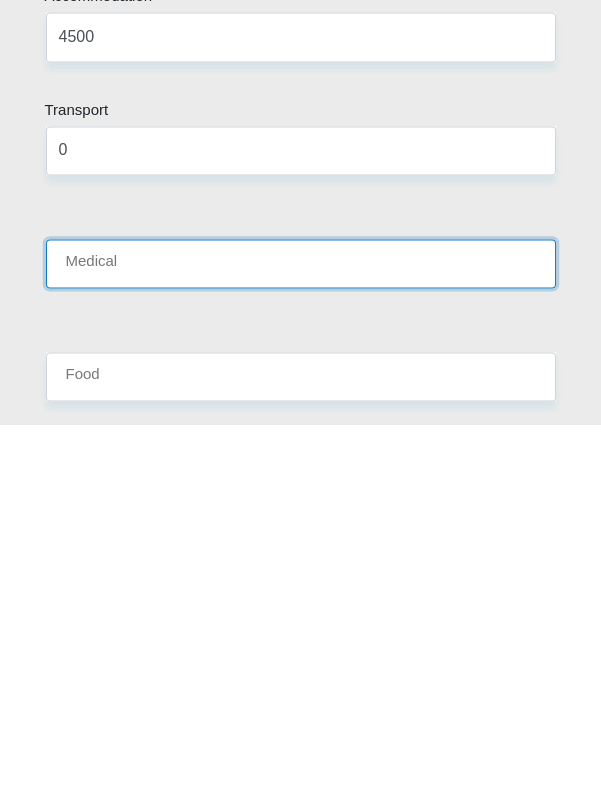click on "Medical" at bounding box center (301, 631) 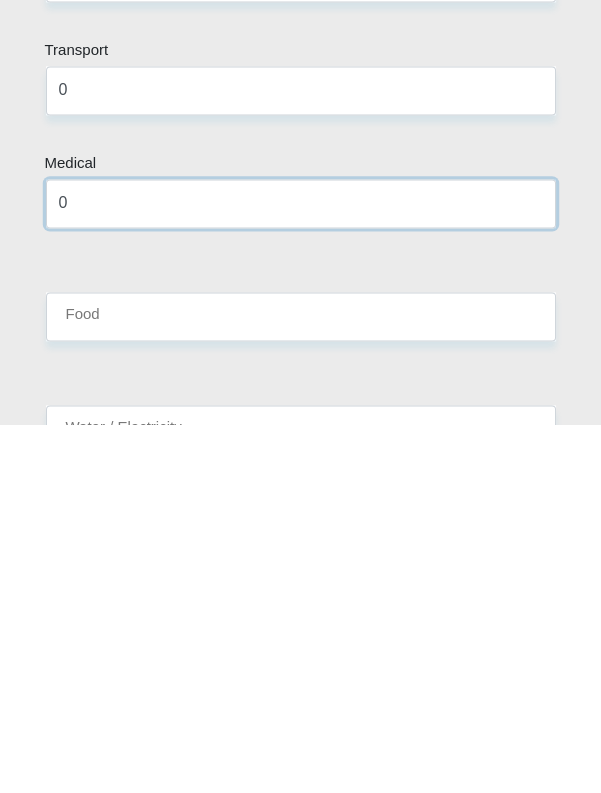 type on "0" 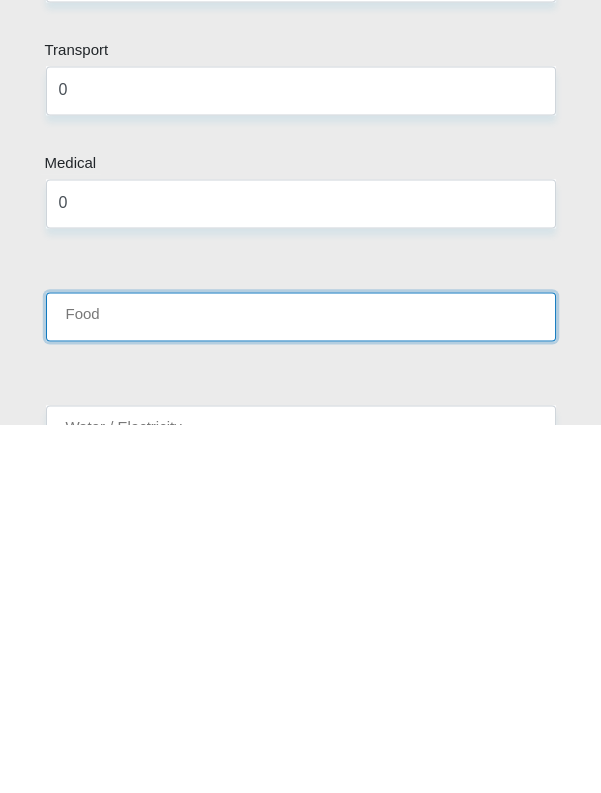 click on "Food" at bounding box center [301, 684] 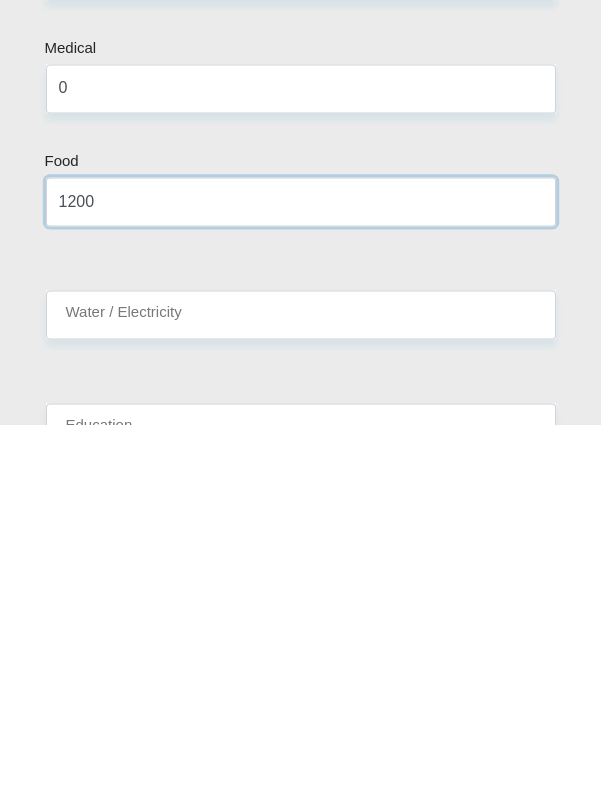 scroll, scrollTop: 3584, scrollLeft: 0, axis: vertical 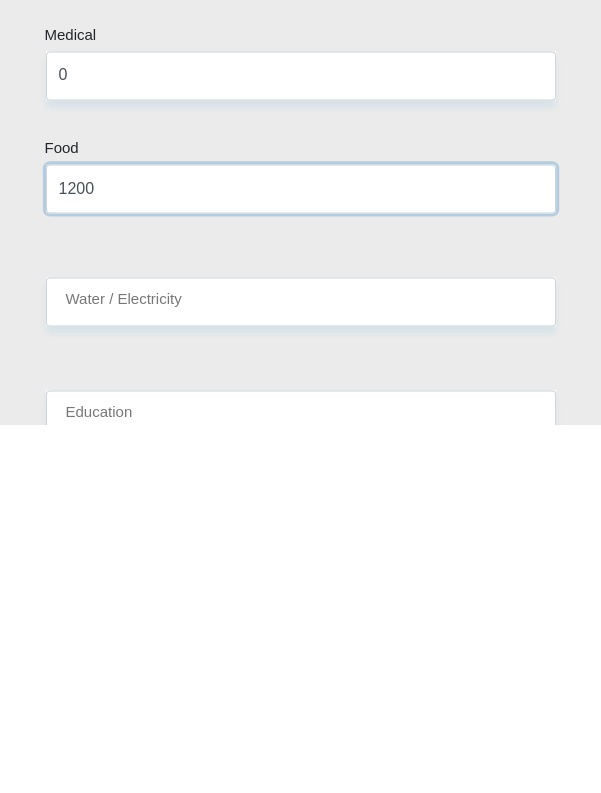 type on "1200" 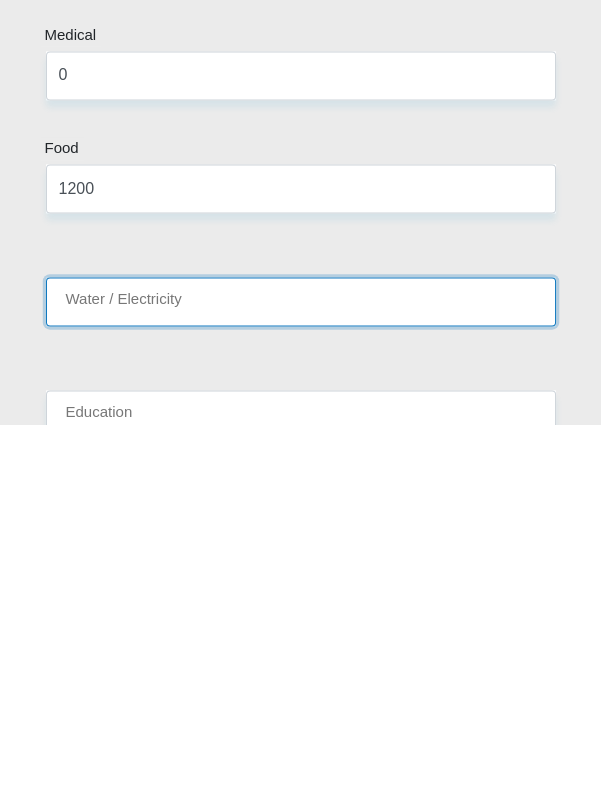 click on "Water / Electricity" at bounding box center [301, 669] 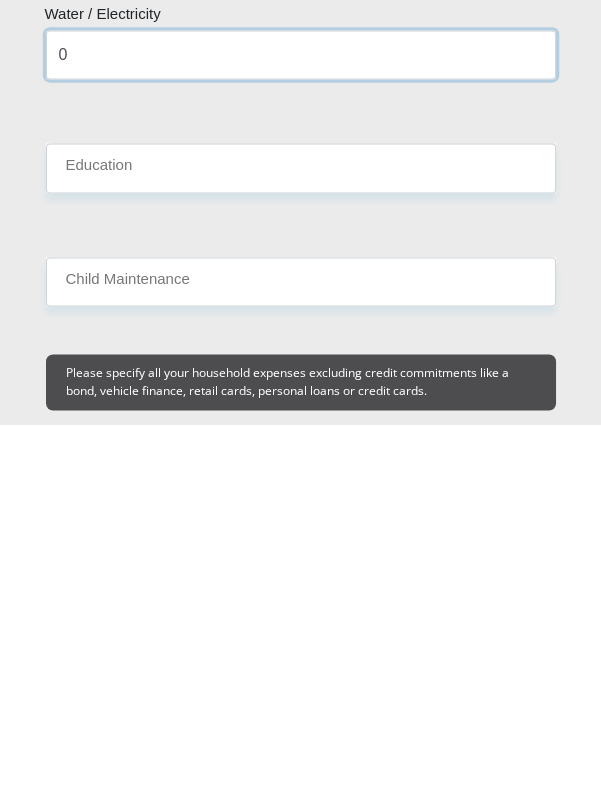 type on "0" 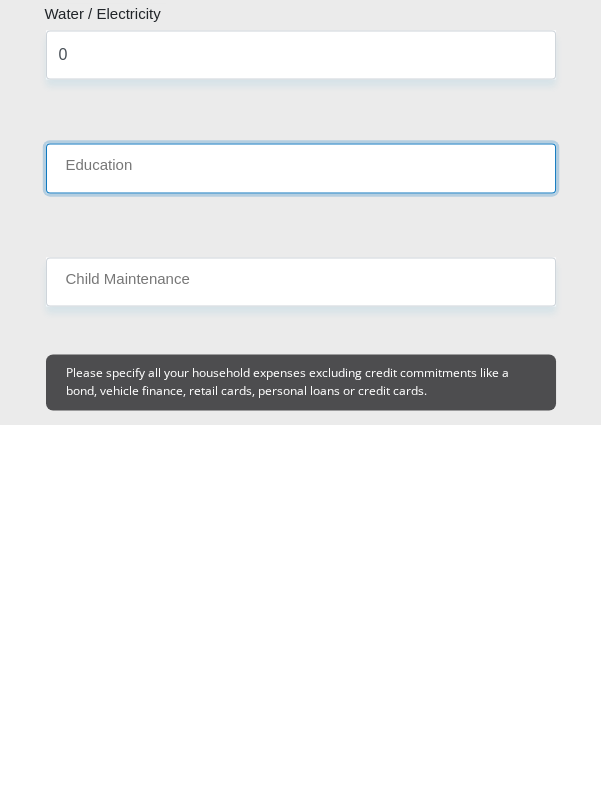 click on "Education" at bounding box center [301, 536] 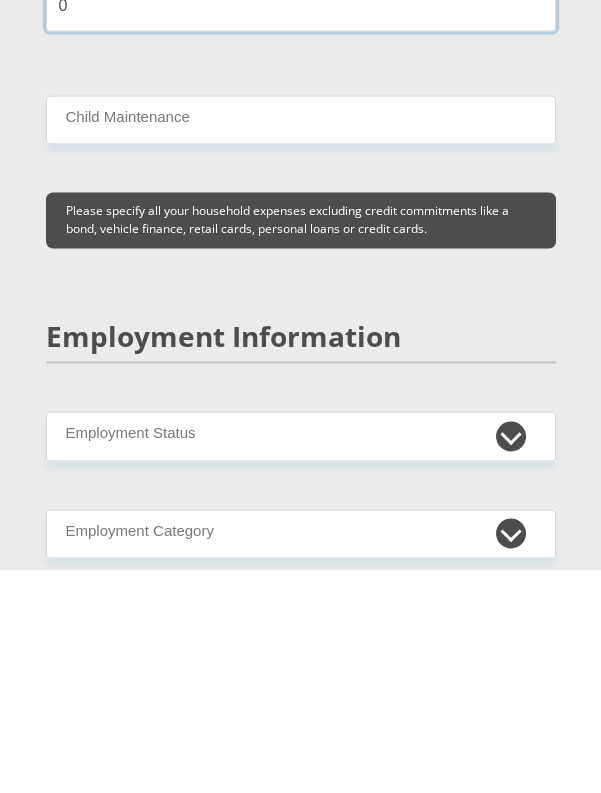 scroll, scrollTop: 4137, scrollLeft: 0, axis: vertical 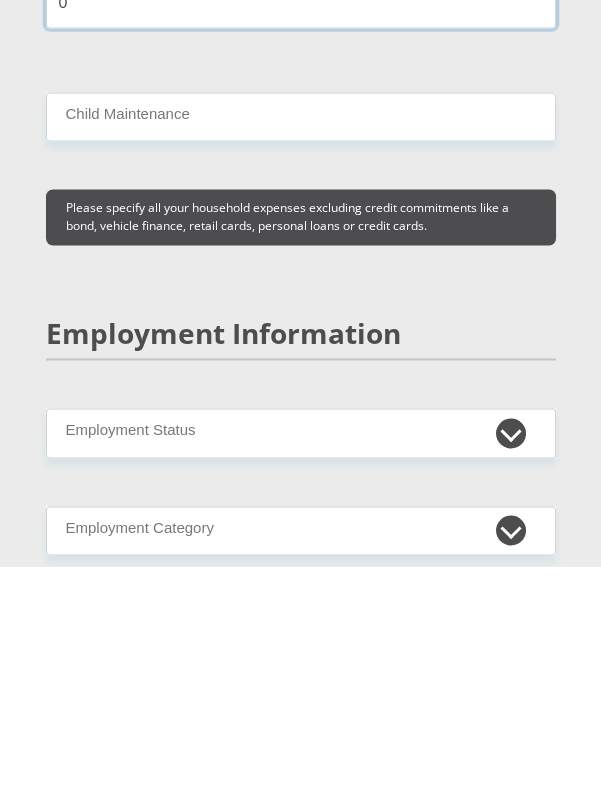 type on "0" 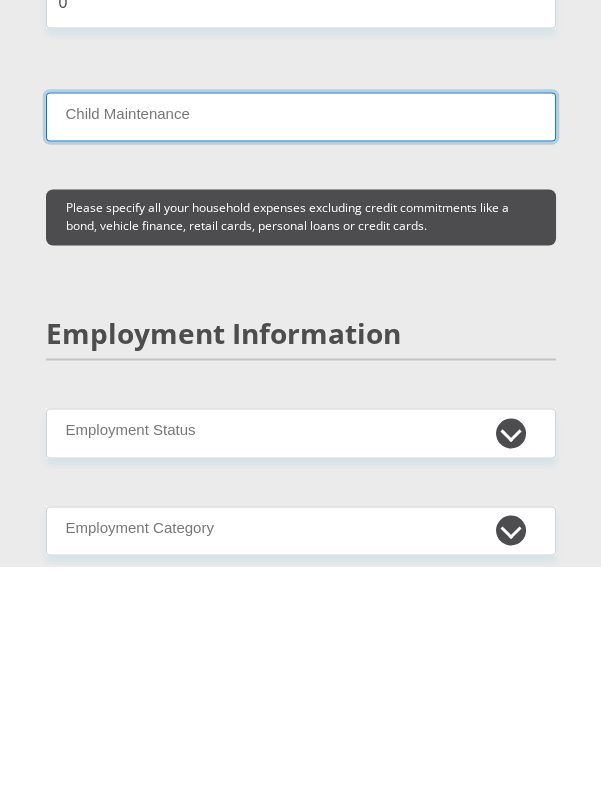 click on "Child Maintenance" at bounding box center [301, 343] 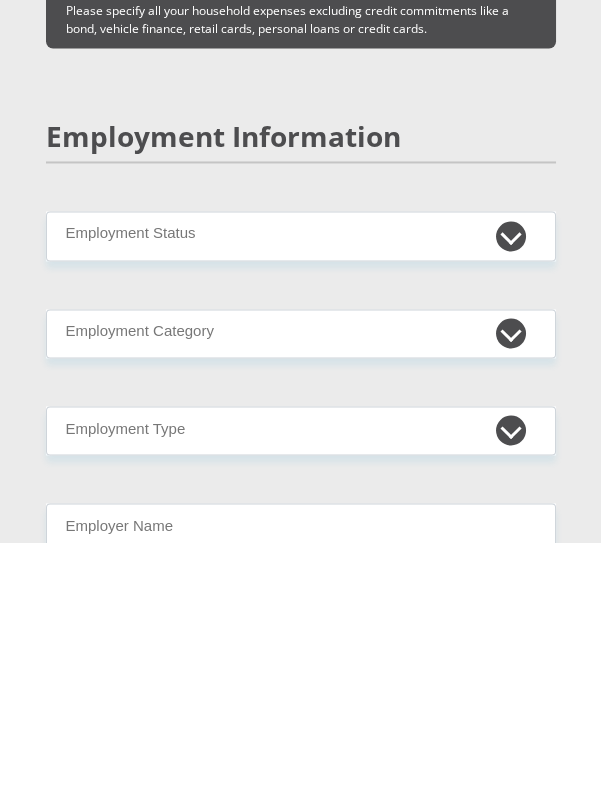 type on "0" 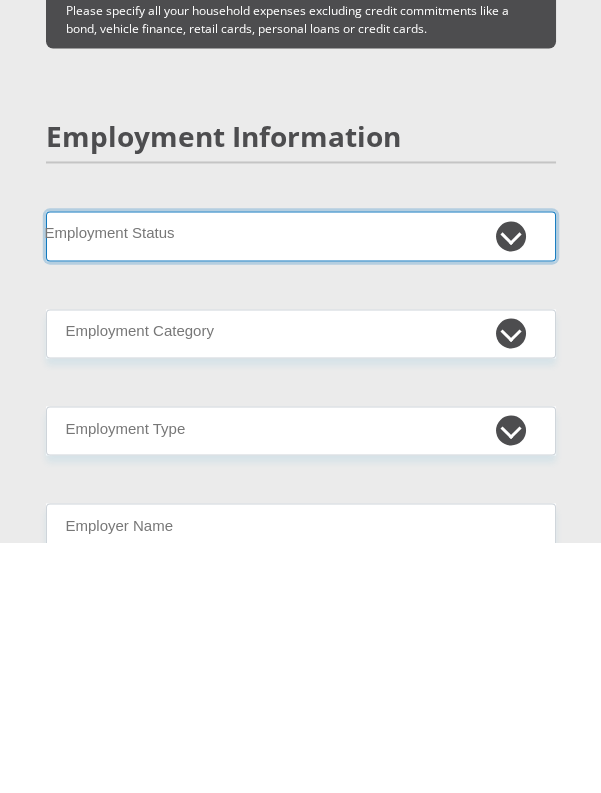 click on "Permanent/Full-time
Part-time/Casual
Contract Worker
Self-Employed
Housewife
Retired
Student
Medically Boarded
Disability
Unemployed" at bounding box center [301, 486] 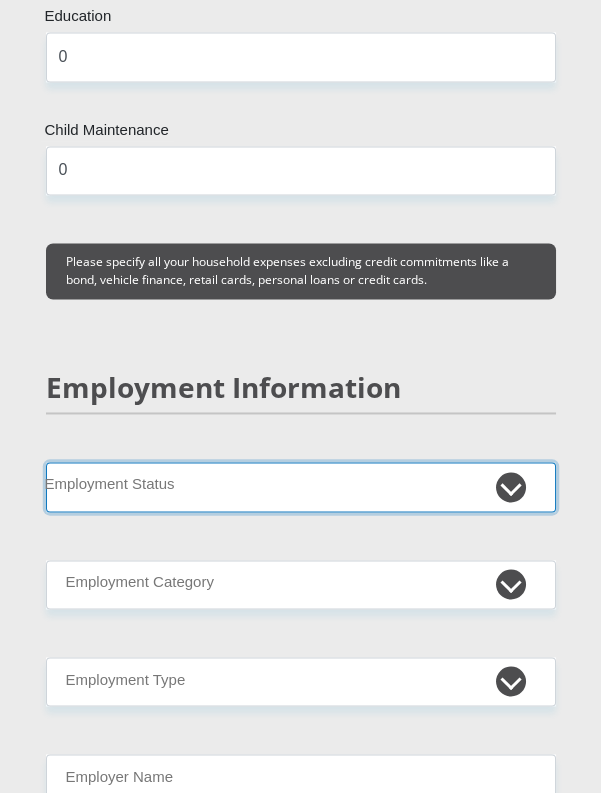 select on "7" 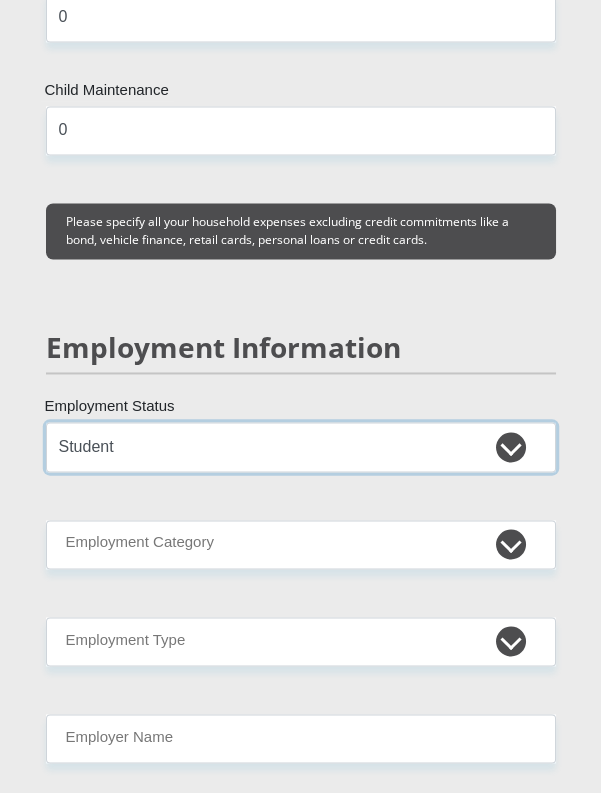 scroll, scrollTop: 4353, scrollLeft: 0, axis: vertical 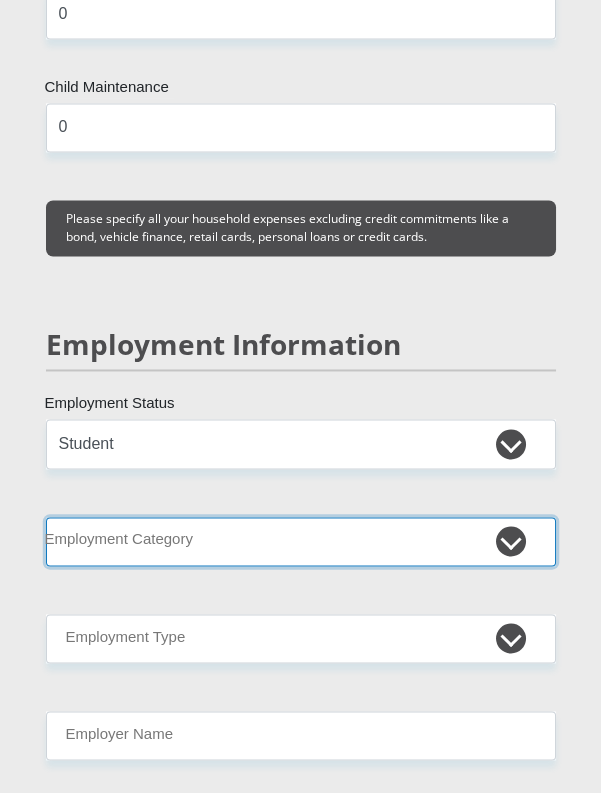 click on "AGRICULTURE
ALCOHOL & TOBACCO
CONSTRUCTION MATERIALS
METALLURGY
EQUIPMENT FOR RENEWABLE ENERGY
SPECIALIZED CONTRACTORS
CAR
GAMING (INCL. INTERNET
OTHER WHOLESALE
UNLICENSED PHARMACEUTICALS
CURRENCY EXCHANGE HOUSES
OTHER FINANCIAL INSTITUTIONS & INSURANCE
REAL ESTATE AGENTS
OIL & GAS
OTHER MATERIALS (E.G. IRON ORE)
PRECIOUS STONES & PRECIOUS METALS
POLITICAL ORGANIZATIONS
RELIGIOUS ORGANIZATIONS(NOT SECTS)
ACTI. HAVING BUSINESS DEAL WITH PUBLIC ADMINISTRATION
LAUNDROMATS" at bounding box center (301, 541) 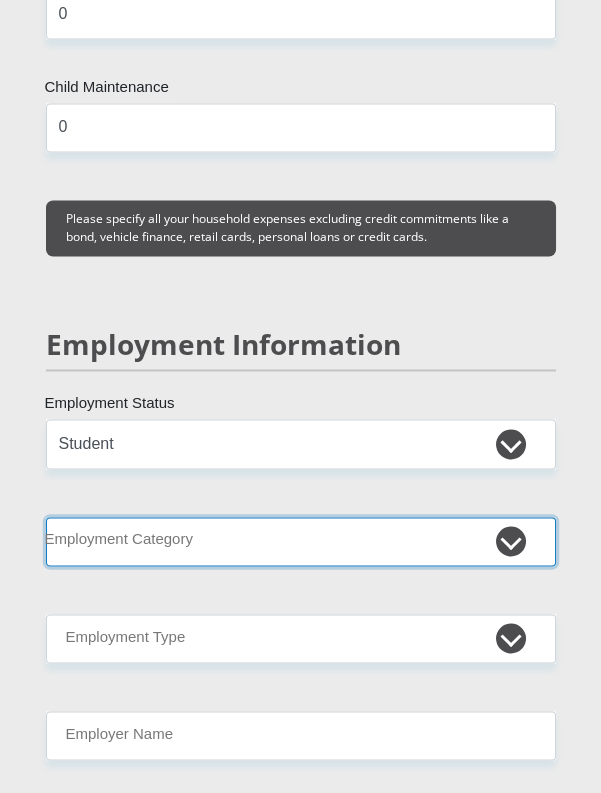 click on "AGRICULTURE
ALCOHOL & TOBACCO
CONSTRUCTION MATERIALS
METALLURGY
EQUIPMENT FOR RENEWABLE ENERGY
SPECIALIZED CONTRACTORS
CAR
GAMING (INCL. INTERNET
OTHER WHOLESALE
UNLICENSED PHARMACEUTICALS
CURRENCY EXCHANGE HOUSES
OTHER FINANCIAL INSTITUTIONS & INSURANCE
REAL ESTATE AGENTS
OIL & GAS
OTHER MATERIALS (E.G. IRON ORE)
PRECIOUS STONES & PRECIOUS METALS
POLITICAL ORGANIZATIONS
RELIGIOUS ORGANIZATIONS(NOT SECTS)
ACTI. HAVING BUSINESS DEAL WITH PUBLIC ADMINISTRATION
LAUNDROMATS" at bounding box center [301, 541] 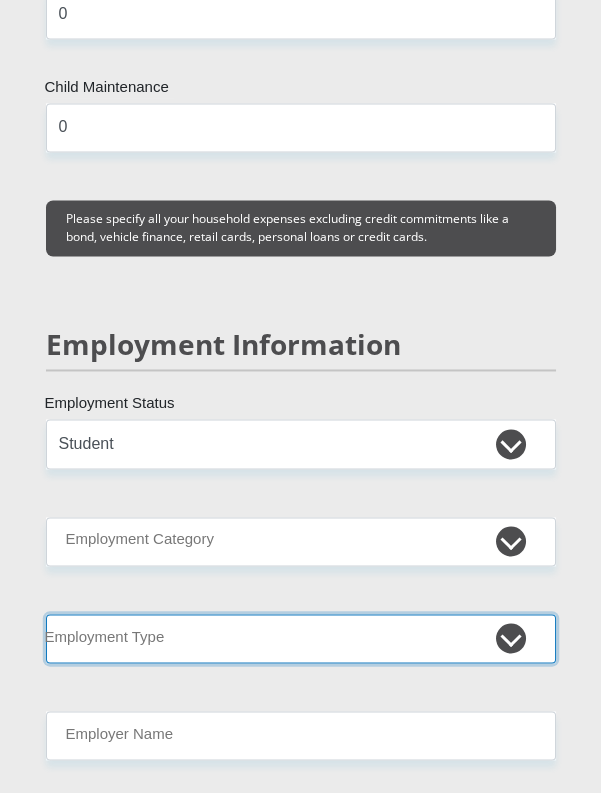 click on "College/Lecturer
Craft Seller
Creative
Driver
Executive
Farmer
Forces - Non Commissioned
Forces - Officer
Hawker
Housewife
Labourer
Licenced Professional
Manager
Miner
Non Licenced Professional
Office Staff/Clerk
Outside Worker
Pensioner
Permanent Teacher
Production/Manufacturing
Sales
Self-Employed
Semi-Professional Worker
Service Industry  Social Worker  Student" at bounding box center (301, 638) 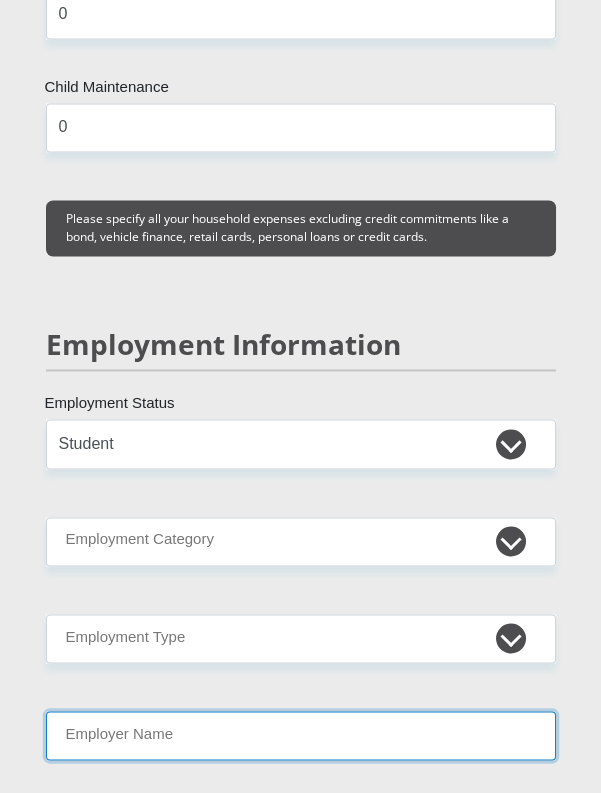 click on "Employer Name" at bounding box center [301, 735] 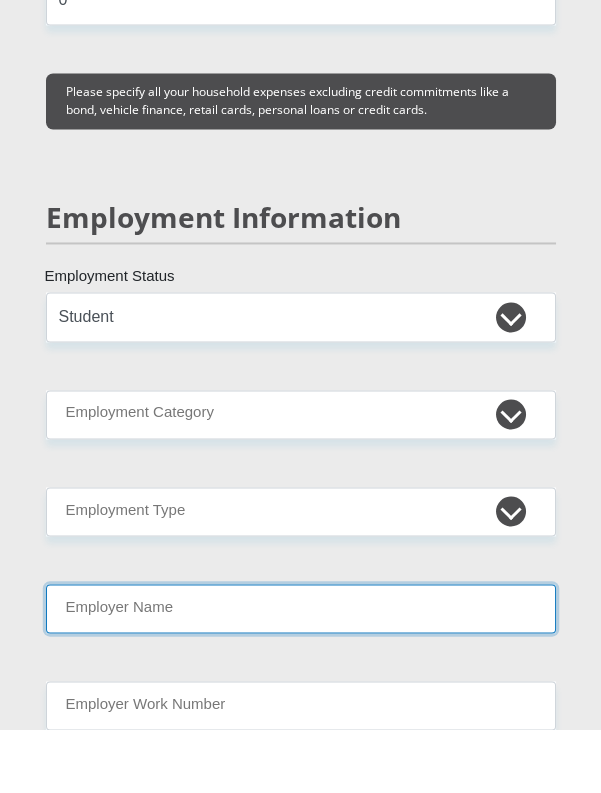 scroll, scrollTop: 4478, scrollLeft: 0, axis: vertical 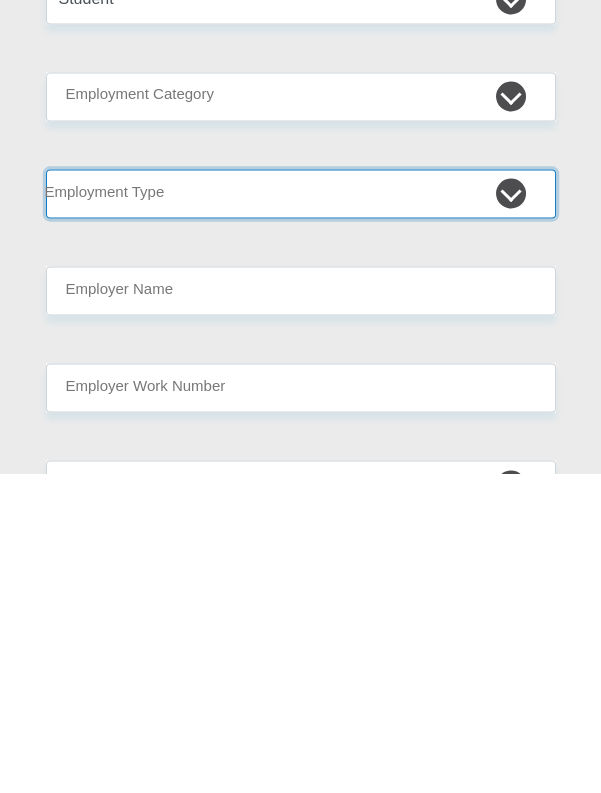 click on "College/Lecturer
Craft Seller
Creative
Driver
Executive
Farmer
Forces - Non Commissioned
Forces - Officer
Hawker
Housewife
Labourer
Licenced Professional
Manager
Miner
Non Licenced Professional
Office Staff/Clerk
Outside Worker
Pensioner
Permanent Teacher
Production/Manufacturing
Sales
Self-Employed
Semi-Professional Worker
Service Industry  Social Worker  Student" at bounding box center [301, 513] 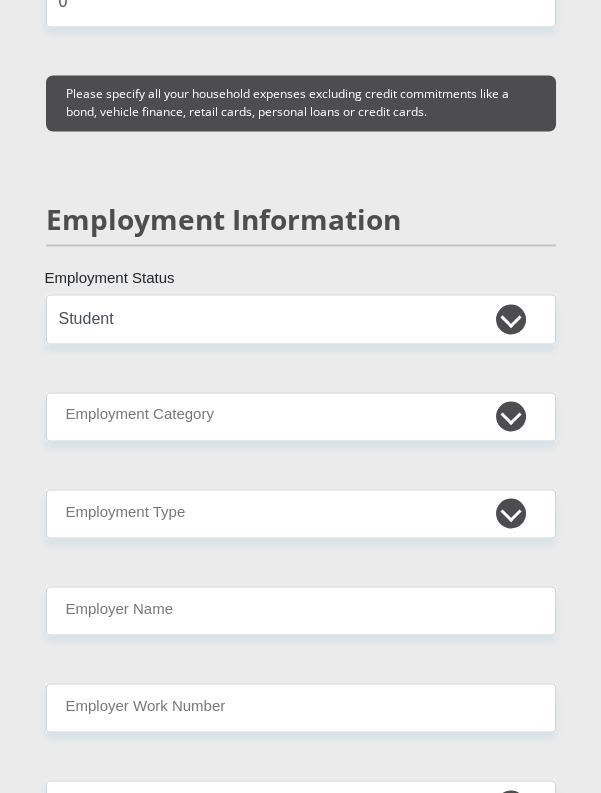 click on "[TITLE] [FIRST] [LAST] [ID_NUMBER] [COUNTRY]" at bounding box center [300, 94] 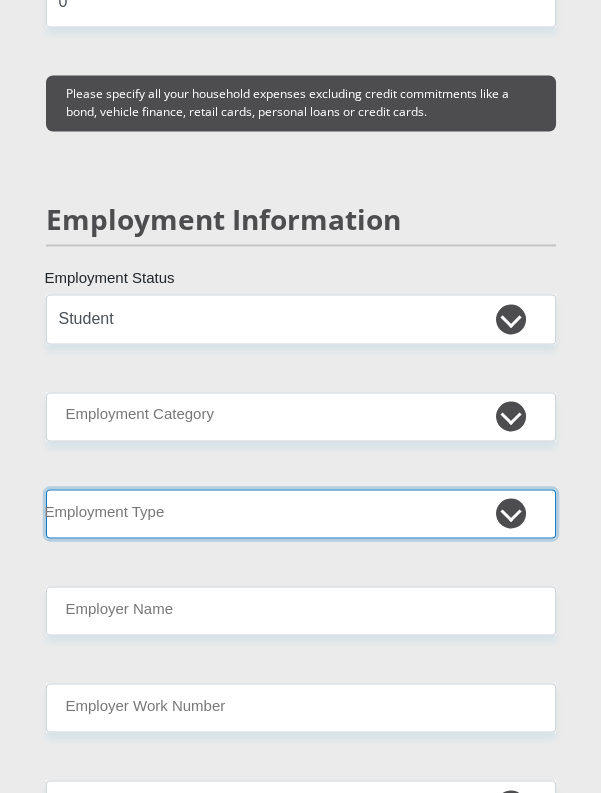 click on "College/Lecturer
Craft Seller
Creative
Driver
Executive
Farmer
Forces - Non Commissioned
Forces - Officer
Hawker
Housewife
Labourer
Licenced Professional
Manager
Miner
Non Licenced Professional
Office Staff/Clerk
Outside Worker
Pensioner
Permanent Teacher
Production/Manufacturing
Sales
Self-Employed
Semi-Professional Worker
Service Industry  Social Worker  Student" at bounding box center [301, 513] 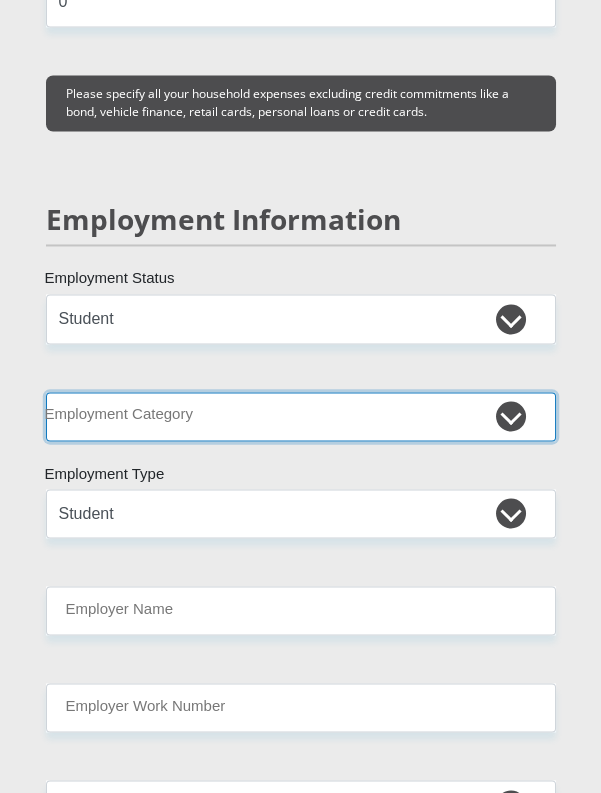 click on "AGRICULTURE
ALCOHOL & TOBACCO
CONSTRUCTION MATERIALS
METALLURGY
EQUIPMENT FOR RENEWABLE ENERGY
SPECIALIZED CONTRACTORS
CAR
GAMING (INCL. INTERNET
OTHER WHOLESALE
UNLICENSED PHARMACEUTICALS
CURRENCY EXCHANGE HOUSES
OTHER FINANCIAL INSTITUTIONS & INSURANCE
REAL ESTATE AGENTS
OIL & GAS
OTHER MATERIALS (E.G. IRON ORE)
PRECIOUS STONES & PRECIOUS METALS
POLITICAL ORGANIZATIONS
RELIGIOUS ORGANIZATIONS(NOT SECTS)
ACTI. HAVING BUSINESS DEAL WITH PUBLIC ADMINISTRATION
LAUNDROMATS" at bounding box center (301, 416) 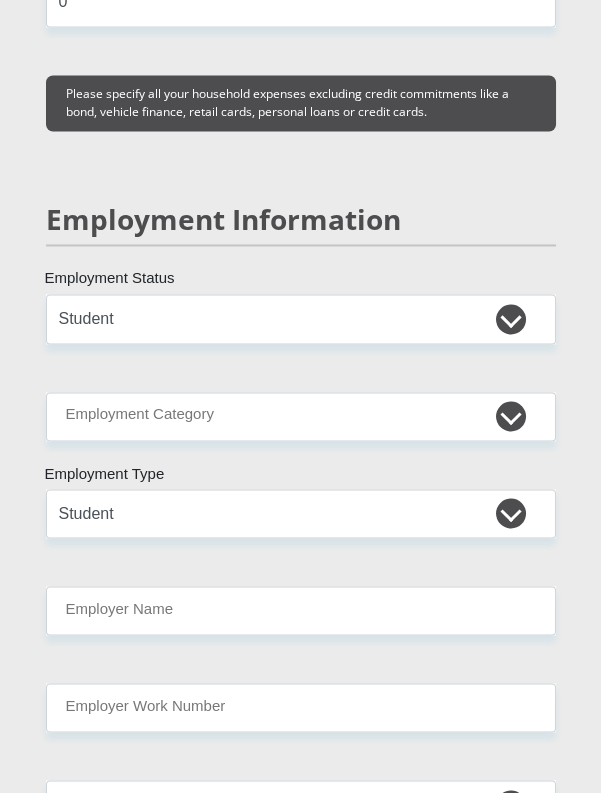 click on "[TITLE] [FIRST] [LAST] [ID_NUMBER] [COUNTRY]" at bounding box center (300, 94) 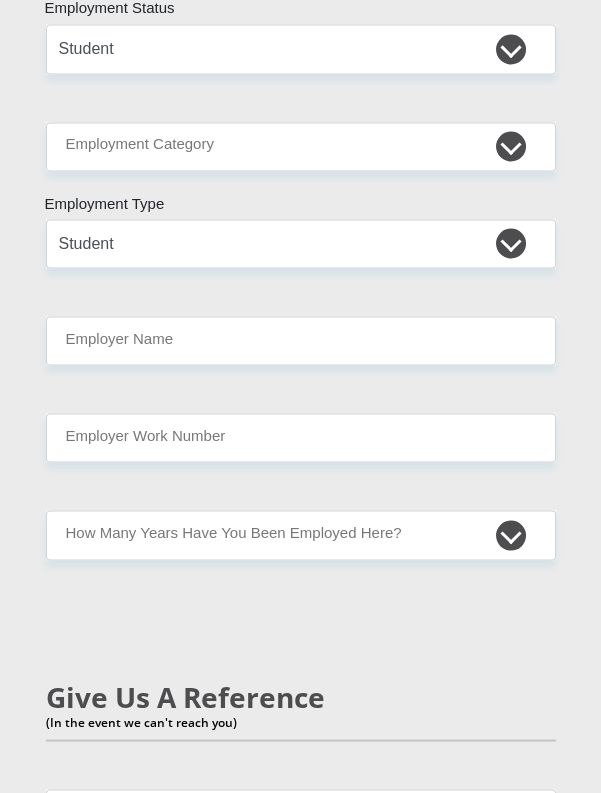 scroll, scrollTop: 4753, scrollLeft: 0, axis: vertical 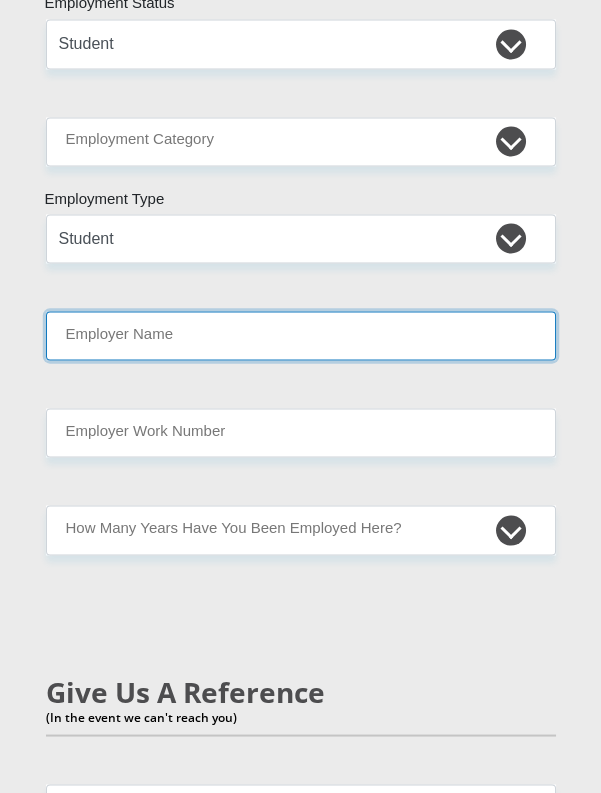 click on "Employer Name" at bounding box center [301, 335] 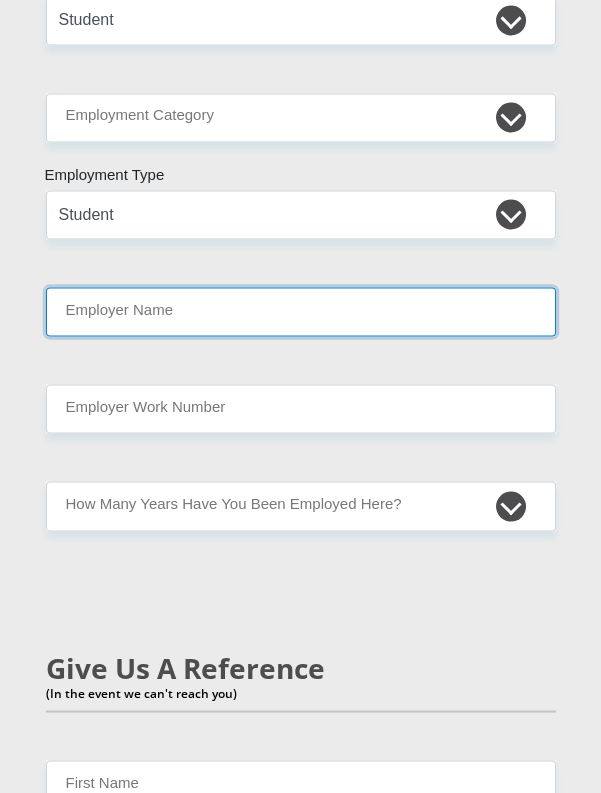 scroll, scrollTop: 4817, scrollLeft: 0, axis: vertical 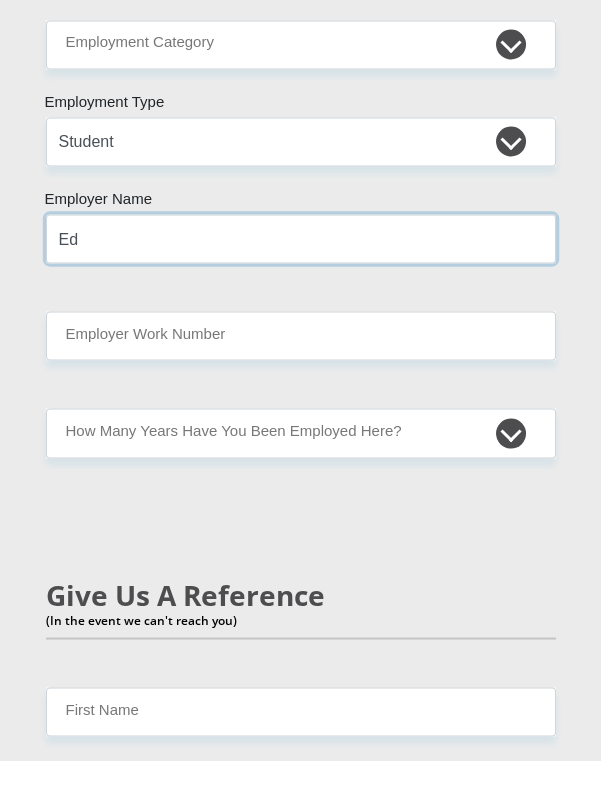 type on "E" 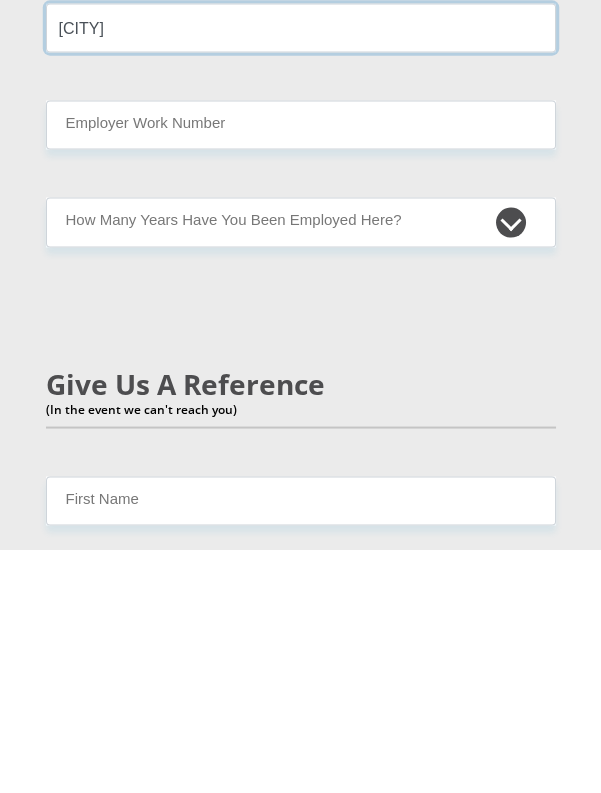 scroll, scrollTop: 4817, scrollLeft: 0, axis: vertical 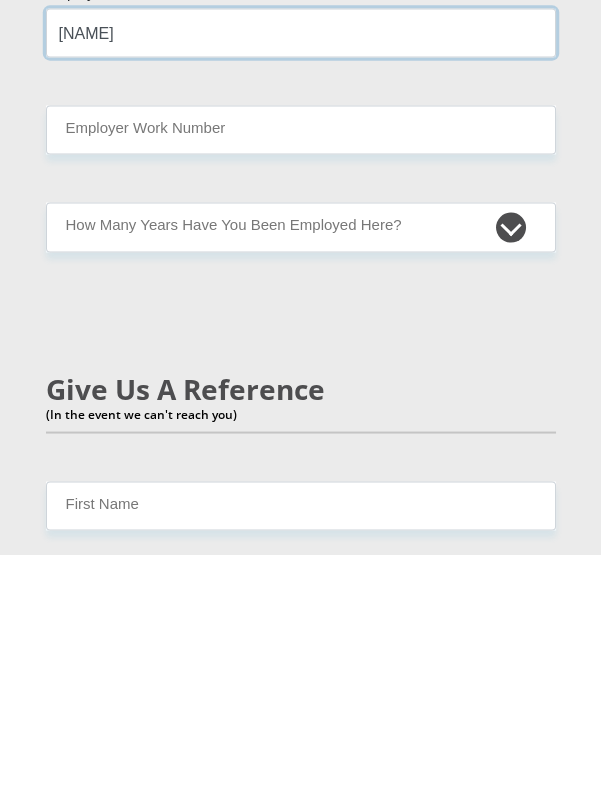 click on "[NAME]" at bounding box center (301, 271) 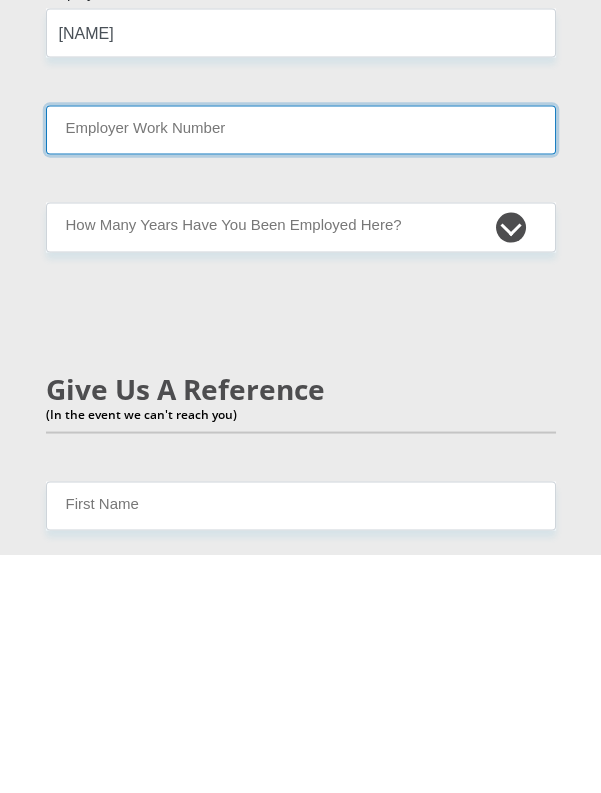 click on "Employer Work Number" at bounding box center (301, 368) 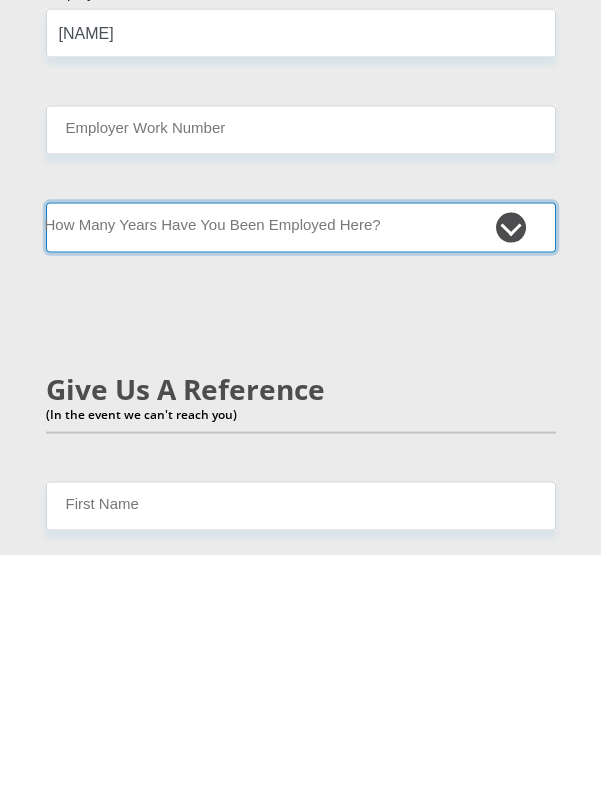 click on "less than 1 year
1-3 years
3-5 years
5+ years" at bounding box center [301, 465] 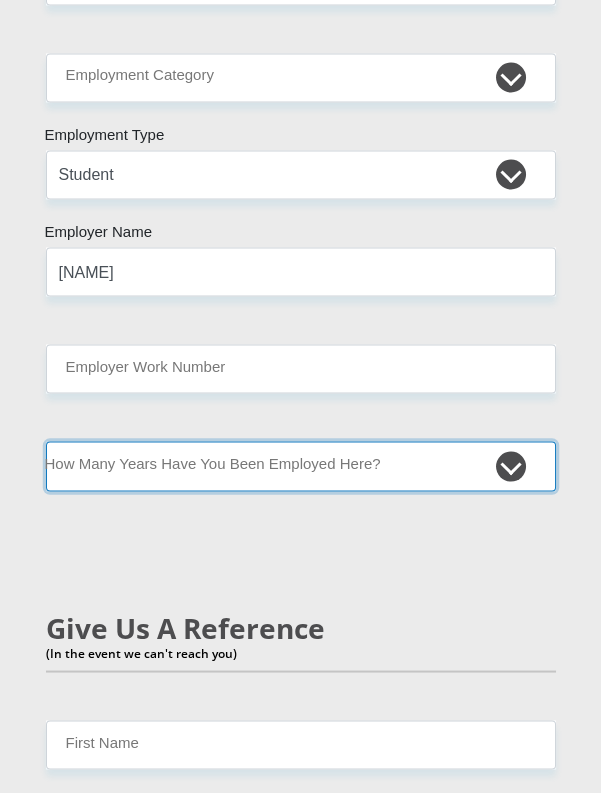select on "6" 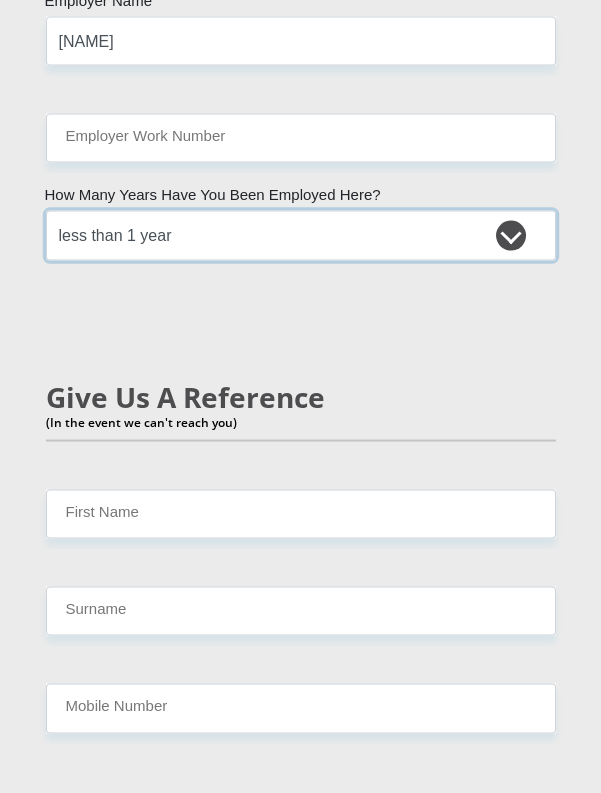 scroll, scrollTop: 5049, scrollLeft: 0, axis: vertical 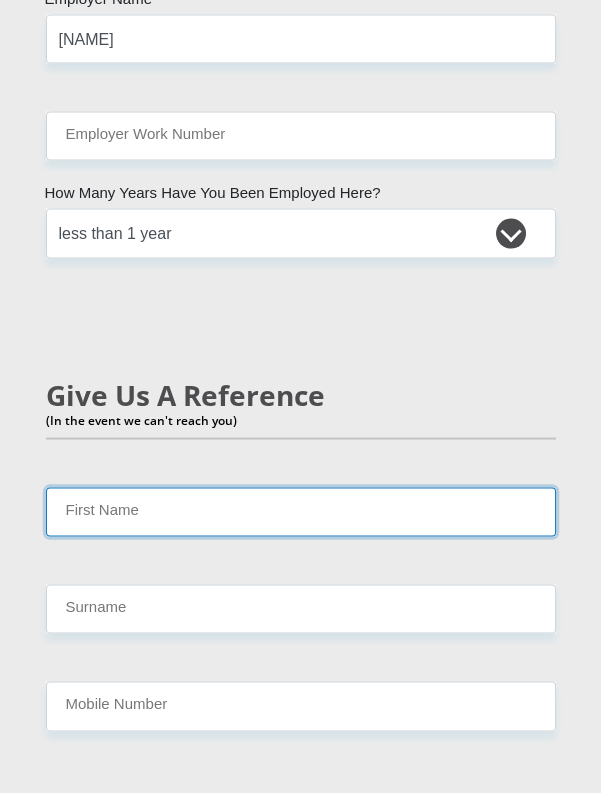 click on "First Name" at bounding box center [301, 512] 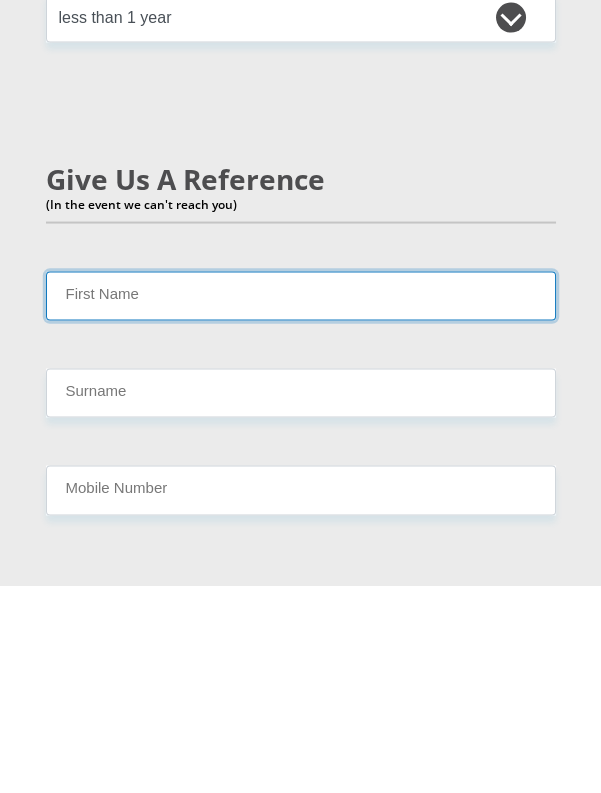 scroll, scrollTop: 5058, scrollLeft: 0, axis: vertical 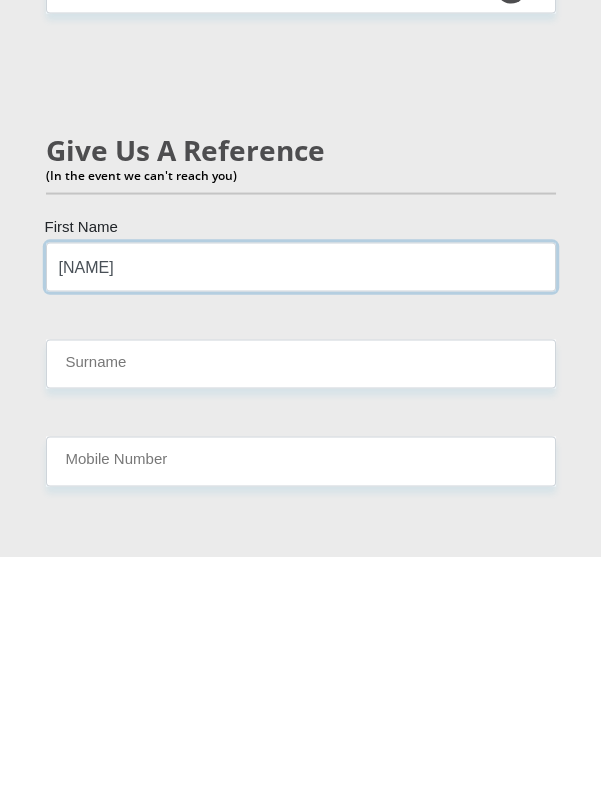 type on "[NAME]" 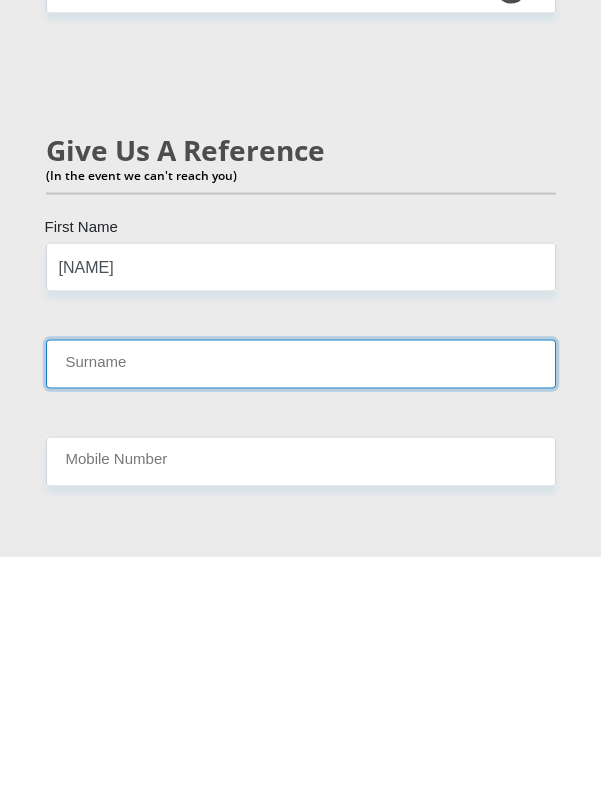 click on "Surname" at bounding box center (301, 600) 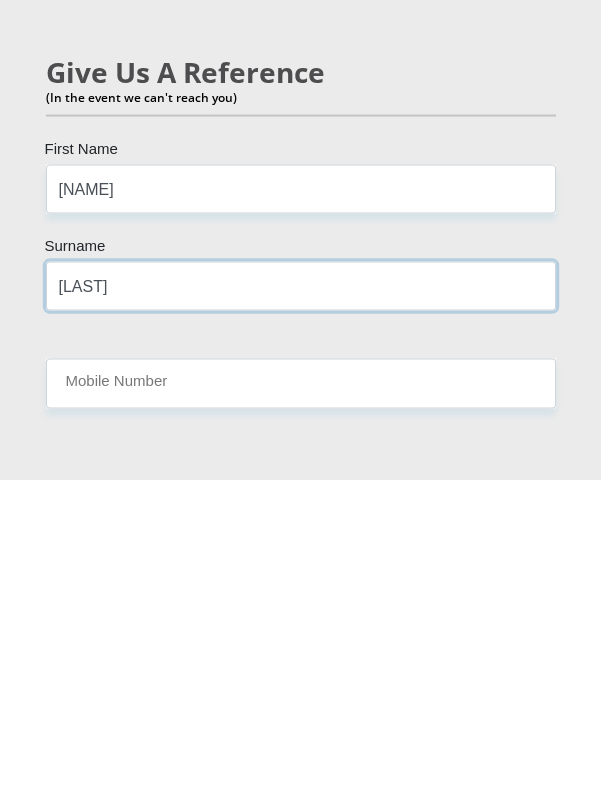 scroll, scrollTop: 5058, scrollLeft: 0, axis: vertical 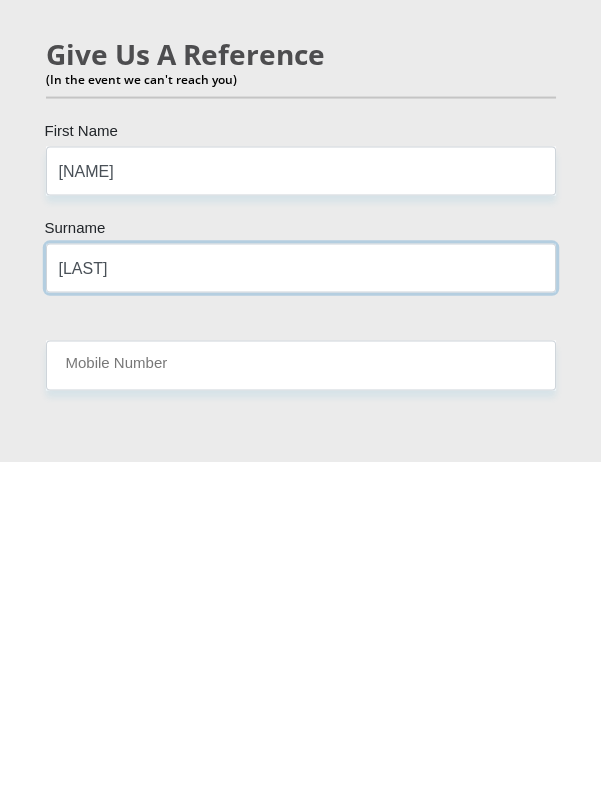 type on "[LAST]" 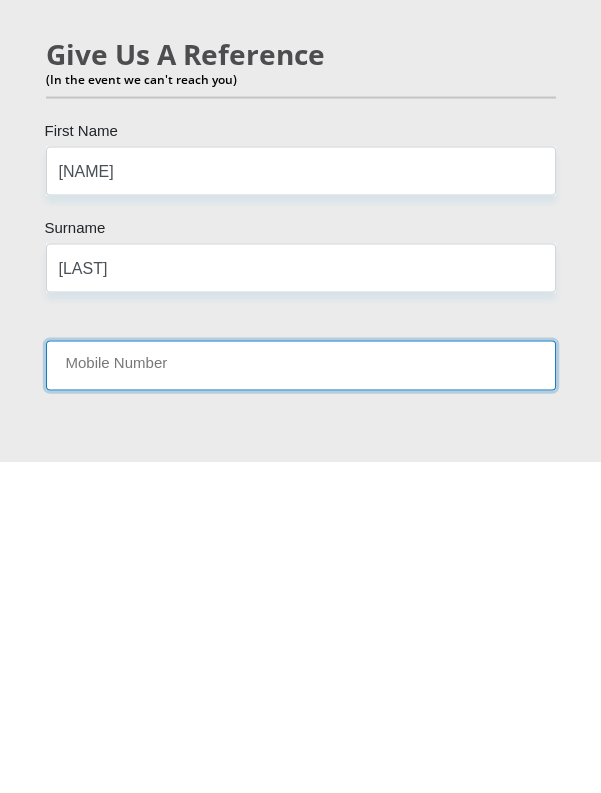 click on "Mobile Number" at bounding box center (301, 697) 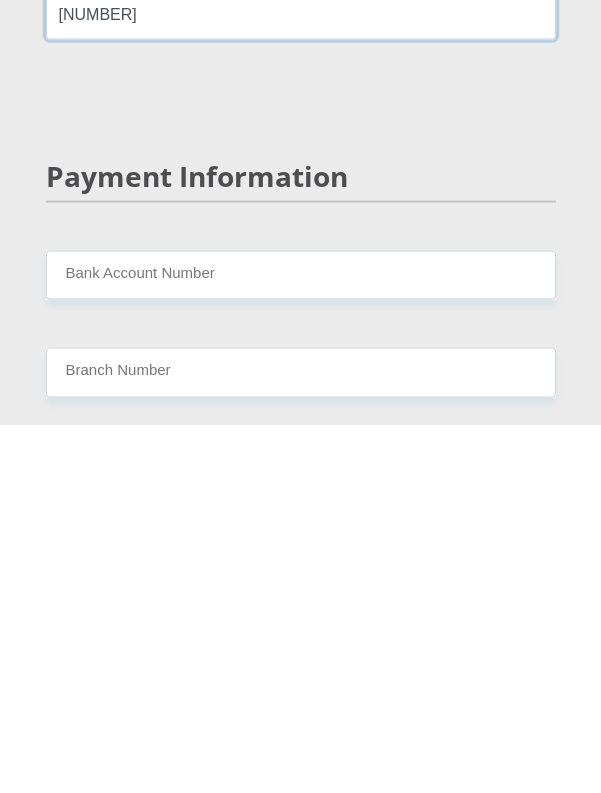scroll, scrollTop: 5381, scrollLeft: 0, axis: vertical 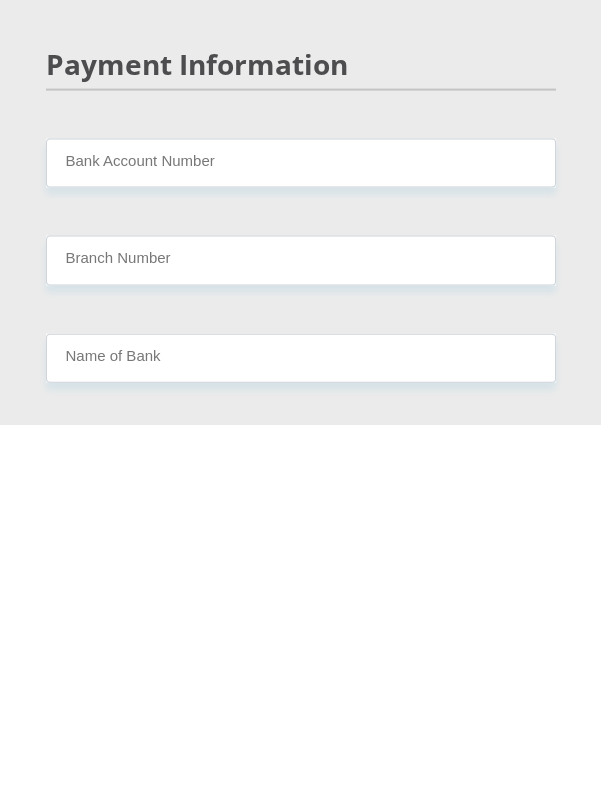type on "[NUMBER]" 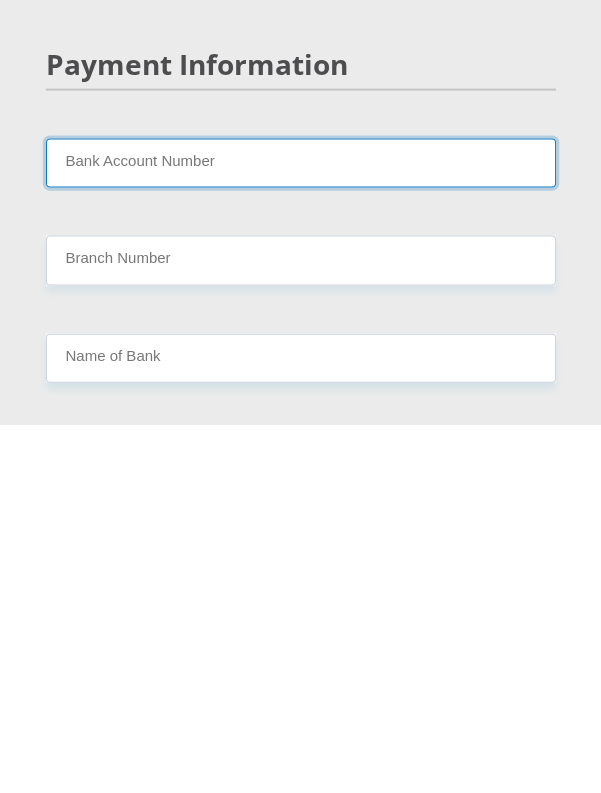 click on "Bank Account Number" at bounding box center (301, 531) 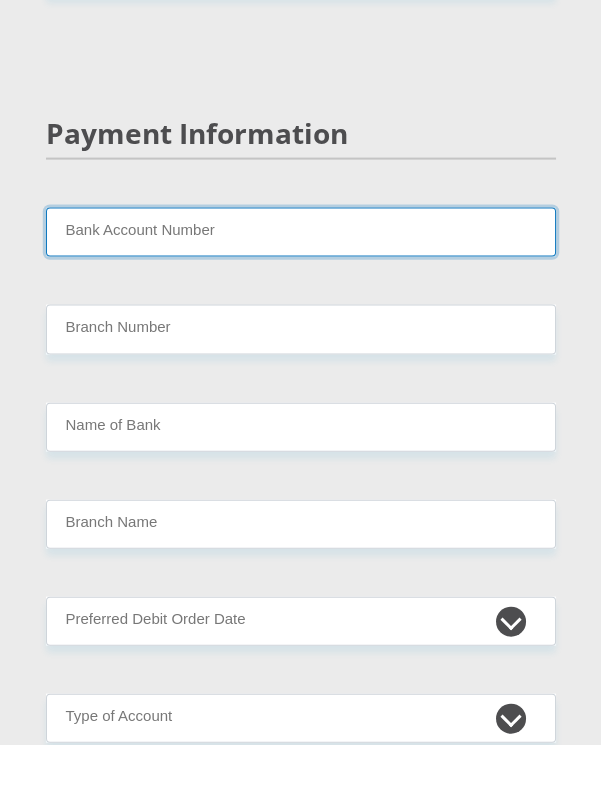 scroll, scrollTop: 5736, scrollLeft: 0, axis: vertical 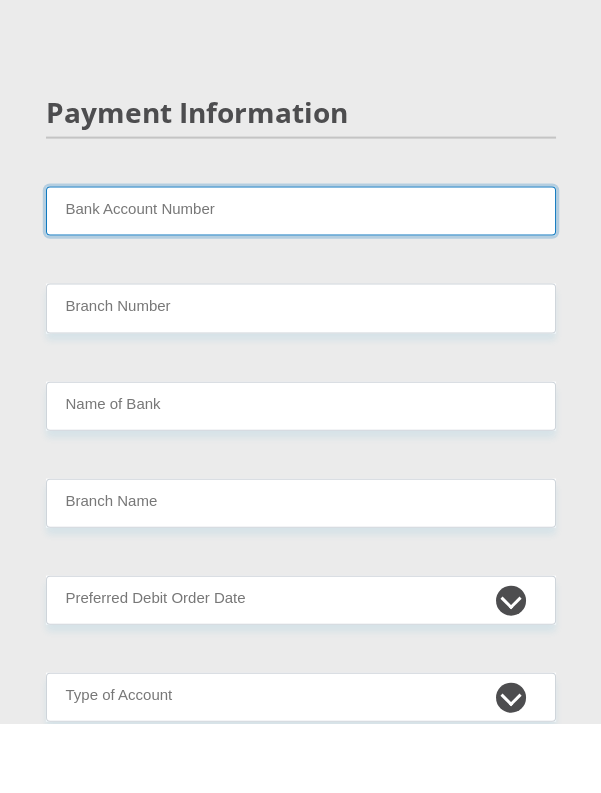 click on "Bank Account Number" at bounding box center (301, 280) 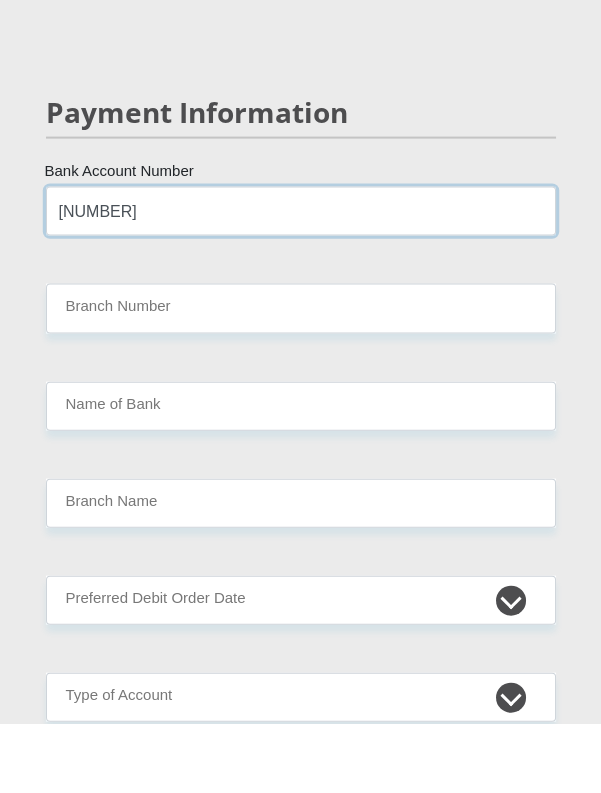 type on "[NUMBER]" 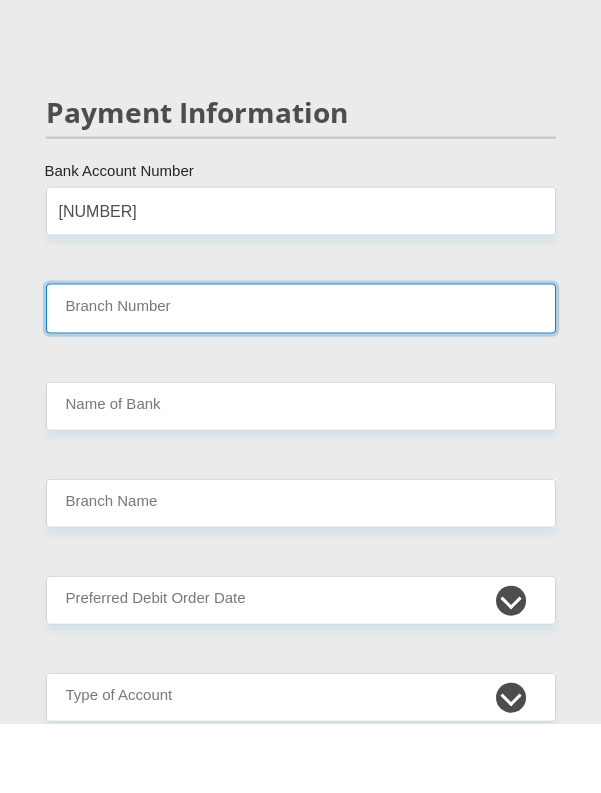 click on "Branch Number" at bounding box center [301, 377] 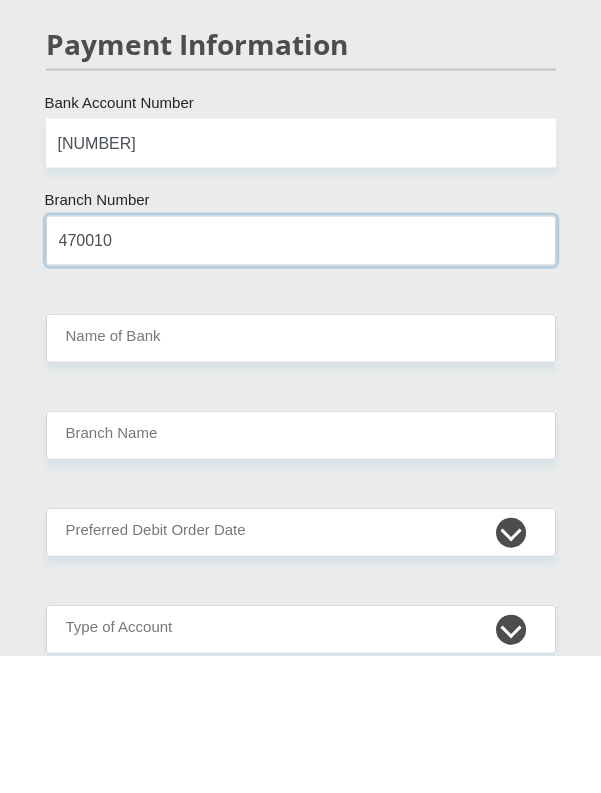 type on "470010" 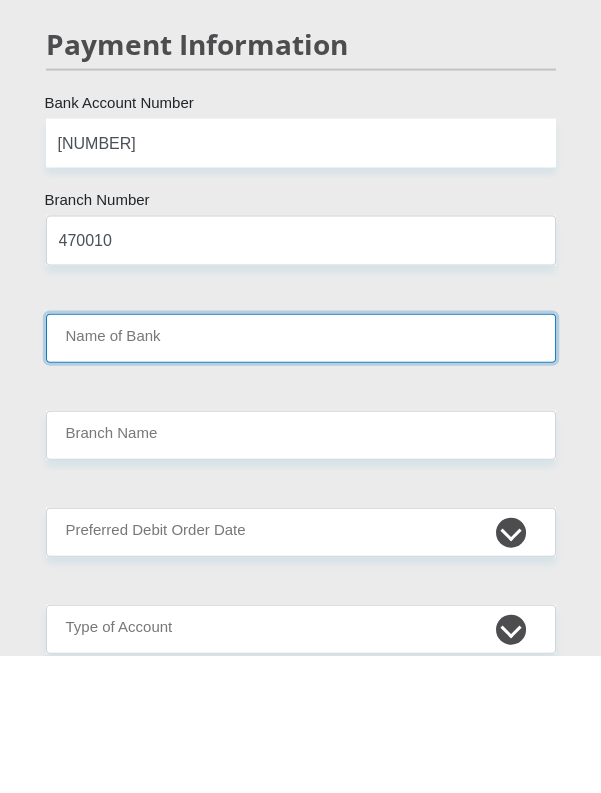 click on "Name of Bank" at bounding box center (301, 475) 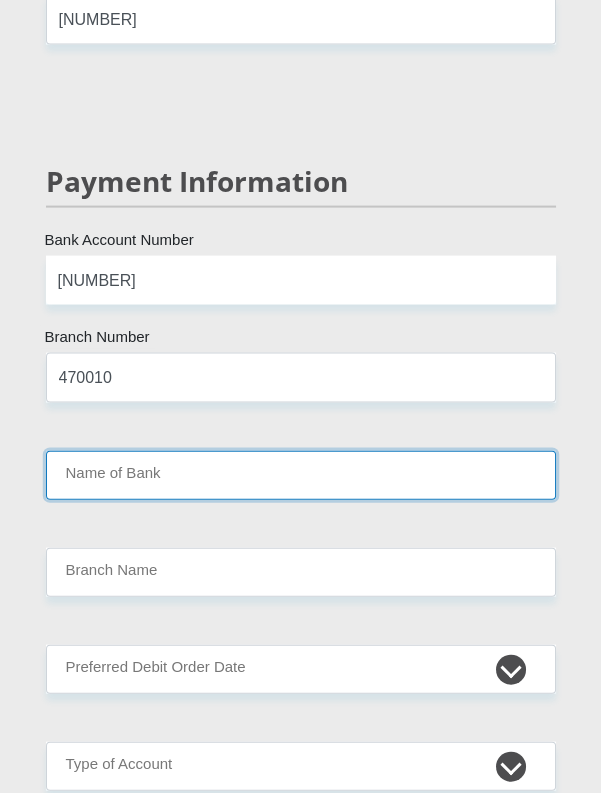 click on "Name of Bank" at bounding box center (301, 475) 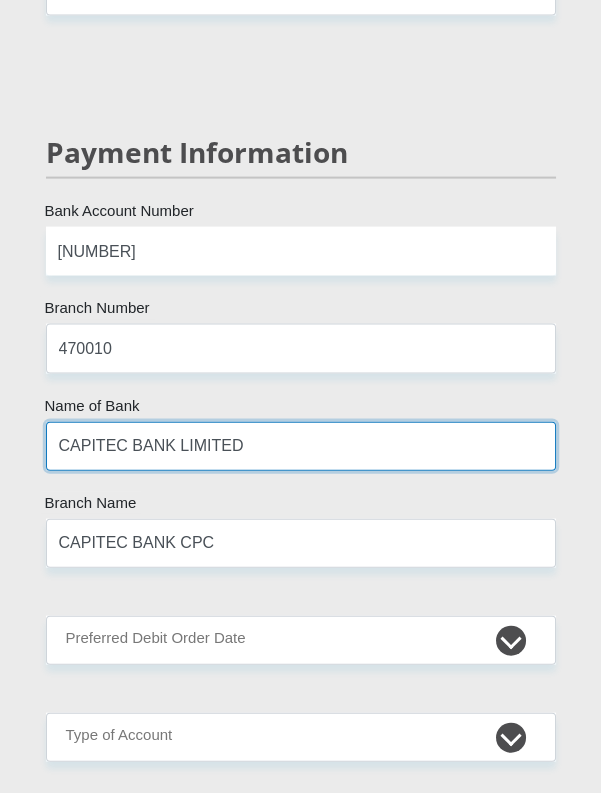 scroll, scrollTop: 5772, scrollLeft: 0, axis: vertical 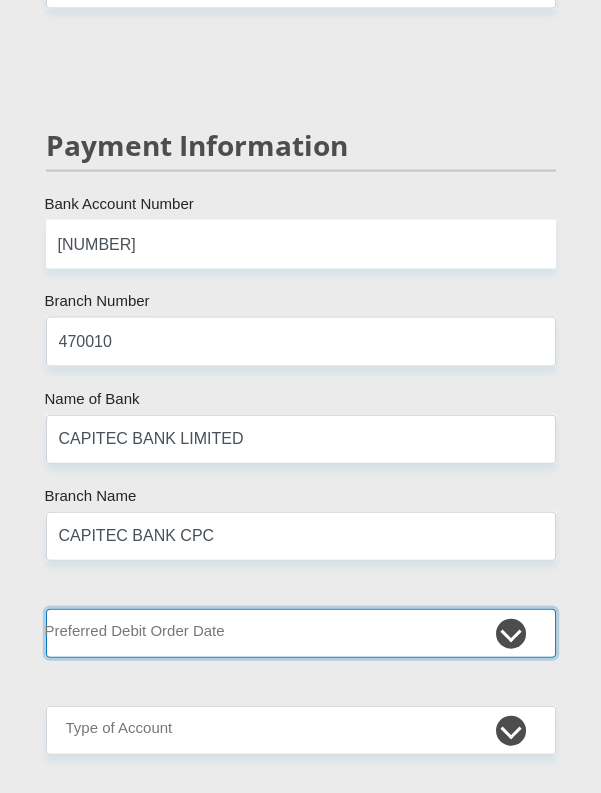 click on "1st
2nd
3rd
4th
5th
7th
18th
19th
20th
21st
22nd
23rd
24th
25th
26th
27th
28th
29th
30th" at bounding box center [301, 633] 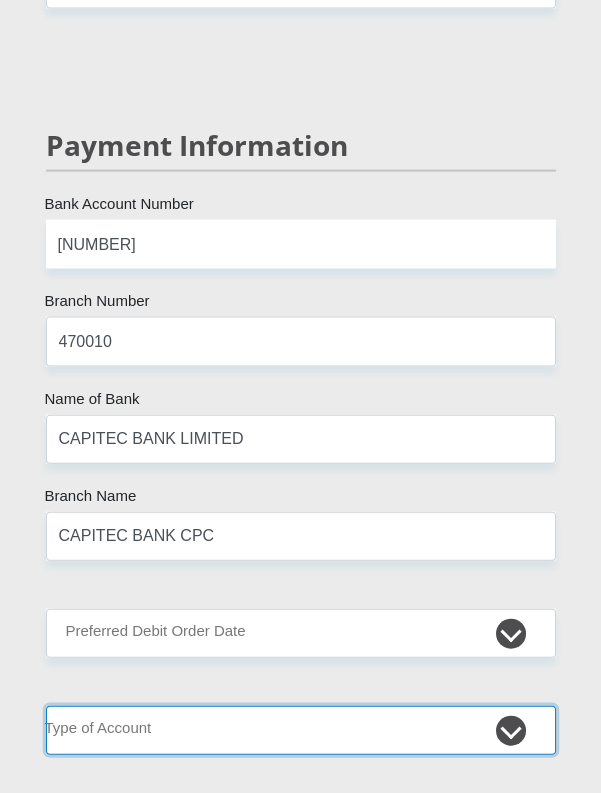 click on "Cheque
Savings" at bounding box center [301, 730] 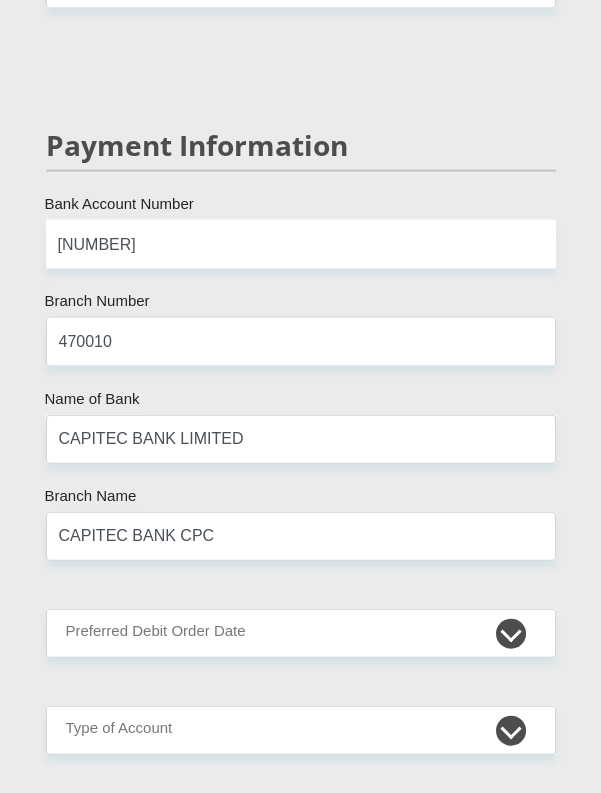click on "[TITLE] [FIRST] [LAST] [ID_NUMBER] [COUNTRY]" at bounding box center (300, -1200) 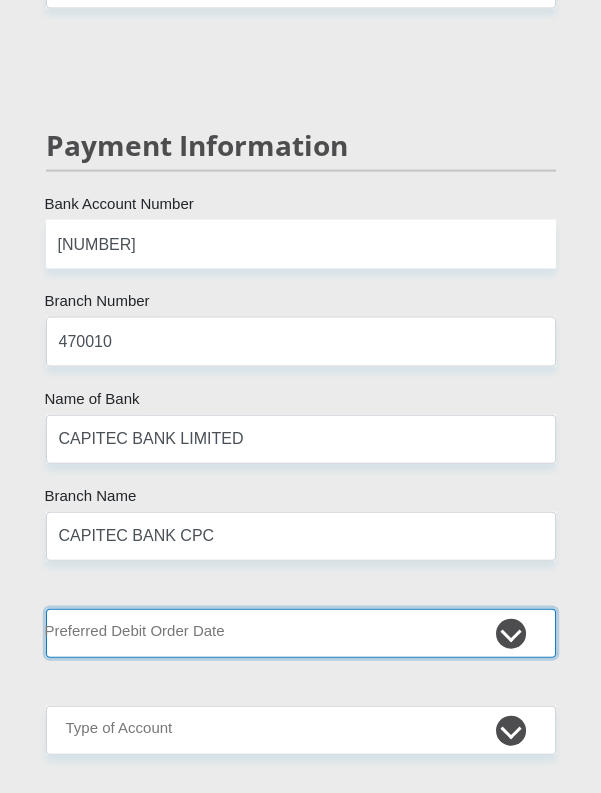 click on "1st
2nd
3rd
4th
5th
7th
18th
19th
20th
21st
22nd
23rd
24th
25th
26th
27th
28th
29th
30th" at bounding box center [301, 633] 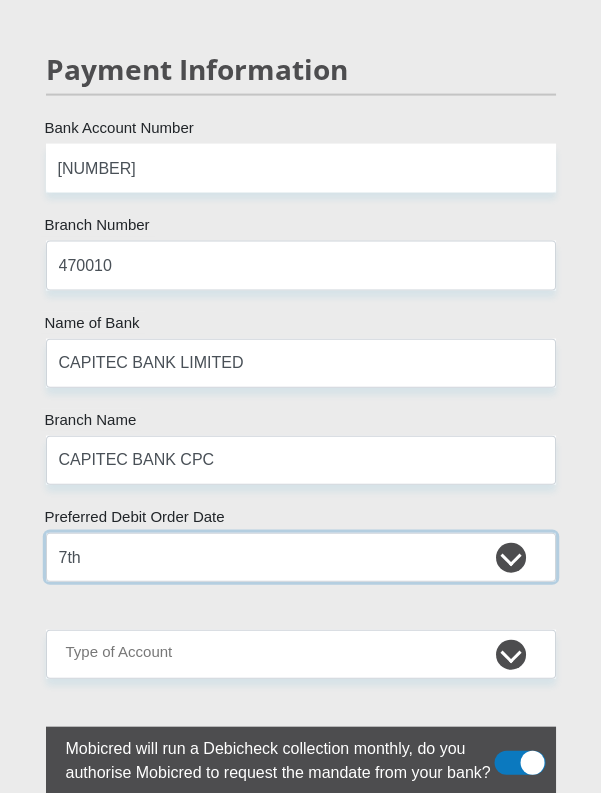 scroll, scrollTop: 5877, scrollLeft: 0, axis: vertical 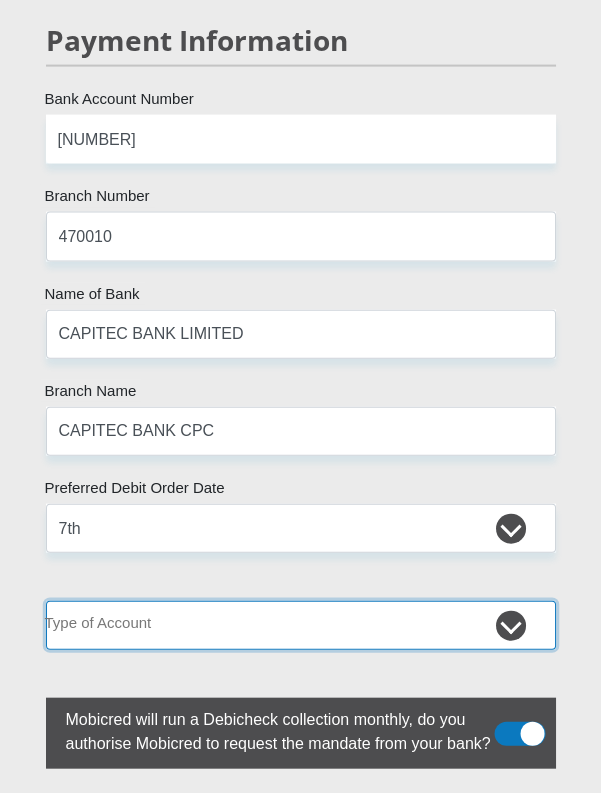 click on "Cheque
Savings" at bounding box center (301, 625) 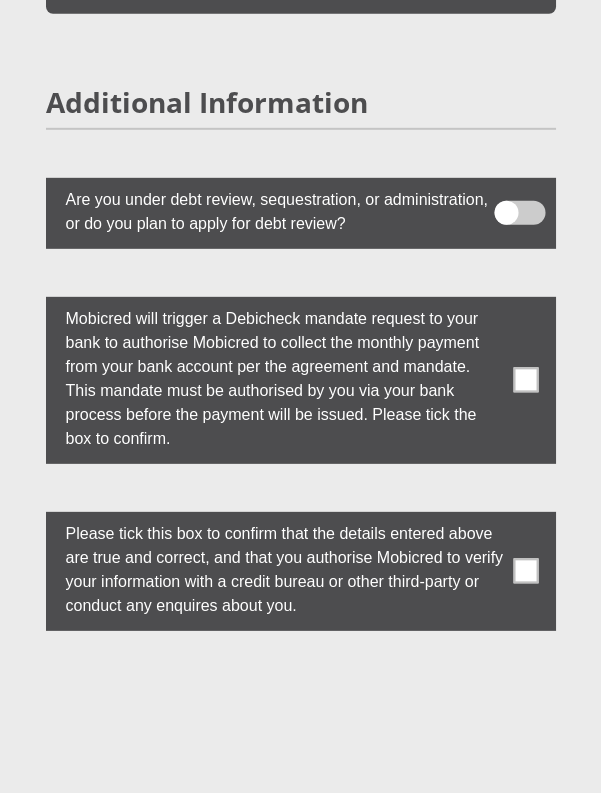 scroll, scrollTop: 7843, scrollLeft: 0, axis: vertical 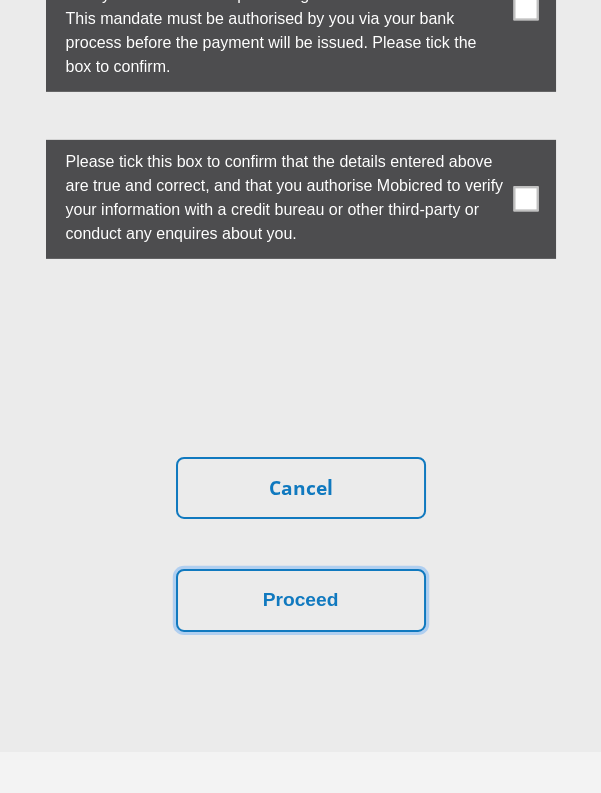 click on "Proceed" at bounding box center [301, 600] 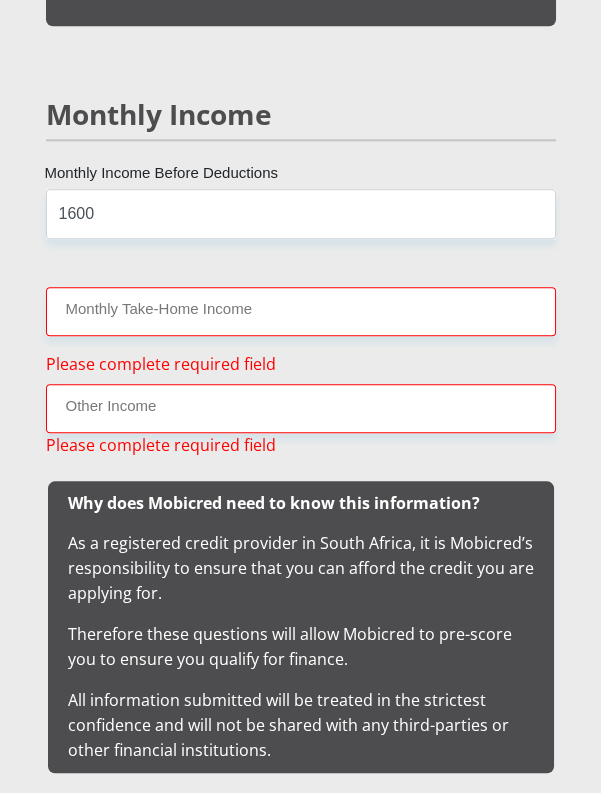 scroll, scrollTop: 2791, scrollLeft: 0, axis: vertical 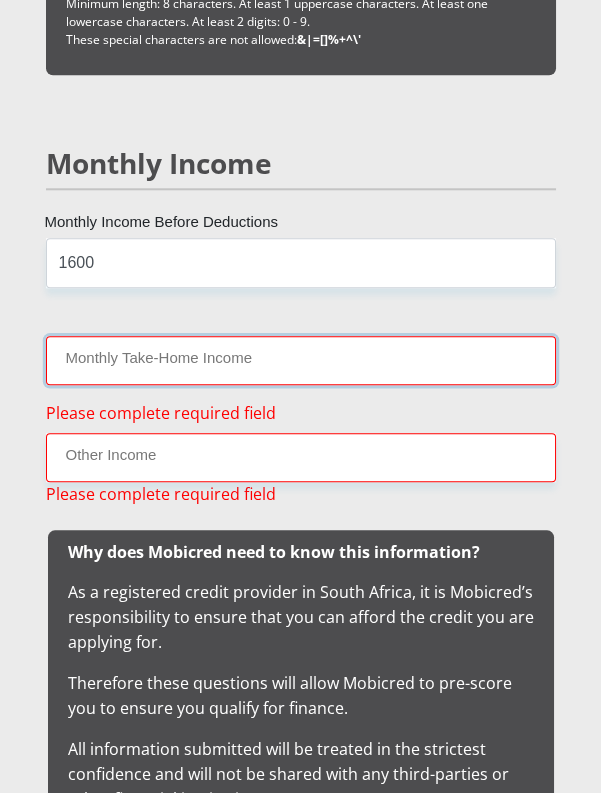 click on "Monthly Take-Home Income" at bounding box center (301, 360) 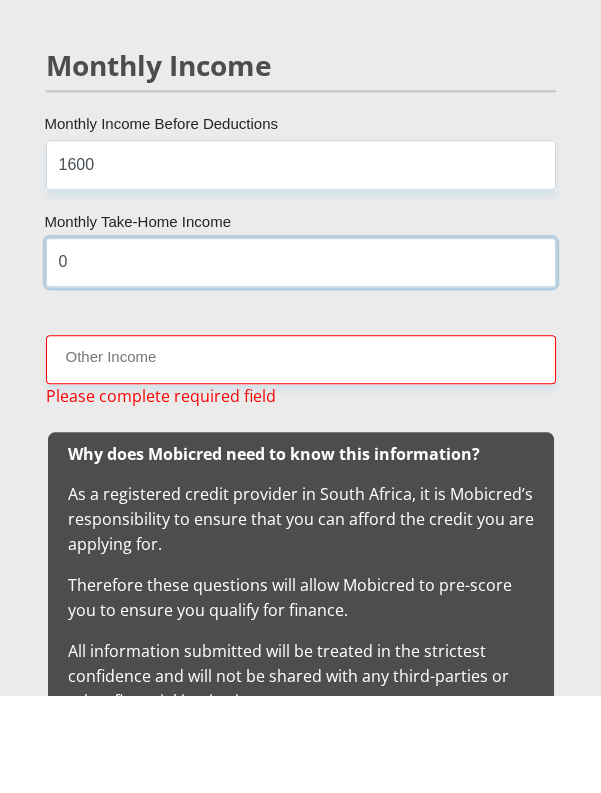 scroll, scrollTop: 2791, scrollLeft: 0, axis: vertical 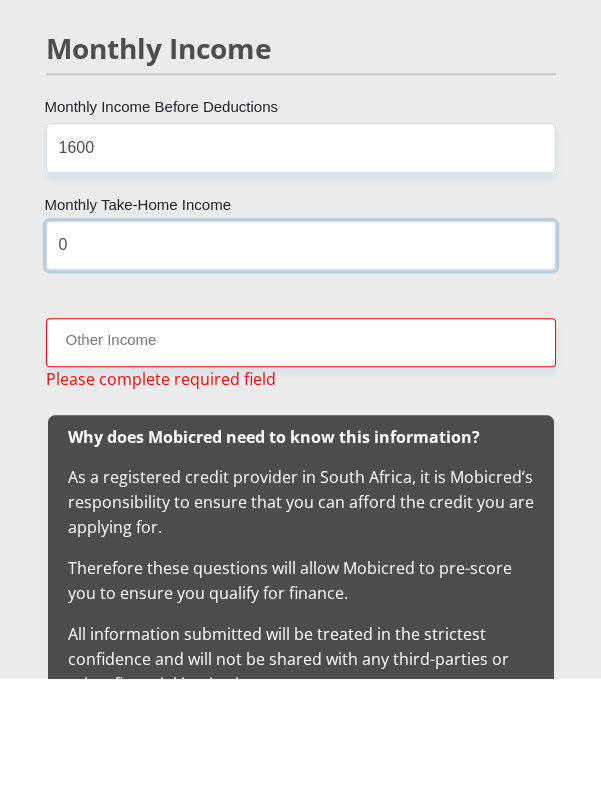 type on "0" 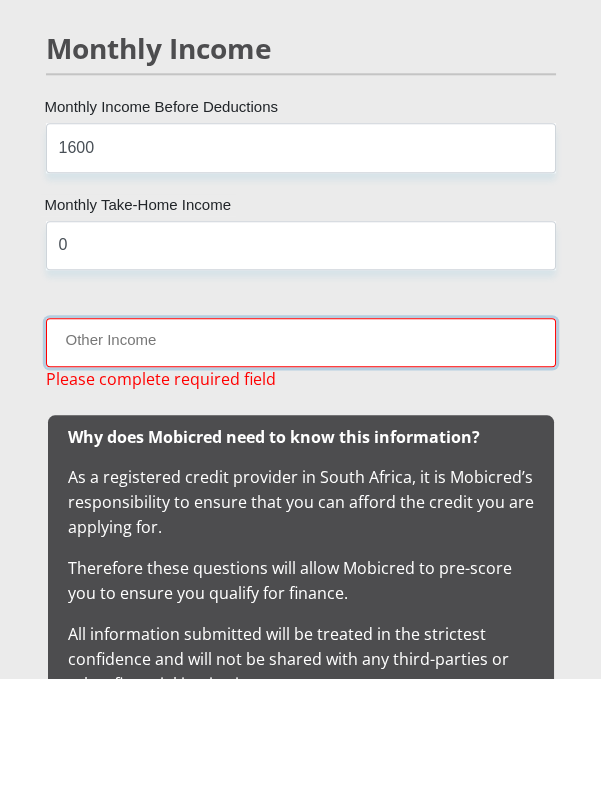 click on "Other Income" at bounding box center [301, 457] 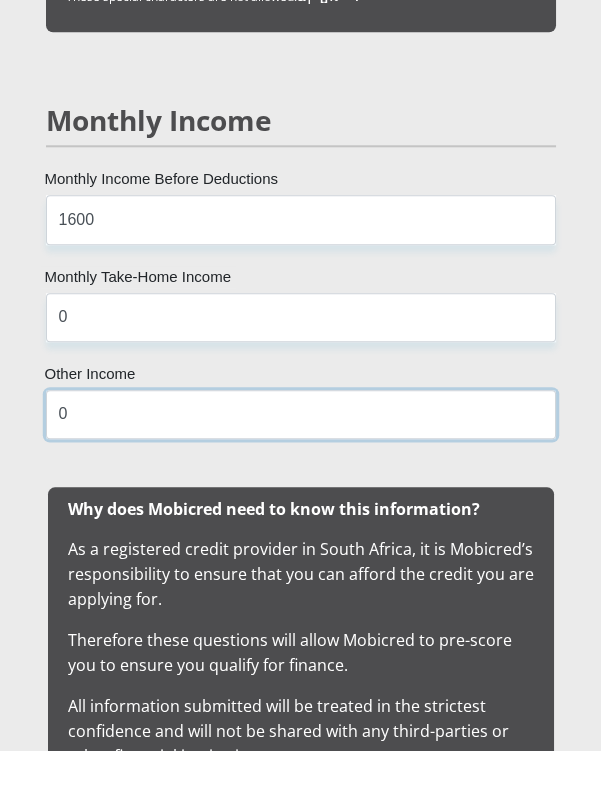 scroll, scrollTop: 2791, scrollLeft: 0, axis: vertical 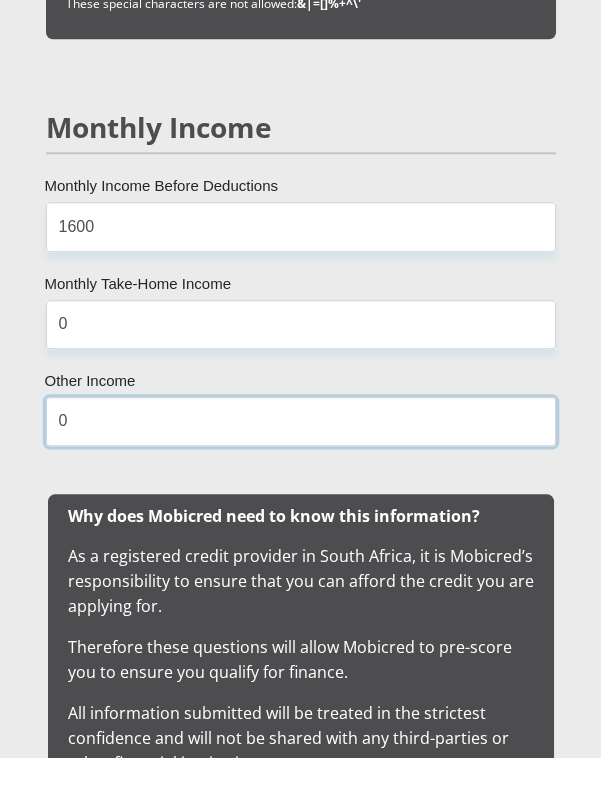 type on "0" 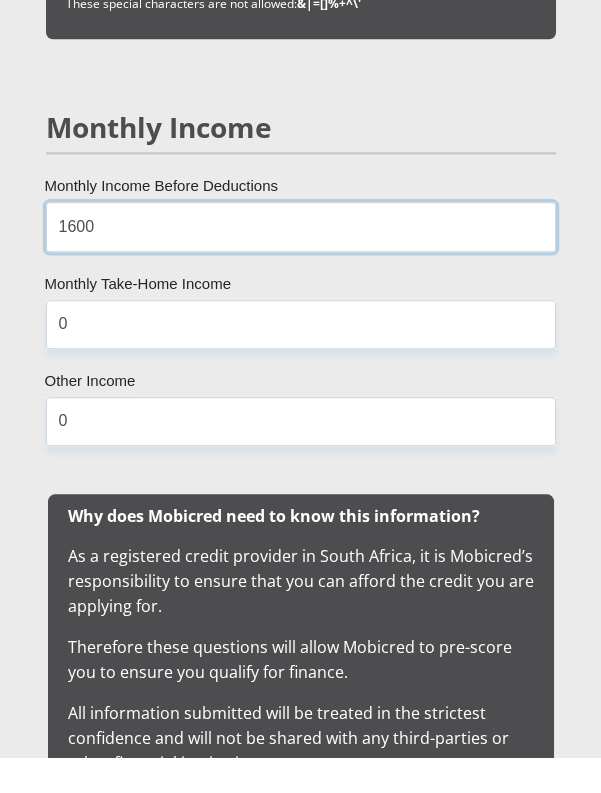 click on "1600" at bounding box center (301, 262) 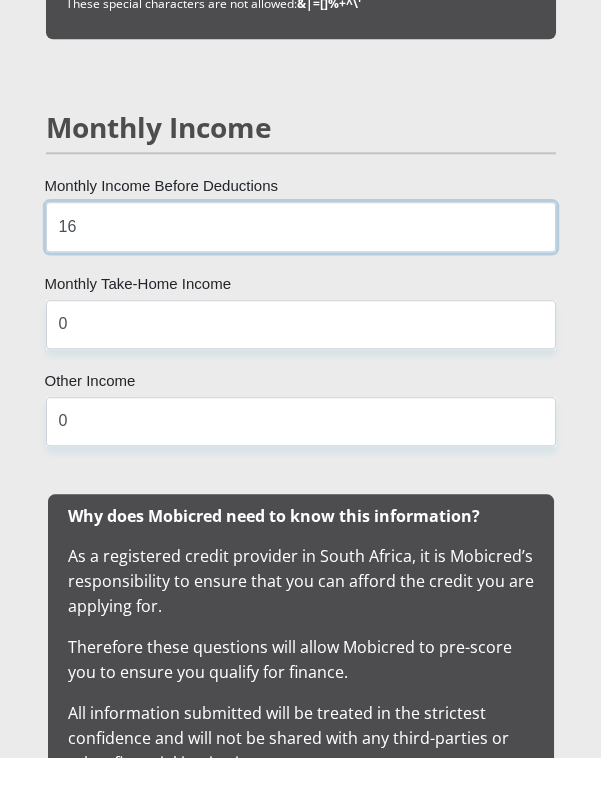 type on "1" 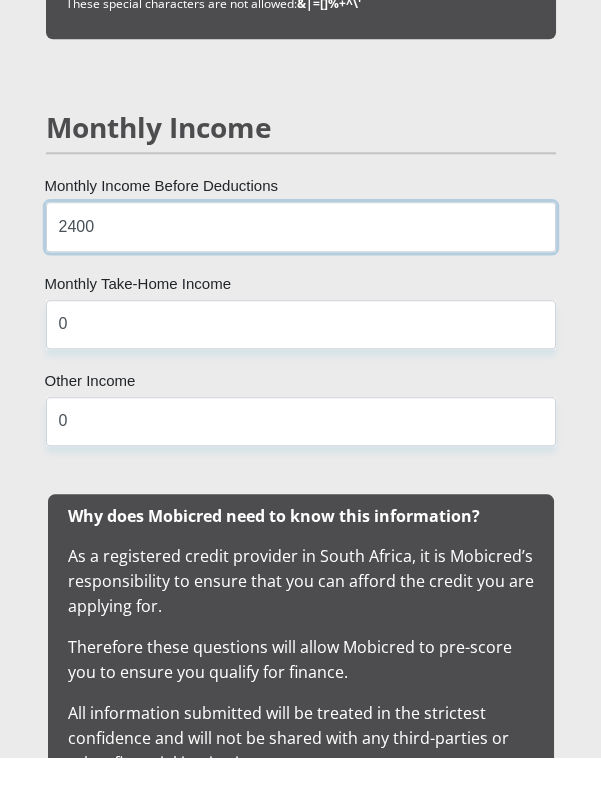 scroll, scrollTop: 2791, scrollLeft: 0, axis: vertical 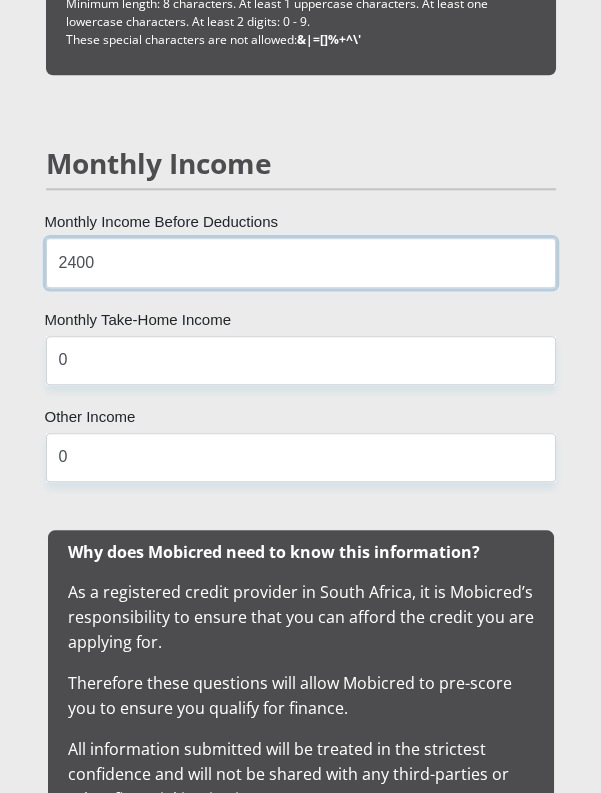 click on "2400" at bounding box center [301, 262] 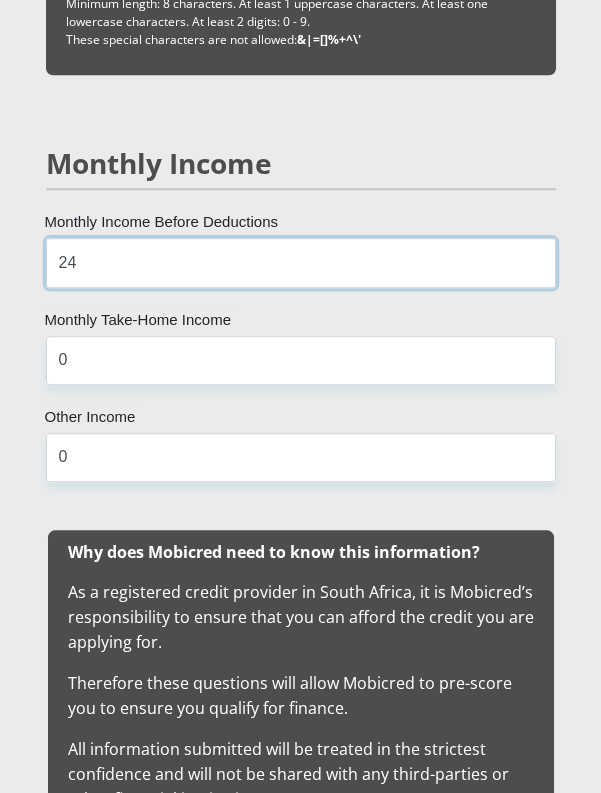 type on "2" 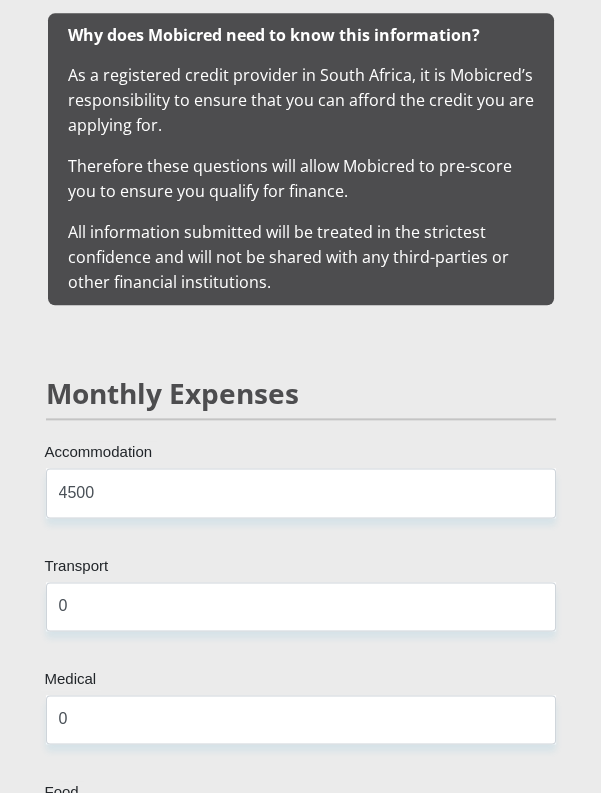 scroll, scrollTop: 3311, scrollLeft: 0, axis: vertical 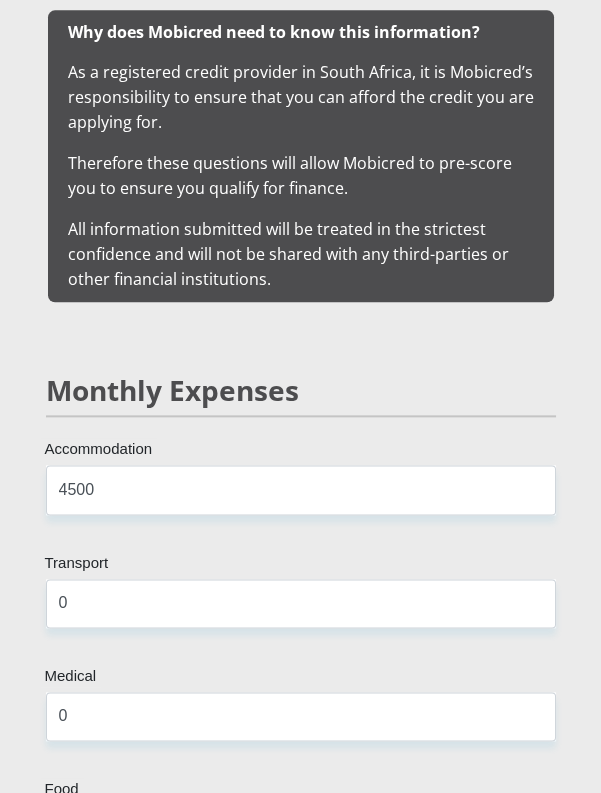 type on "7500" 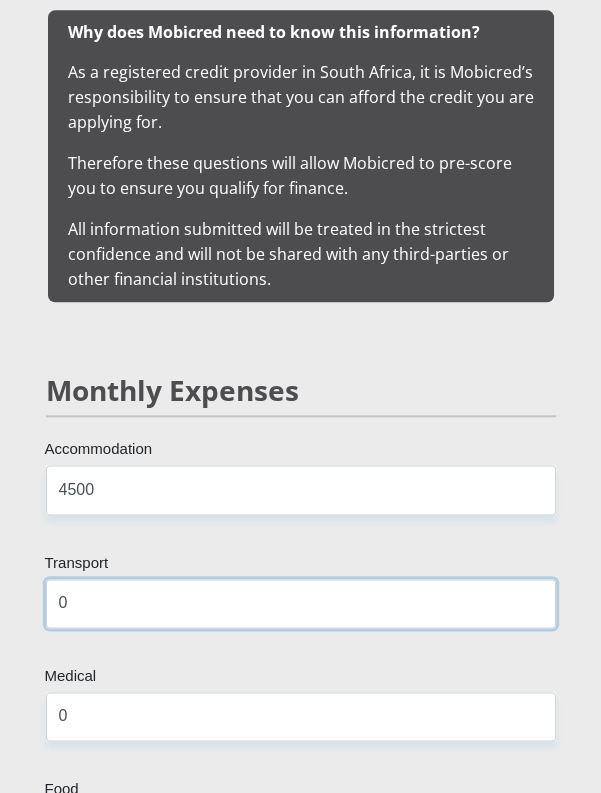 click on "0" at bounding box center (301, 603) 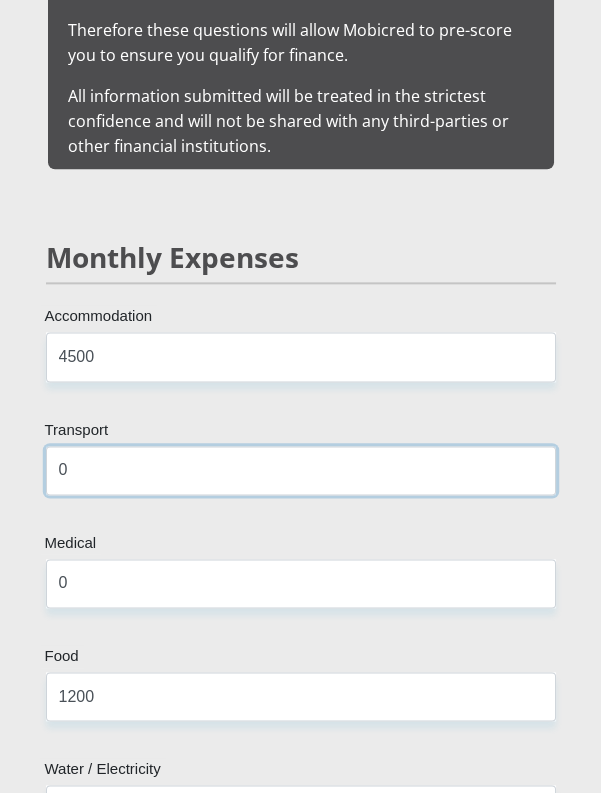 scroll, scrollTop: 3448, scrollLeft: 0, axis: vertical 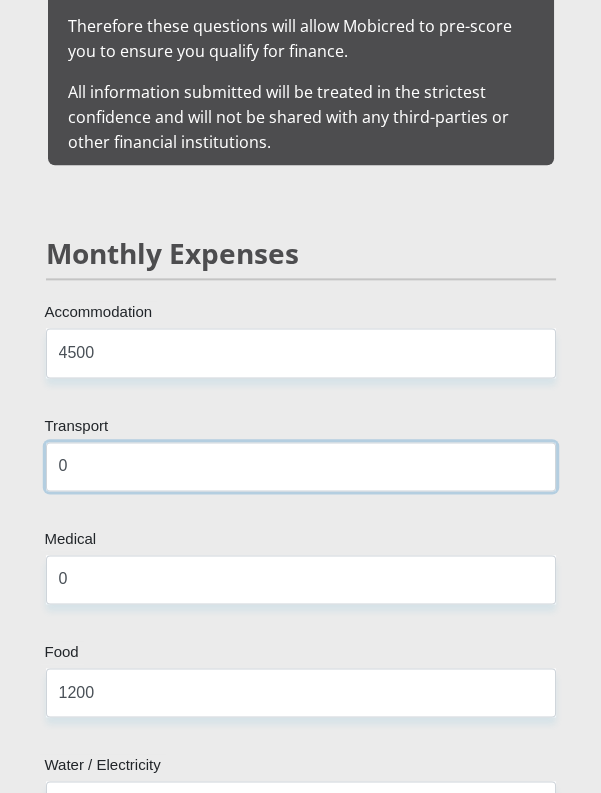 click on "0" at bounding box center (301, 466) 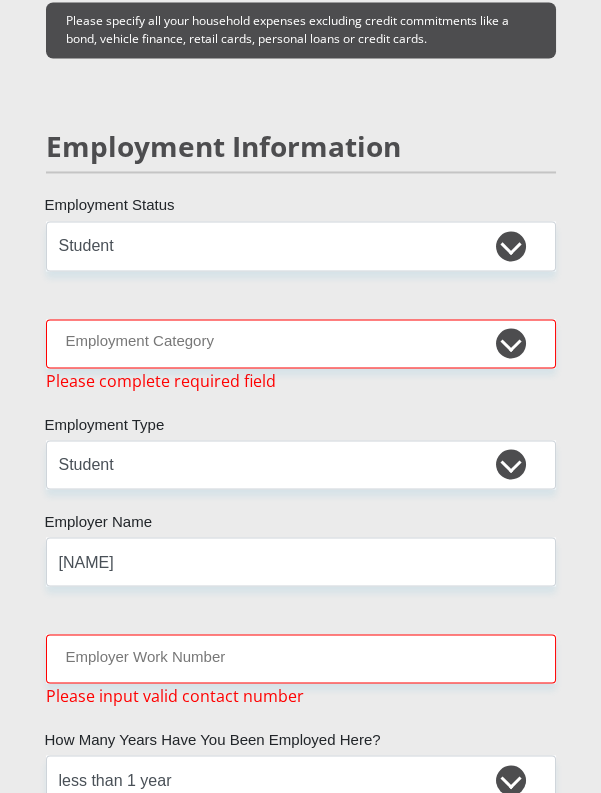 scroll, scrollTop: 4539, scrollLeft: 0, axis: vertical 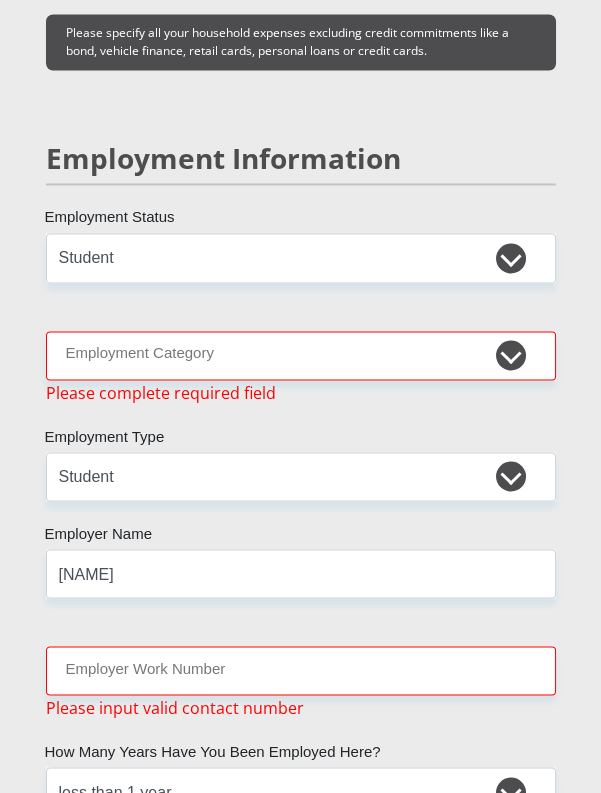 type on "750" 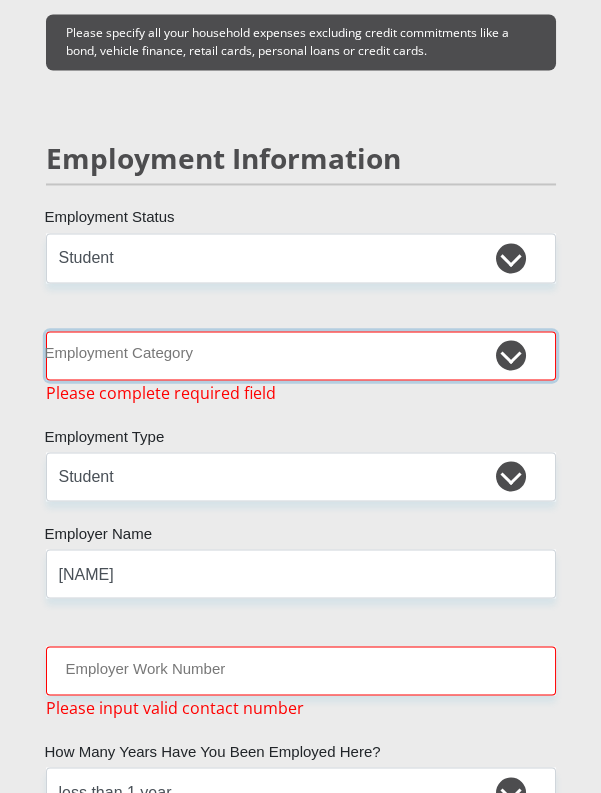click on "AGRICULTURE
ALCOHOL & TOBACCO
CONSTRUCTION MATERIALS
METALLURGY
EQUIPMENT FOR RENEWABLE ENERGY
SPECIALIZED CONTRACTORS
CAR
GAMING (INCL. INTERNET
OTHER WHOLESALE
UNLICENSED PHARMACEUTICALS
CURRENCY EXCHANGE HOUSES
OTHER FINANCIAL INSTITUTIONS & INSURANCE
REAL ESTATE AGENTS
OIL & GAS
OTHER MATERIALS (E.G. IRON ORE)
PRECIOUS STONES & PRECIOUS METALS
POLITICAL ORGANIZATIONS
RELIGIOUS ORGANIZATIONS(NOT SECTS)
ACTI. HAVING BUSINESS DEAL WITH PUBLIC ADMINISTRATION
LAUNDROMATS" at bounding box center [301, 355] 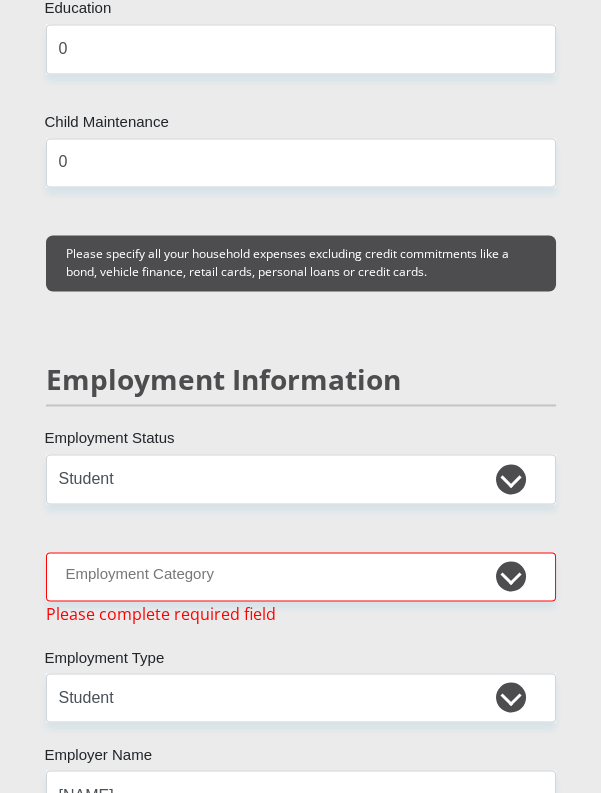 scroll, scrollTop: 4329, scrollLeft: 0, axis: vertical 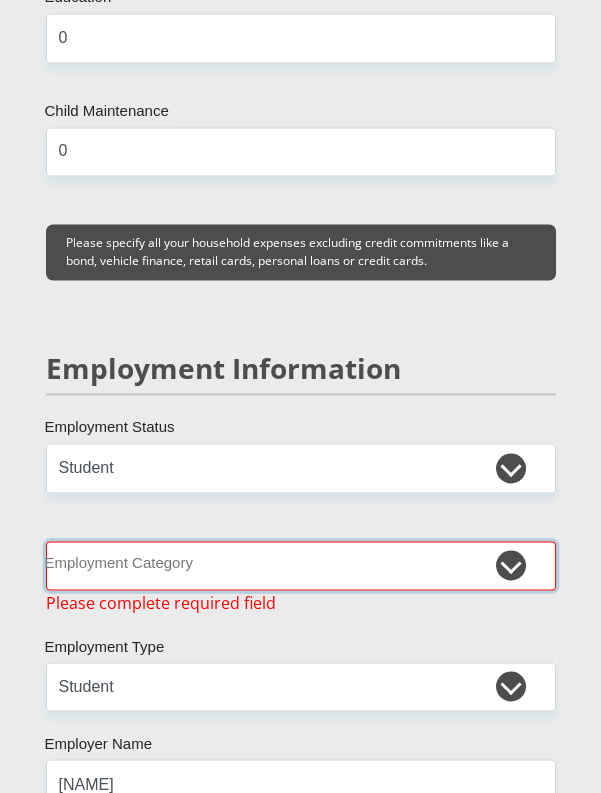click on "AGRICULTURE
ALCOHOL & TOBACCO
CONSTRUCTION MATERIALS
METALLURGY
EQUIPMENT FOR RENEWABLE ENERGY
SPECIALIZED CONTRACTORS
CAR
GAMING (INCL. INTERNET
OTHER WHOLESALE
UNLICENSED PHARMACEUTICALS
CURRENCY EXCHANGE HOUSES
OTHER FINANCIAL INSTITUTIONS & INSURANCE
REAL ESTATE AGENTS
OIL & GAS
OTHER MATERIALS (E.G. IRON ORE)
PRECIOUS STONES & PRECIOUS METALS
POLITICAL ORGANIZATIONS
RELIGIOUS ORGANIZATIONS(NOT SECTS)
ACTI. HAVING BUSINESS DEAL WITH PUBLIC ADMINISTRATION
LAUNDROMATS" at bounding box center [301, 565] 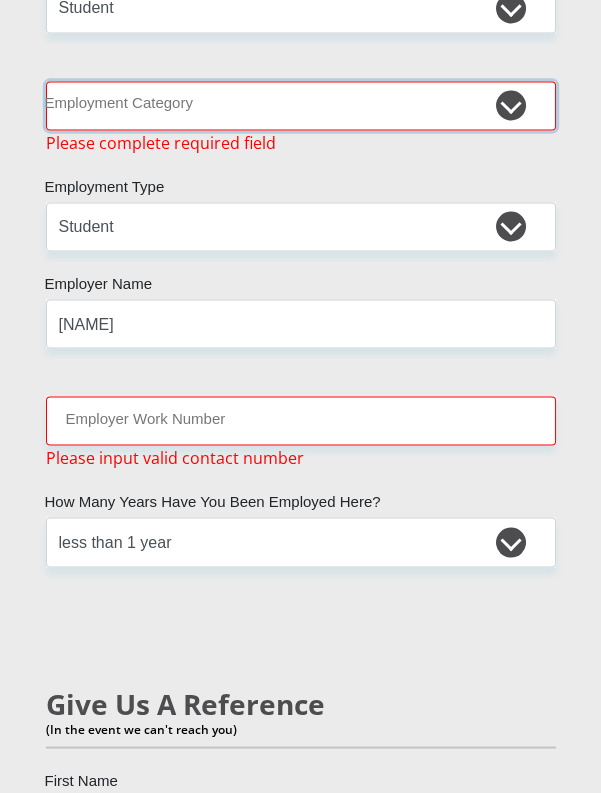 scroll, scrollTop: 4793, scrollLeft: 0, axis: vertical 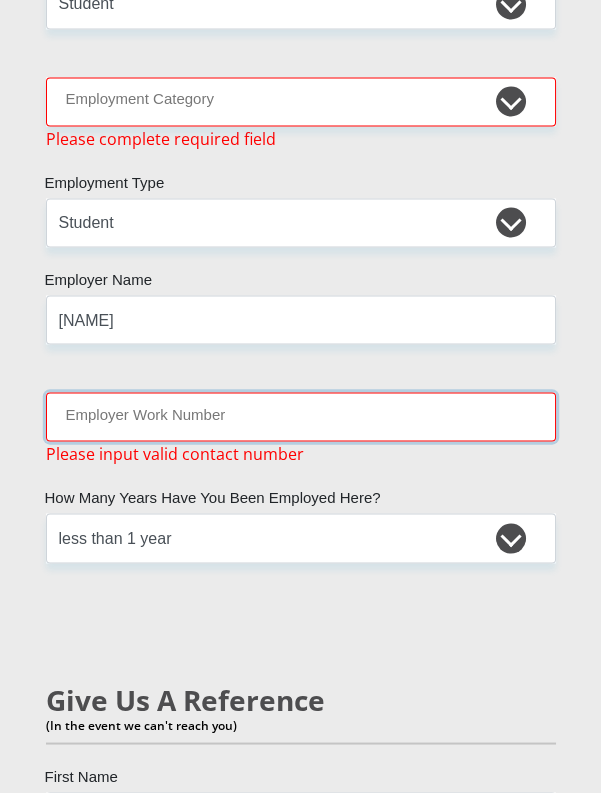 click on "Employer Work Number" at bounding box center [301, 416] 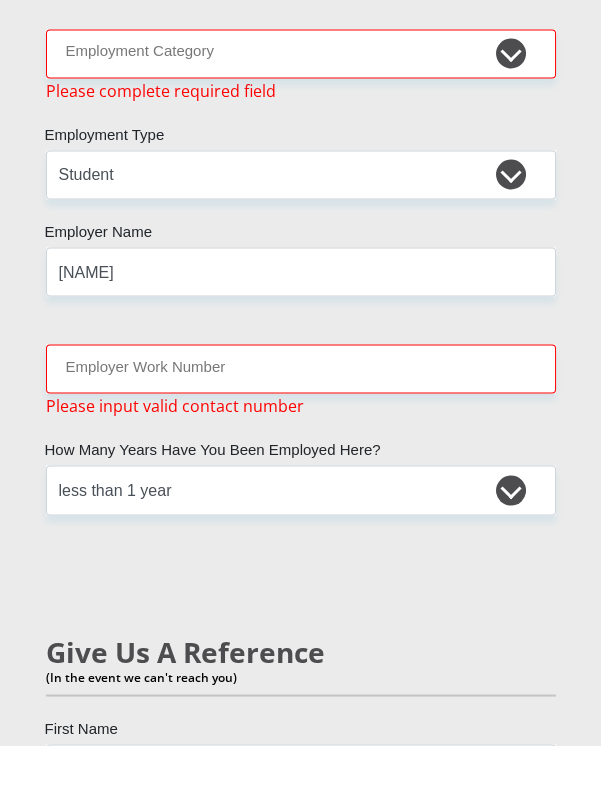 click on "Employer Work Number
Please input valid contact number" at bounding box center [301, 428] 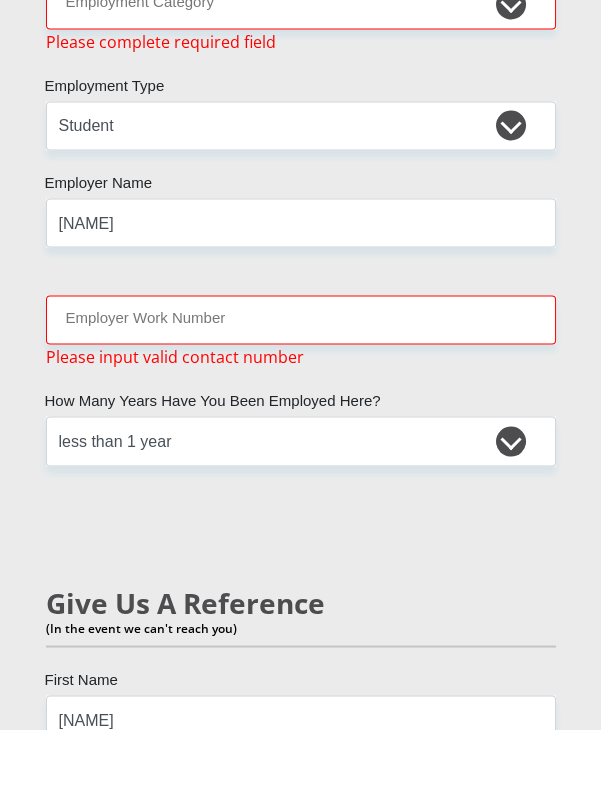 scroll, scrollTop: 4826, scrollLeft: 0, axis: vertical 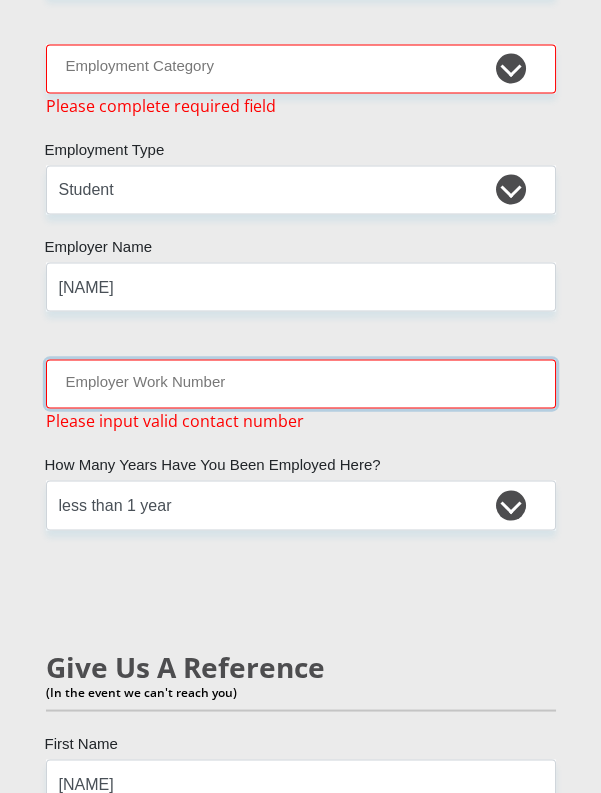 click on "Employer Work Number" at bounding box center (301, 383) 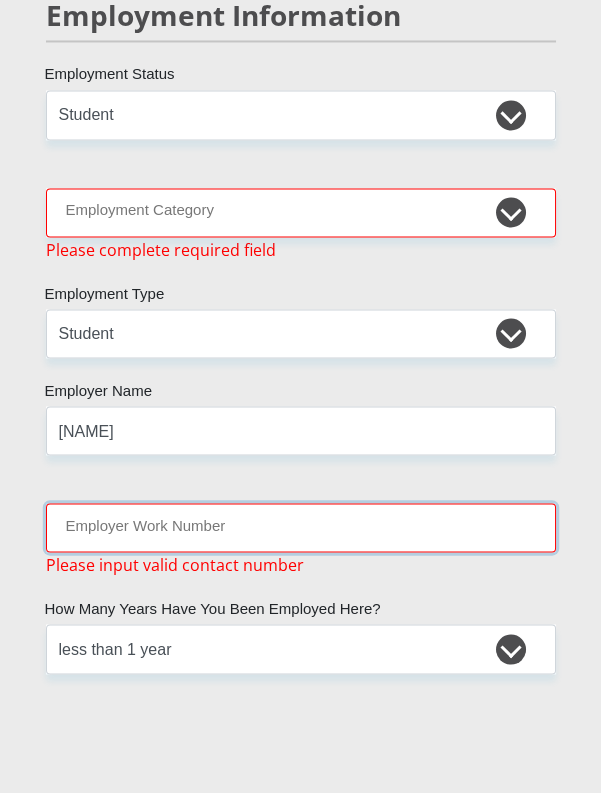 scroll, scrollTop: 4594, scrollLeft: 0, axis: vertical 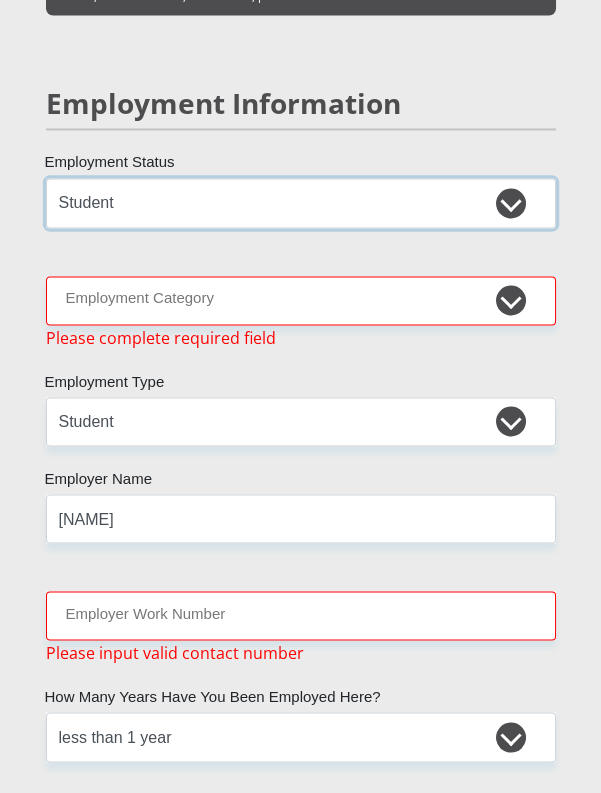 click on "Permanent/Full-time
Part-time/Casual
Contract Worker
Self-Employed
Housewife
Retired
Student
Medically Boarded
Disability
Unemployed" at bounding box center [301, 202] 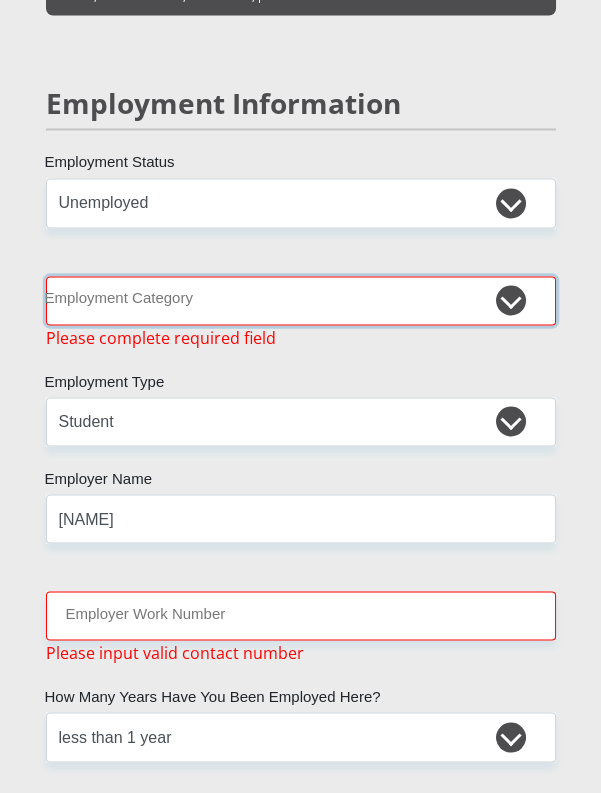 click on "AGRICULTURE
ALCOHOL & TOBACCO
CONSTRUCTION MATERIALS
METALLURGY
EQUIPMENT FOR RENEWABLE ENERGY
SPECIALIZED CONTRACTORS
CAR
GAMING (INCL. INTERNET
OTHER WHOLESALE
UNLICENSED PHARMACEUTICALS
CURRENCY EXCHANGE HOUSES
OTHER FINANCIAL INSTITUTIONS & INSURANCE
REAL ESTATE AGENTS
OIL & GAS
OTHER MATERIALS (E.G. IRON ORE)
PRECIOUS STONES & PRECIOUS METALS
POLITICAL ORGANIZATIONS
RELIGIOUS ORGANIZATIONS(NOT SECTS)
ACTI. HAVING BUSINESS DEAL WITH PUBLIC ADMINISTRATION
LAUNDROMATS" at bounding box center (301, 300) 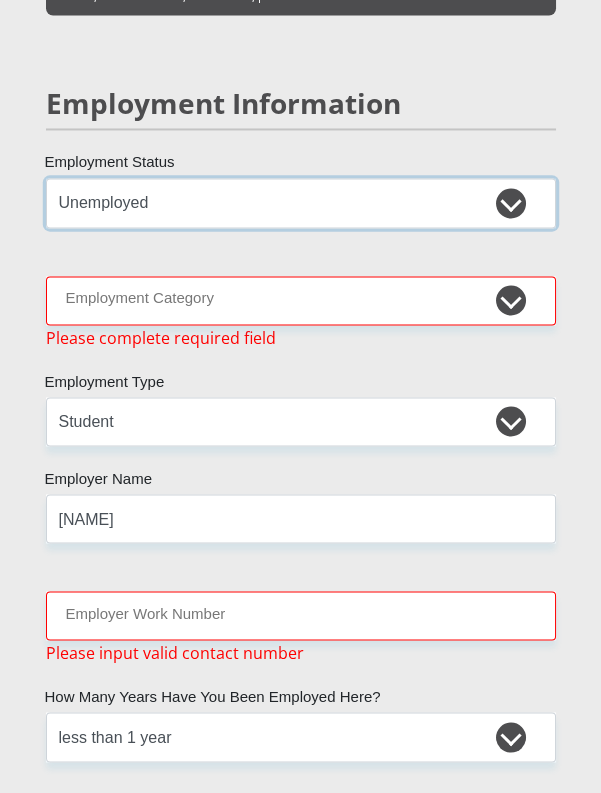 click on "Permanent/Full-time
Part-time/Casual
Contract Worker
Self-Employed
Housewife
Retired
Student
Medically Boarded
Disability
Unemployed" at bounding box center [301, 202] 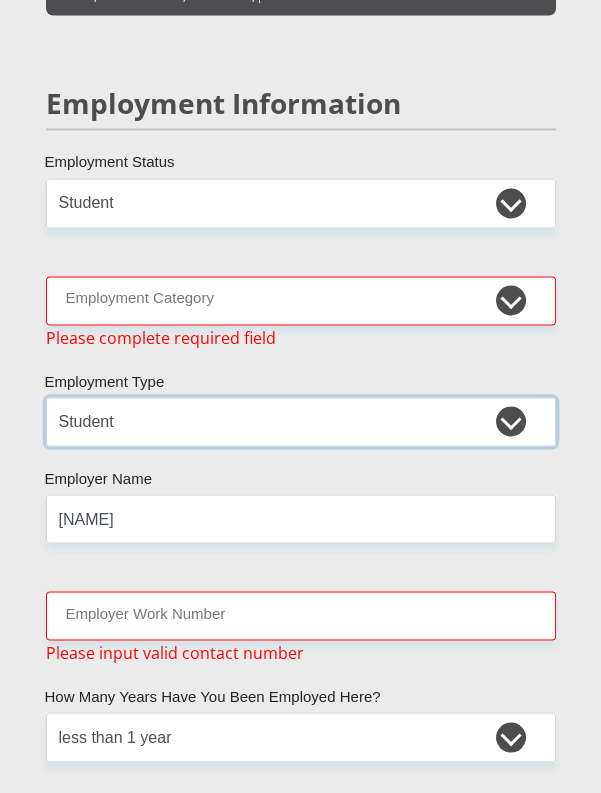 click on "College/Lecturer
Craft Seller
Creative
Driver
Executive
Farmer
Forces - Non Commissioned
Forces - Officer
Hawker
Housewife
Labourer
Licenced Professional
Manager
Miner
Non Licenced Professional
Office Staff/Clerk
Outside Worker
Pensioner
Permanent Teacher
Production/Manufacturing
Sales
Self-Employed
Semi-Professional Worker
Service Industry  Social Worker  Student" at bounding box center (301, 421) 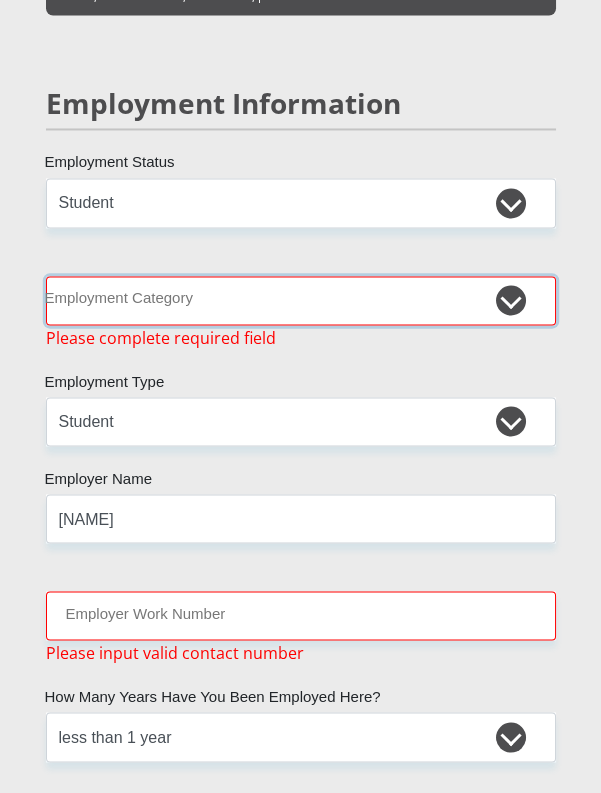 click on "AGRICULTURE
ALCOHOL & TOBACCO
CONSTRUCTION MATERIALS
METALLURGY
EQUIPMENT FOR RENEWABLE ENERGY
SPECIALIZED CONTRACTORS
CAR
GAMING (INCL. INTERNET
OTHER WHOLESALE
UNLICENSED PHARMACEUTICALS
CURRENCY EXCHANGE HOUSES
OTHER FINANCIAL INSTITUTIONS & INSURANCE
REAL ESTATE AGENTS
OIL & GAS
OTHER MATERIALS (E.G. IRON ORE)
PRECIOUS STONES & PRECIOUS METALS
POLITICAL ORGANIZATIONS
RELIGIOUS ORGANIZATIONS(NOT SECTS)
ACTI. HAVING BUSINESS DEAL WITH PUBLIC ADMINISTRATION
LAUNDROMATS" at bounding box center (301, 300) 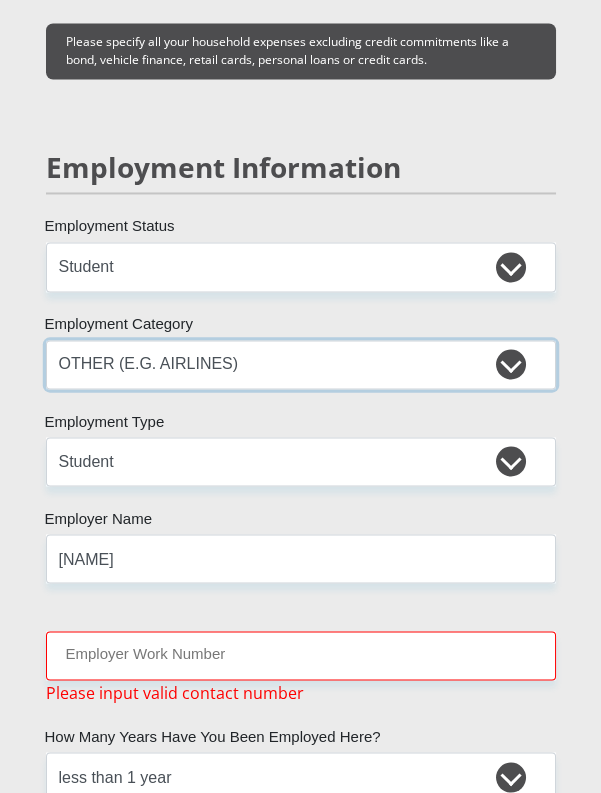 scroll, scrollTop: 4525, scrollLeft: 0, axis: vertical 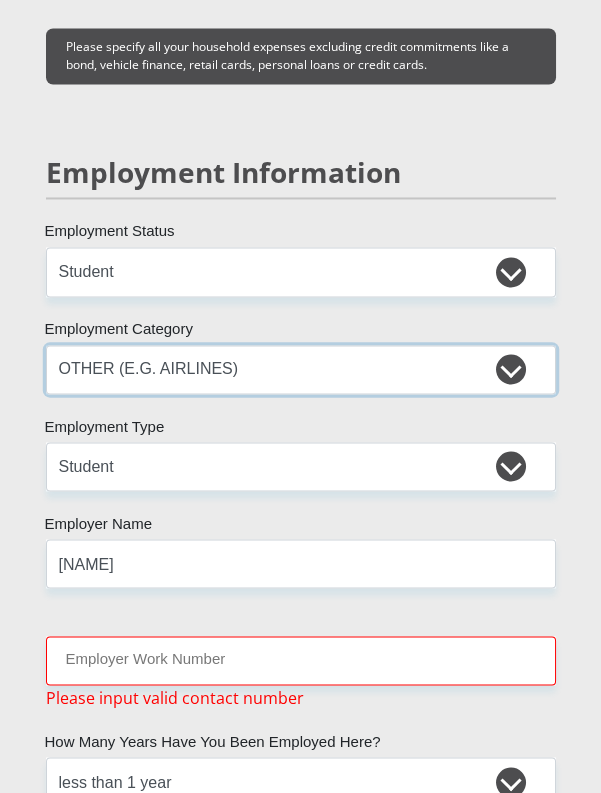click on "AGRICULTURE
ALCOHOL & TOBACCO
CONSTRUCTION MATERIALS
METALLURGY
EQUIPMENT FOR RENEWABLE ENERGY
SPECIALIZED CONTRACTORS
CAR
GAMING (INCL. INTERNET
OTHER WHOLESALE
UNLICENSED PHARMACEUTICALS
CURRENCY EXCHANGE HOUSES
OTHER FINANCIAL INSTITUTIONS & INSURANCE
REAL ESTATE AGENTS
OIL & GAS
OTHER MATERIALS (E.G. IRON ORE)
PRECIOUS STONES & PRECIOUS METALS
POLITICAL ORGANIZATIONS
RELIGIOUS ORGANIZATIONS(NOT SECTS)
ACTI. HAVING BUSINESS DEAL WITH PUBLIC ADMINISTRATION
LAUNDROMATS" at bounding box center [301, 369] 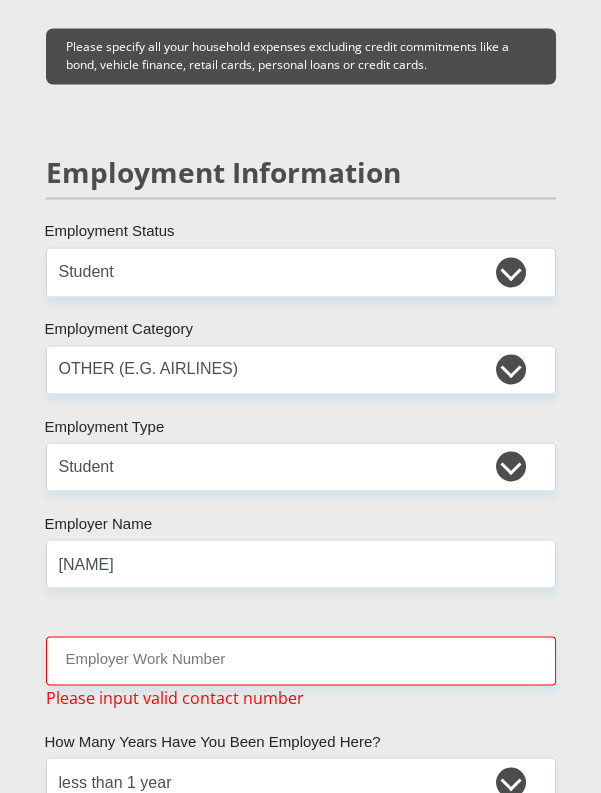 click on "[TITLE] [FIRST] [LAST] [ID_NUMBER] [COUNTRY]" at bounding box center (300, 83) 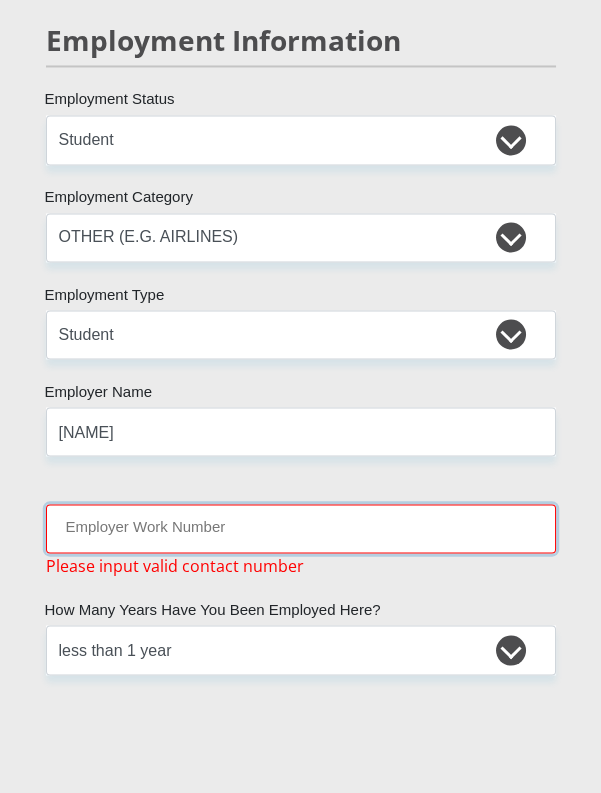 click on "Employer Work Number" at bounding box center (301, 528) 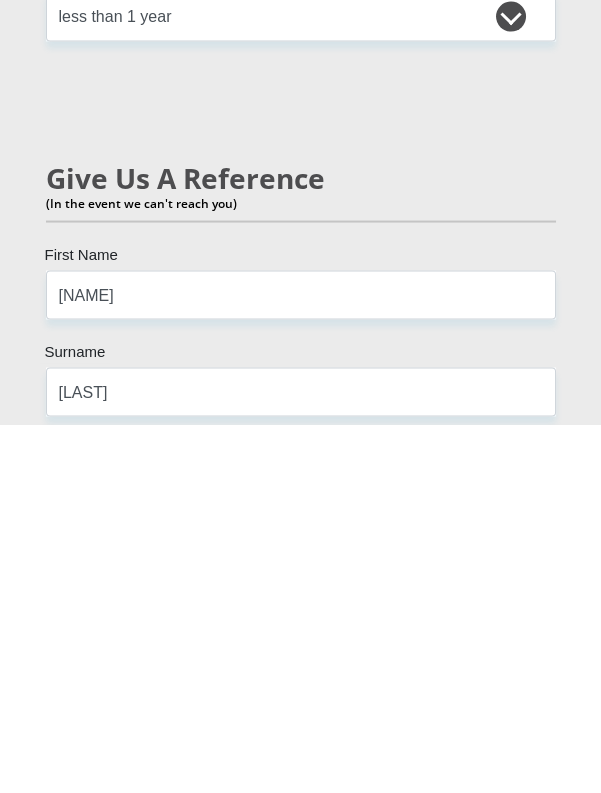 scroll, scrollTop: 4922, scrollLeft: 0, axis: vertical 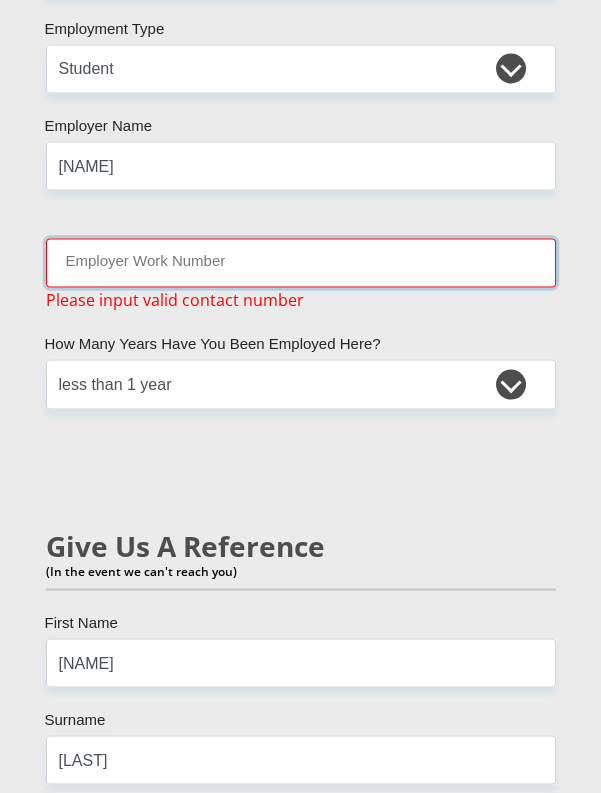 click on "Employer Work Number" at bounding box center [301, 263] 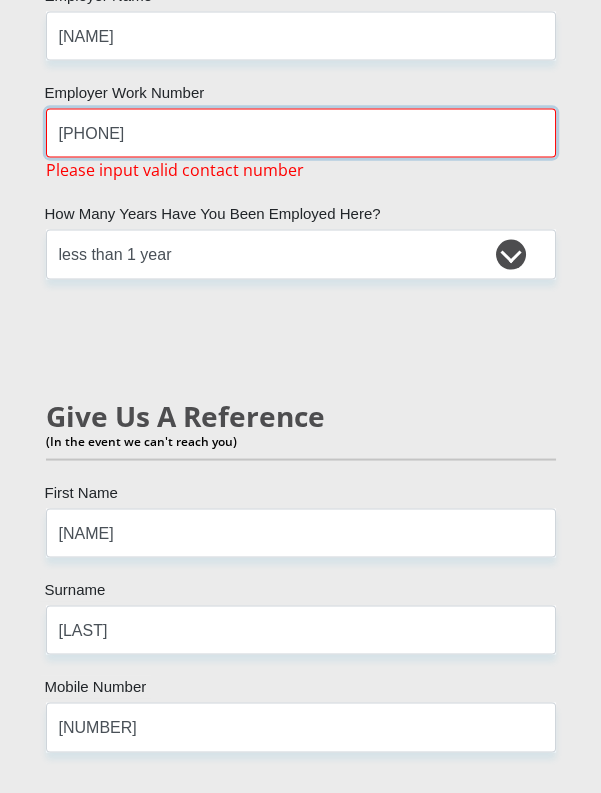 scroll, scrollTop: 5073, scrollLeft: 0, axis: vertical 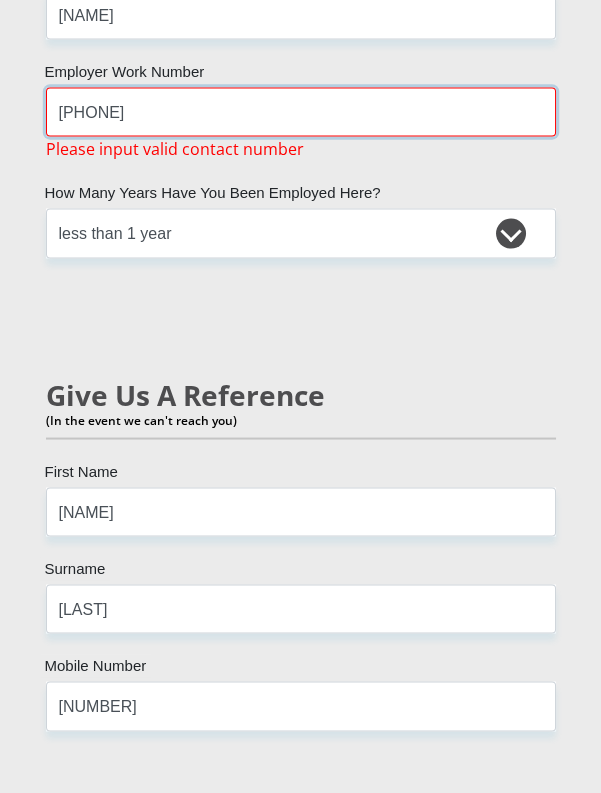 click on "[PHONE]" at bounding box center [301, 112] 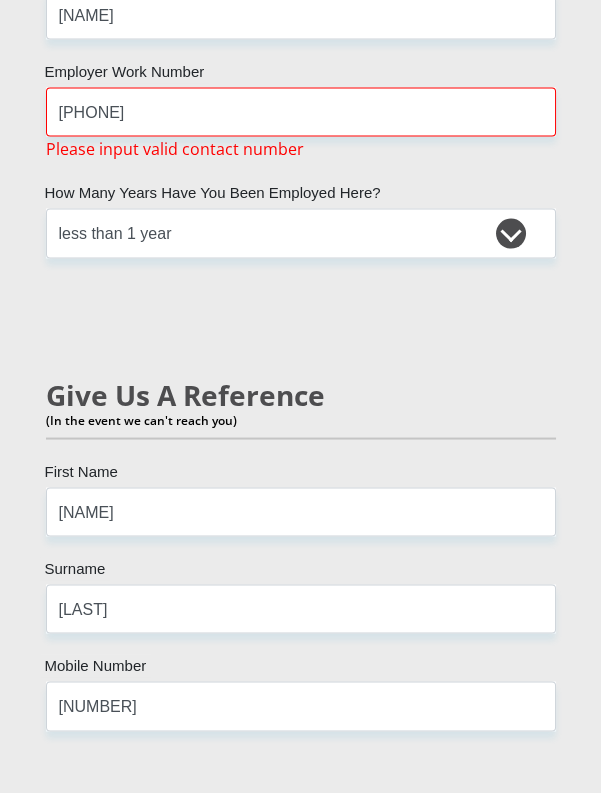 click on "[TITLE] [FIRST] [LAST] [ID_NUMBER] [COUNTRY]" at bounding box center (301, -543) 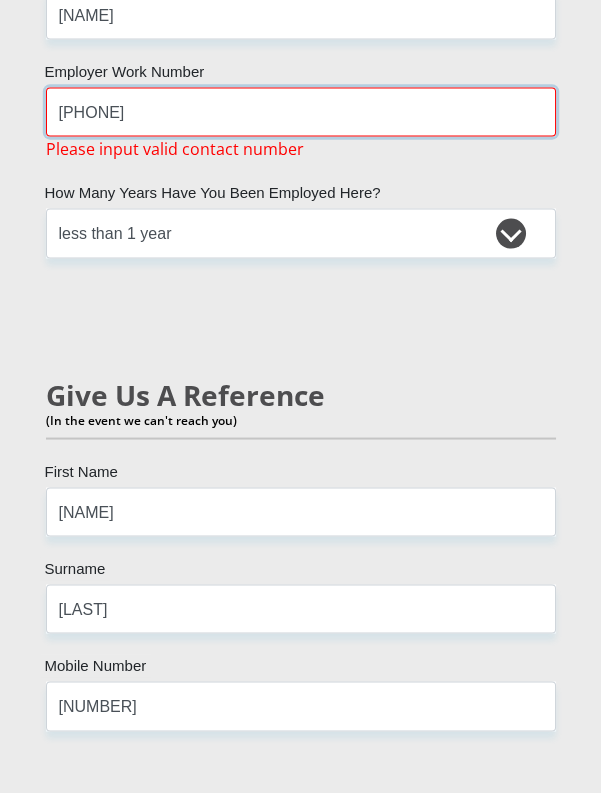 click on "[PHONE]" at bounding box center [301, 112] 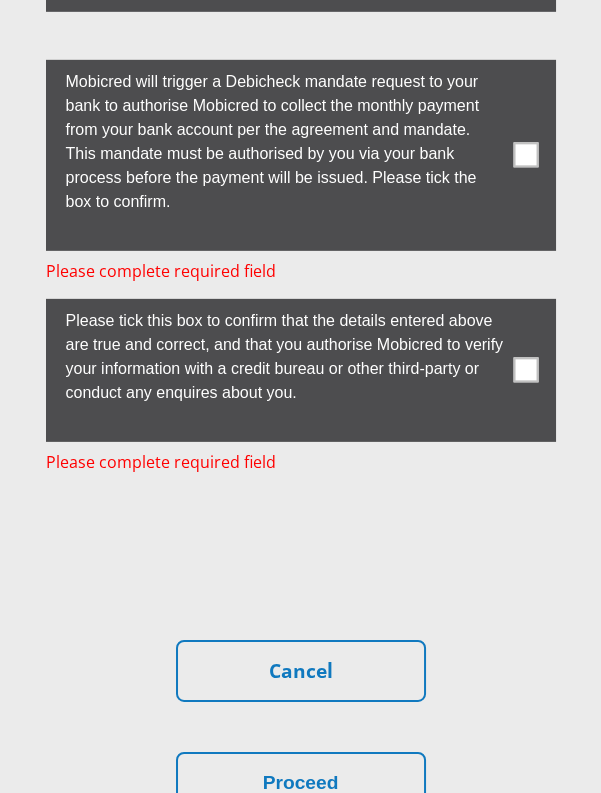 scroll, scrollTop: 8102, scrollLeft: 0, axis: vertical 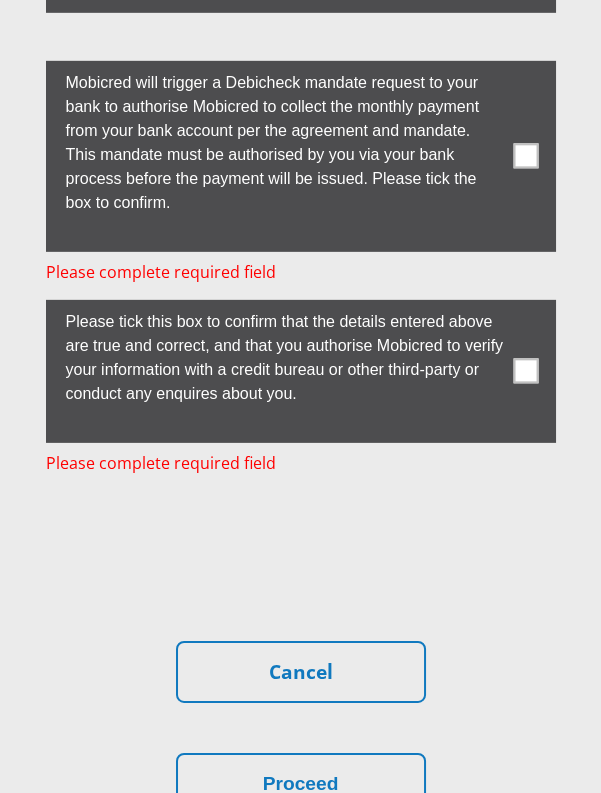 click at bounding box center [525, 156] 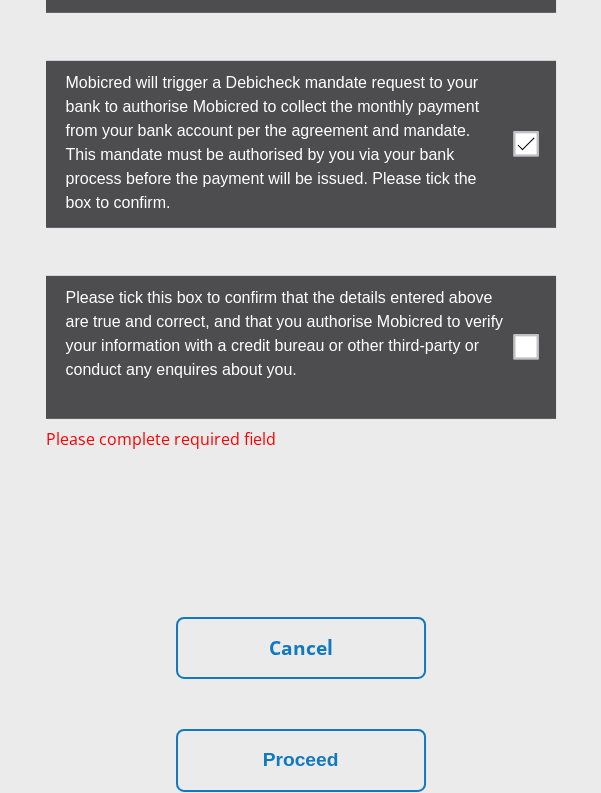 click at bounding box center [301, 347] 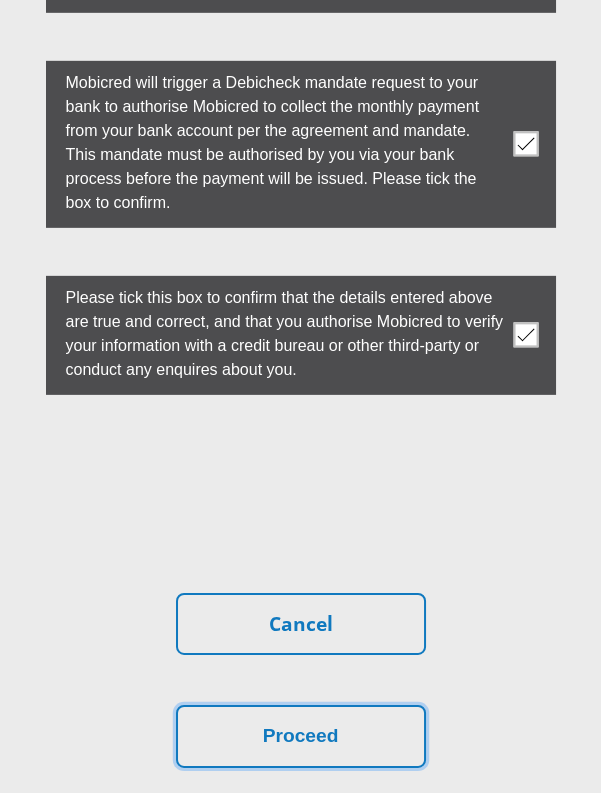 click on "Proceed" at bounding box center (301, 736) 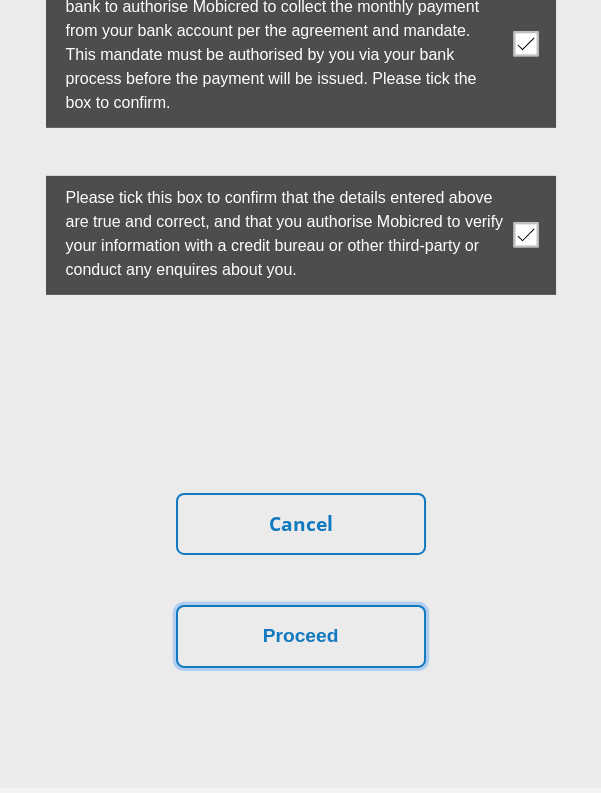 scroll, scrollTop: 8215, scrollLeft: 0, axis: vertical 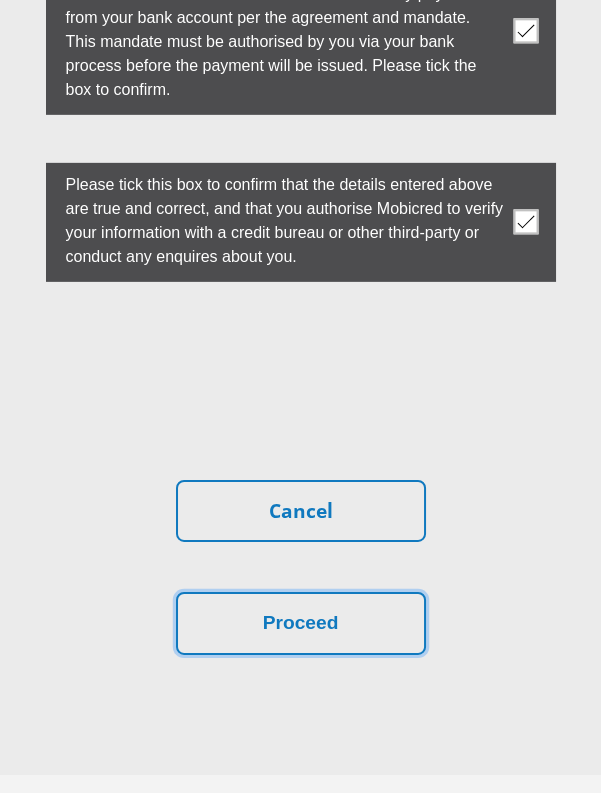 click on "Proceed" at bounding box center [301, 623] 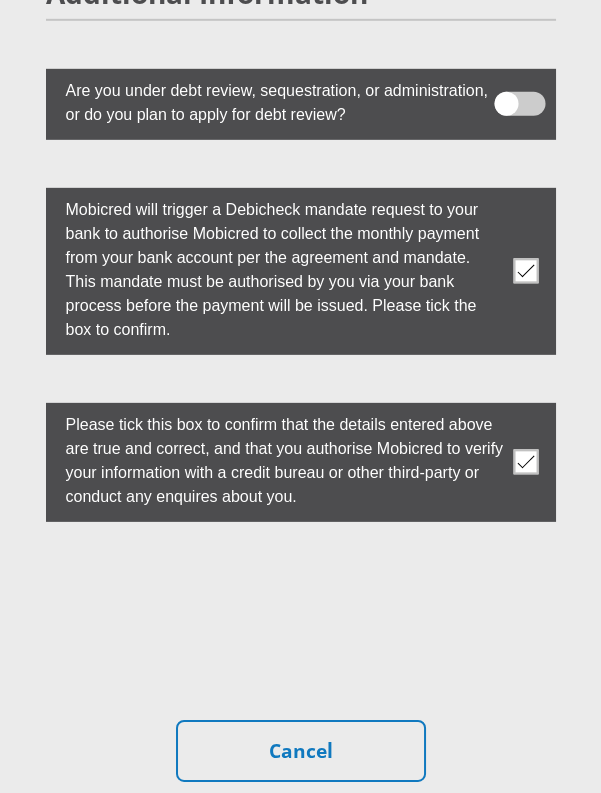 scroll, scrollTop: 8101, scrollLeft: 0, axis: vertical 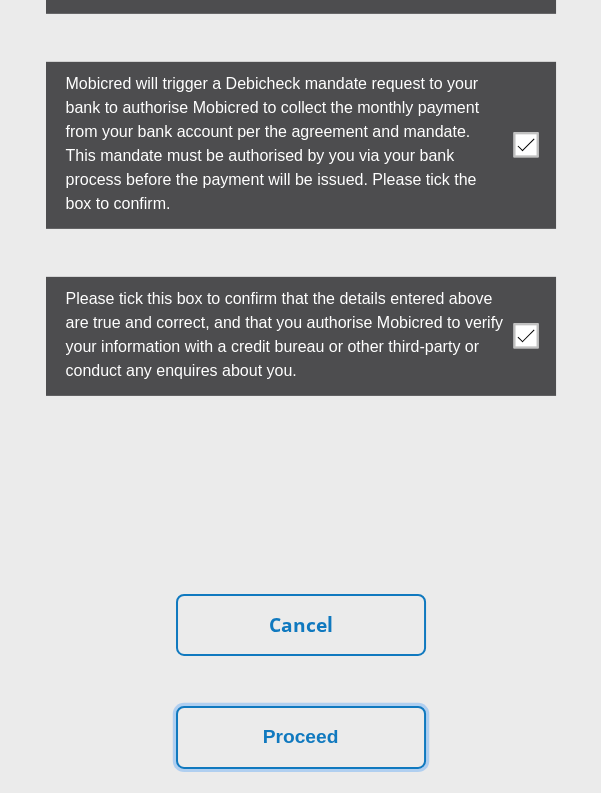 click on "Proceed" at bounding box center [301, 737] 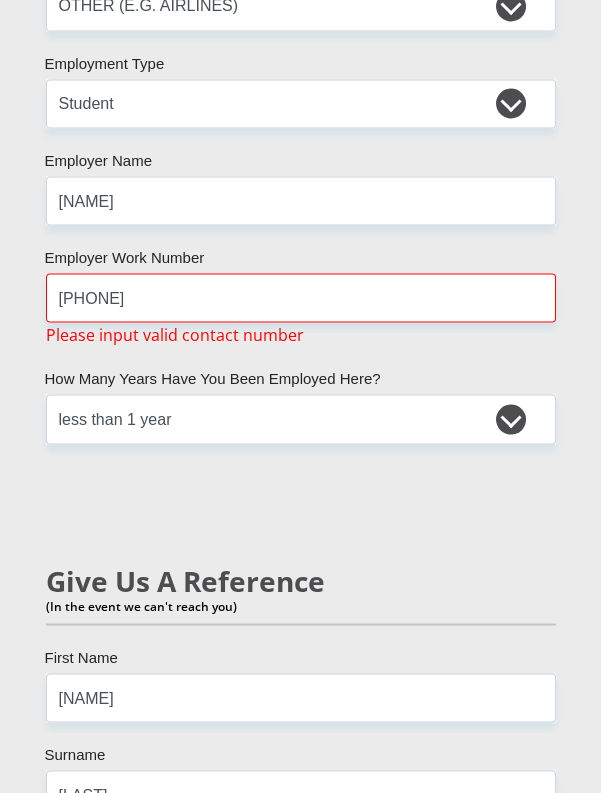 scroll, scrollTop: 4884, scrollLeft: 0, axis: vertical 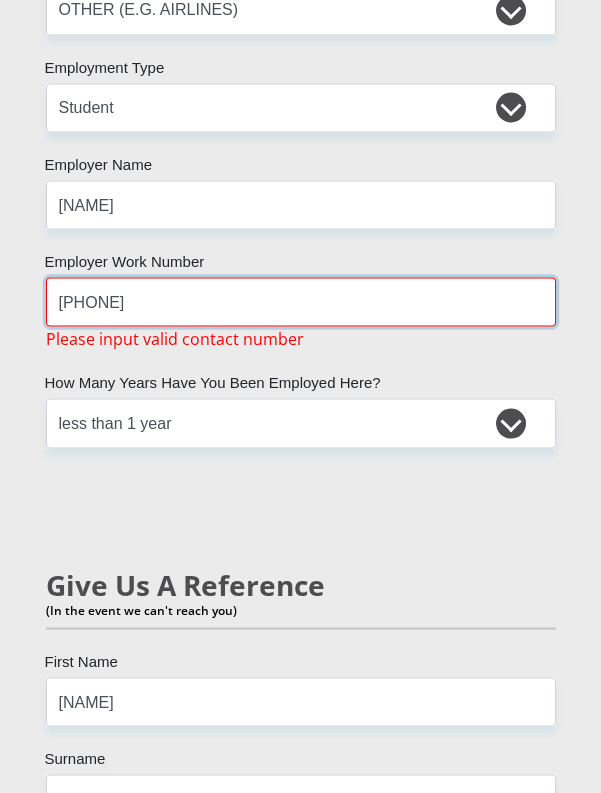 click on "[PHONE]" at bounding box center [301, 301] 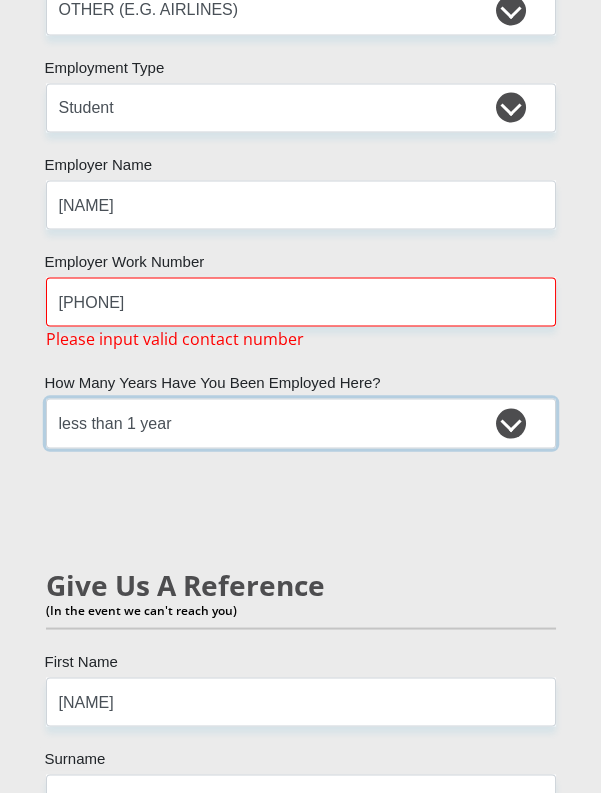 scroll, scrollTop: 4884, scrollLeft: 0, axis: vertical 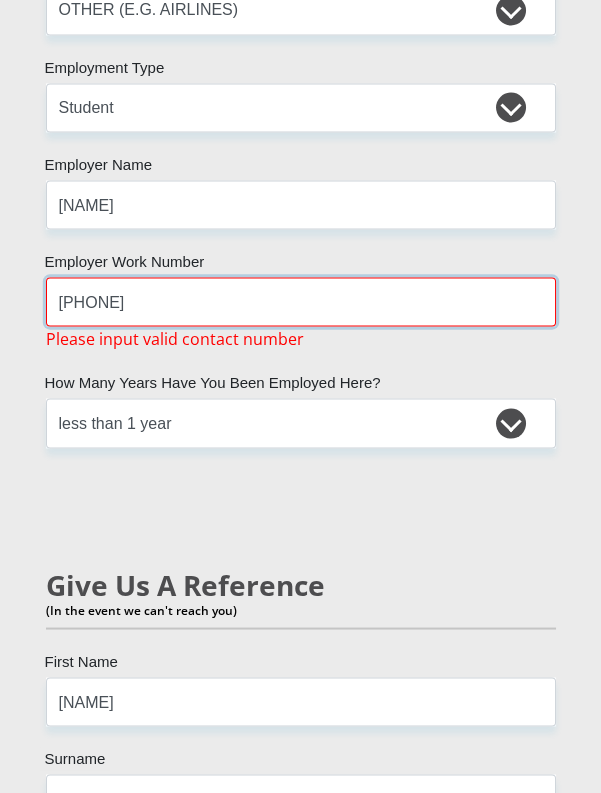 click on "[PHONE]" at bounding box center (301, 301) 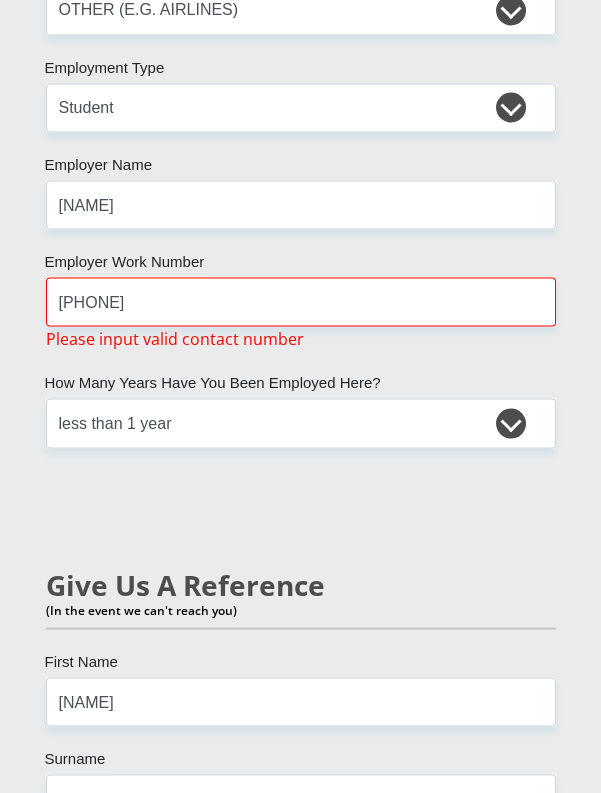 scroll, scrollTop: 8018, scrollLeft: 0, axis: vertical 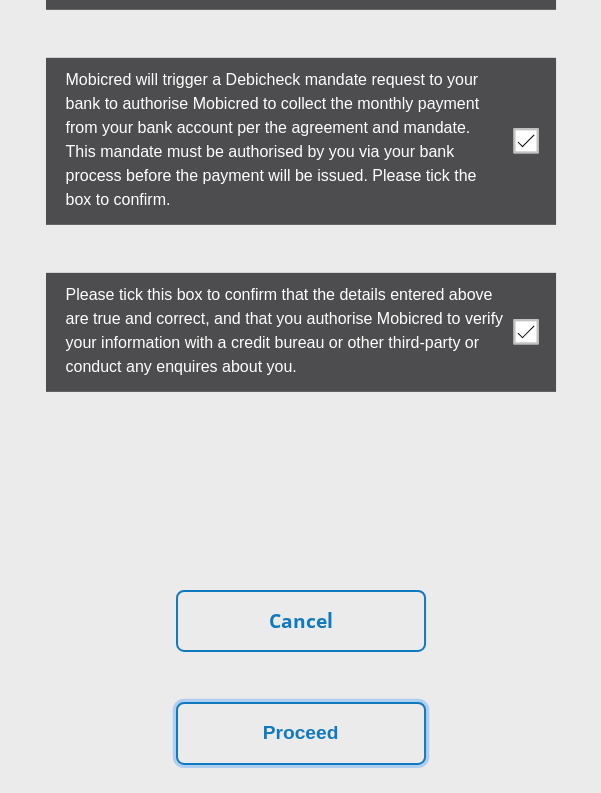 click on "Proceed" at bounding box center (301, 733) 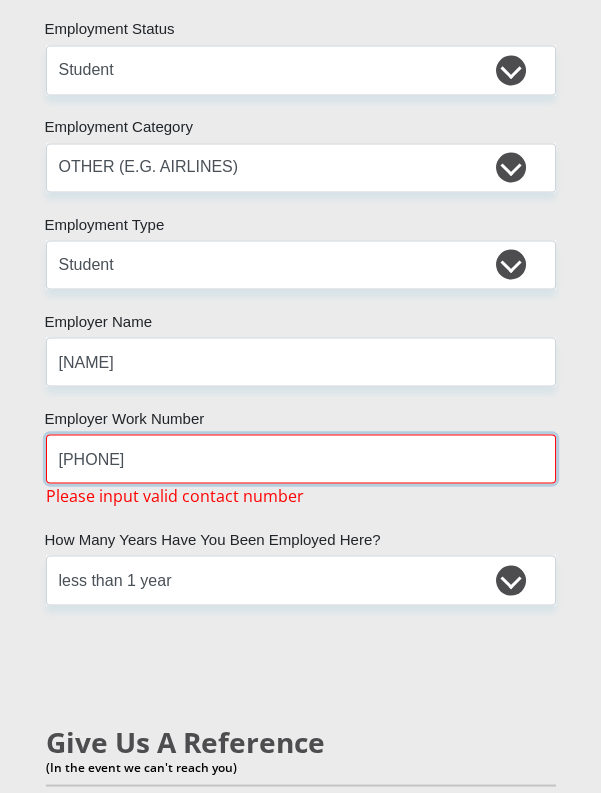 click on "[PHONE]" at bounding box center (301, 458) 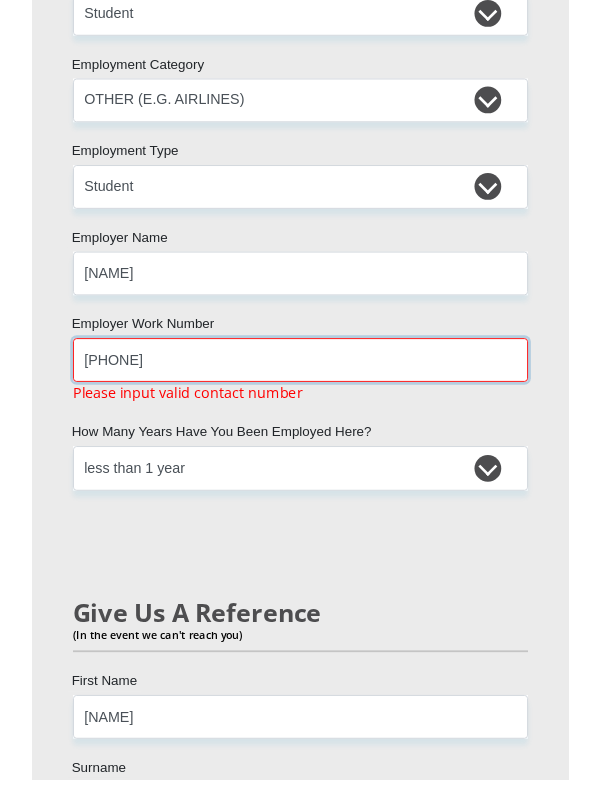 scroll, scrollTop: 4766, scrollLeft: 0, axis: vertical 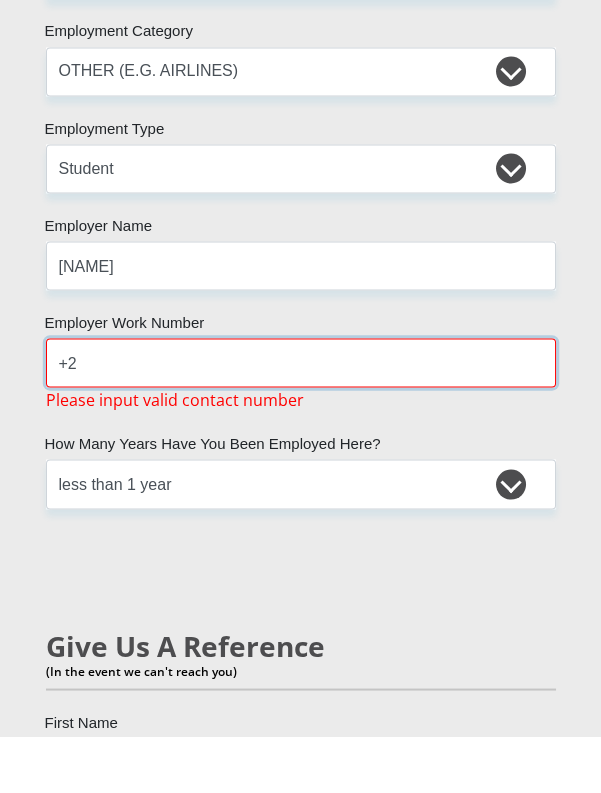 type on "+" 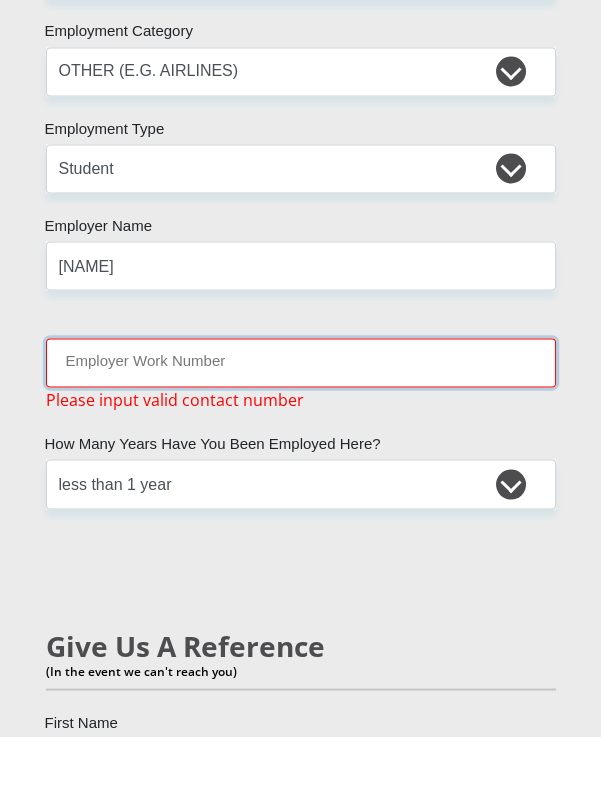 type on "P" 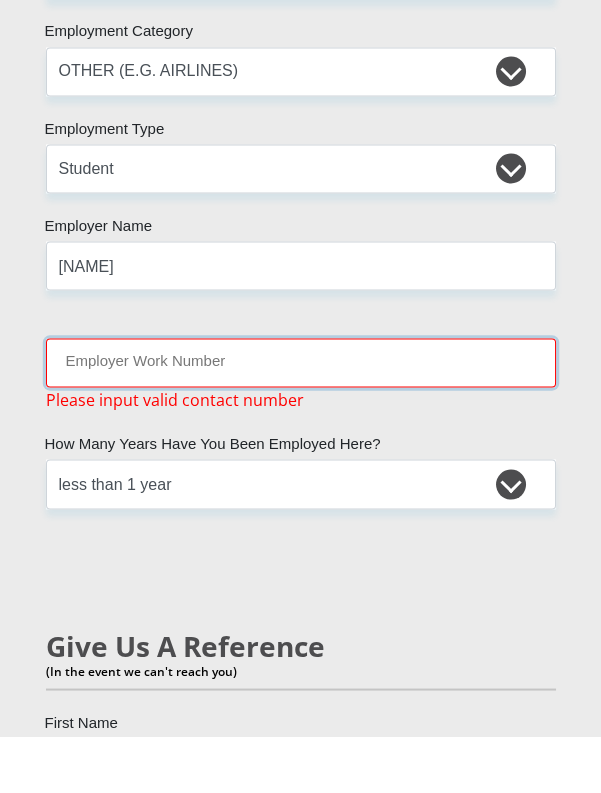 type on "[PHONE]" 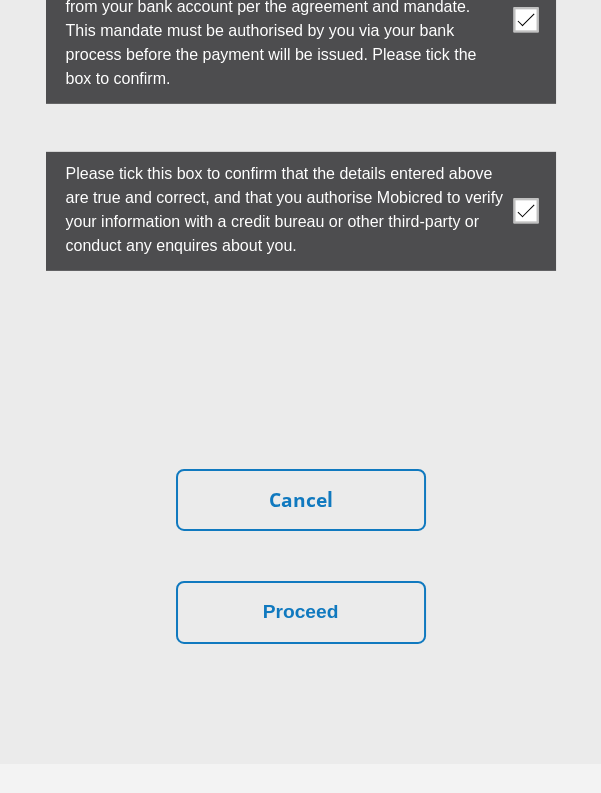 scroll, scrollTop: 8202, scrollLeft: 0, axis: vertical 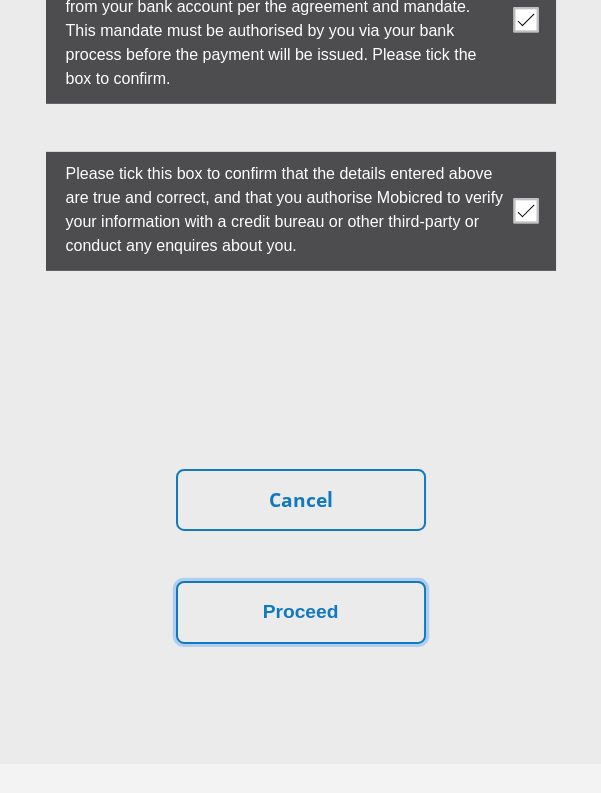 click on "Proceed" at bounding box center (301, 612) 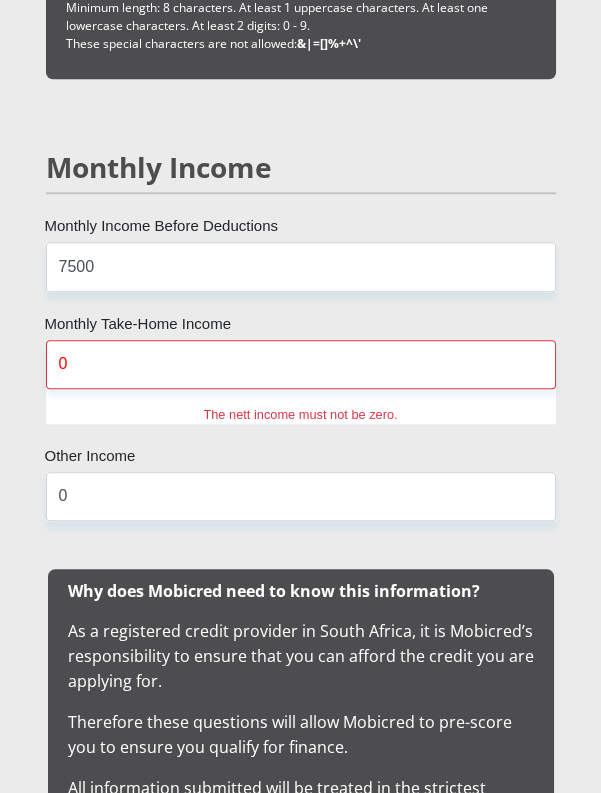 scroll, scrollTop: 2920, scrollLeft: 0, axis: vertical 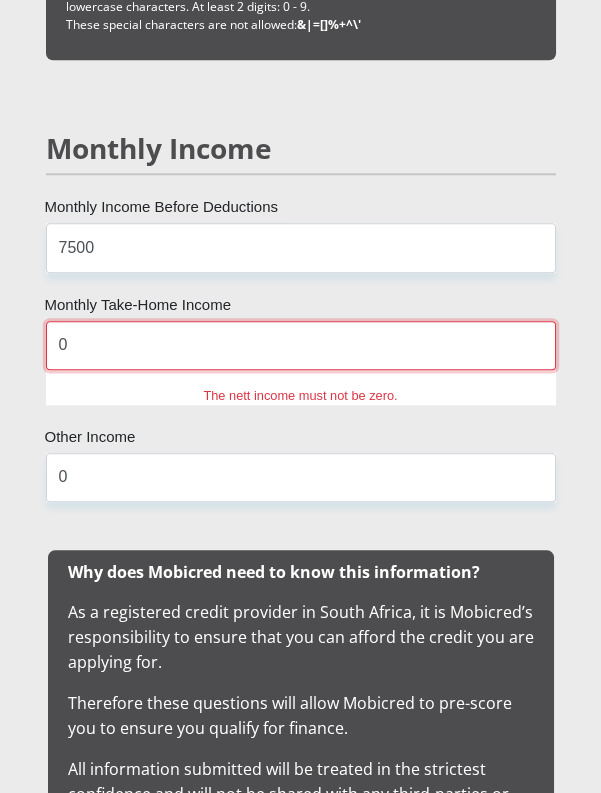 click on "0" at bounding box center [301, 345] 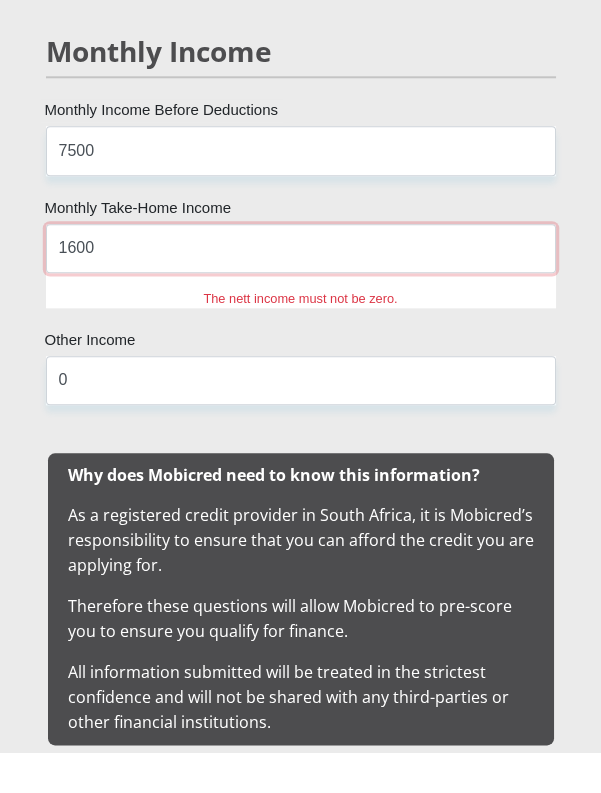 scroll, scrollTop: 2976, scrollLeft: 0, axis: vertical 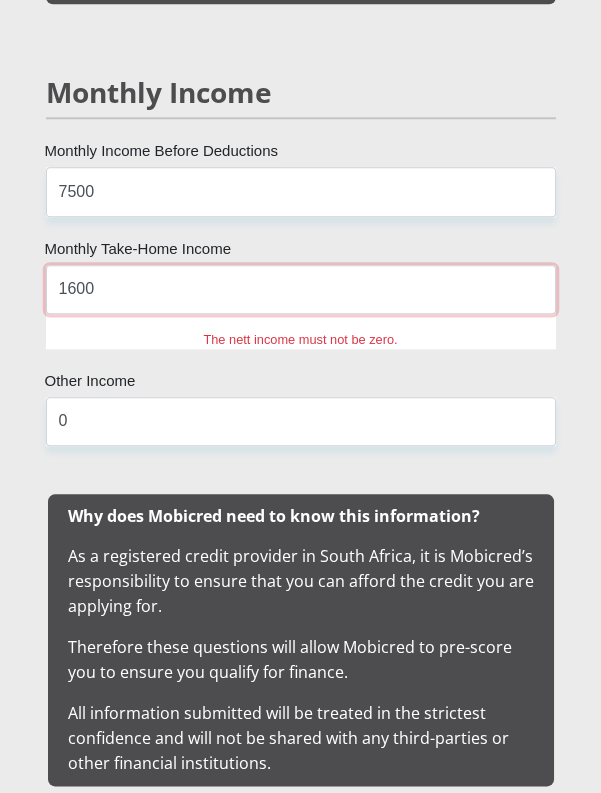type on "1600" 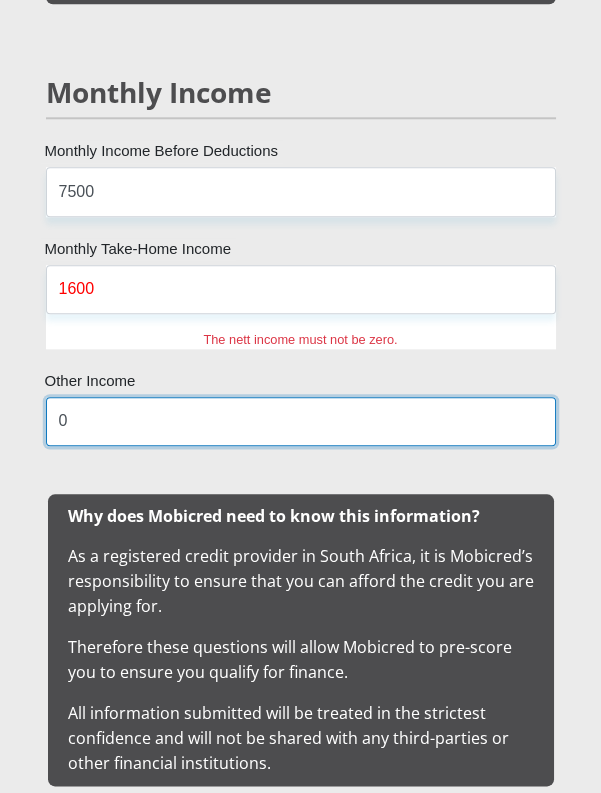 click on "0" at bounding box center [301, 421] 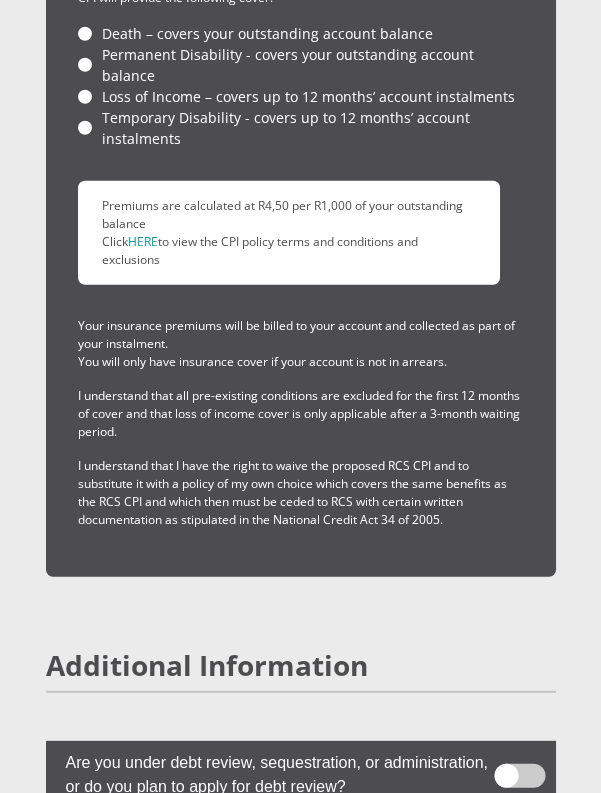 scroll, scrollTop: 8458, scrollLeft: 0, axis: vertical 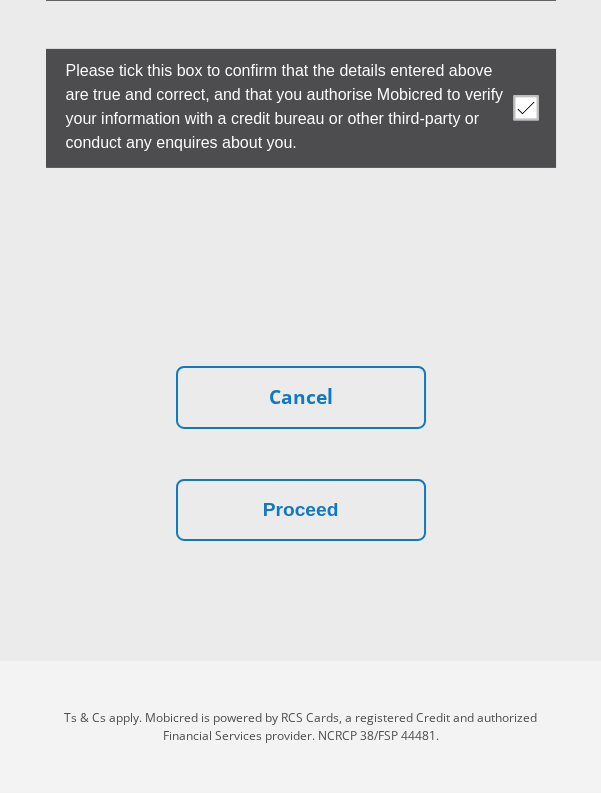 type on "500" 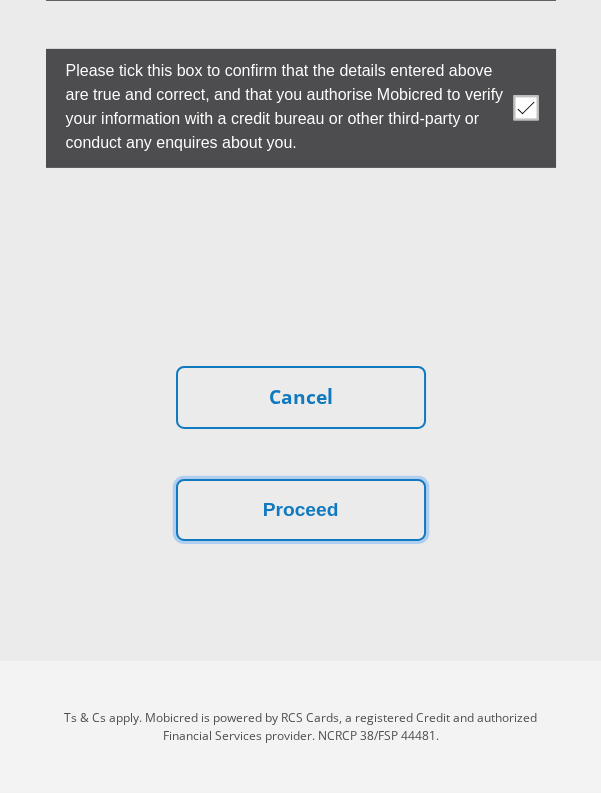 click on "Proceed" at bounding box center (301, 510) 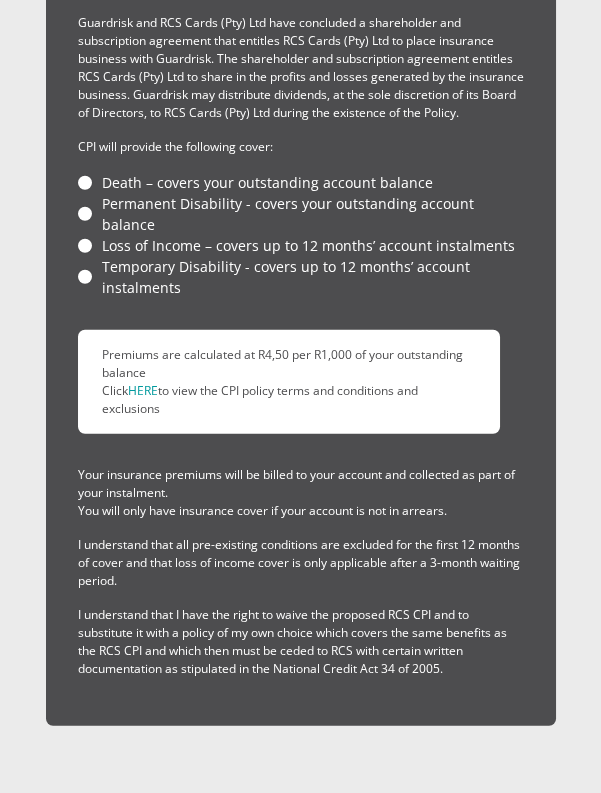scroll, scrollTop: 7287, scrollLeft: 0, axis: vertical 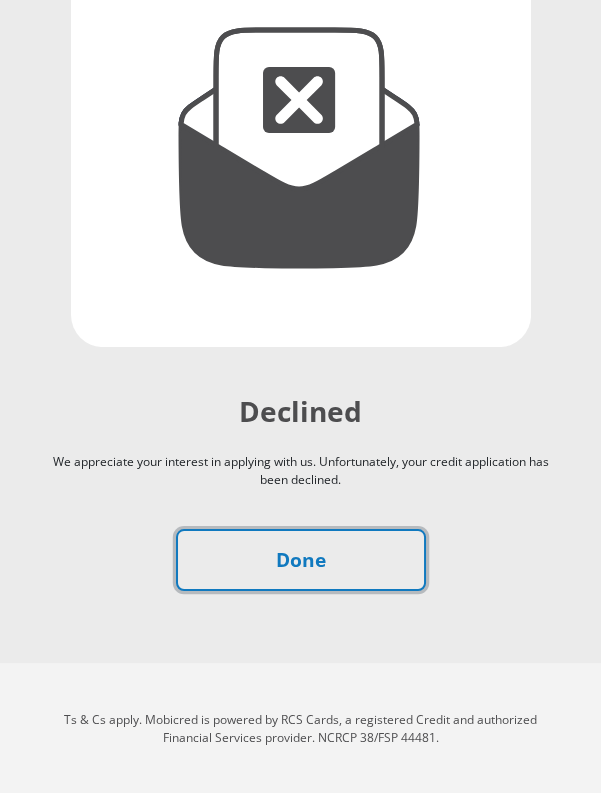 click on "Done" at bounding box center [301, 560] 